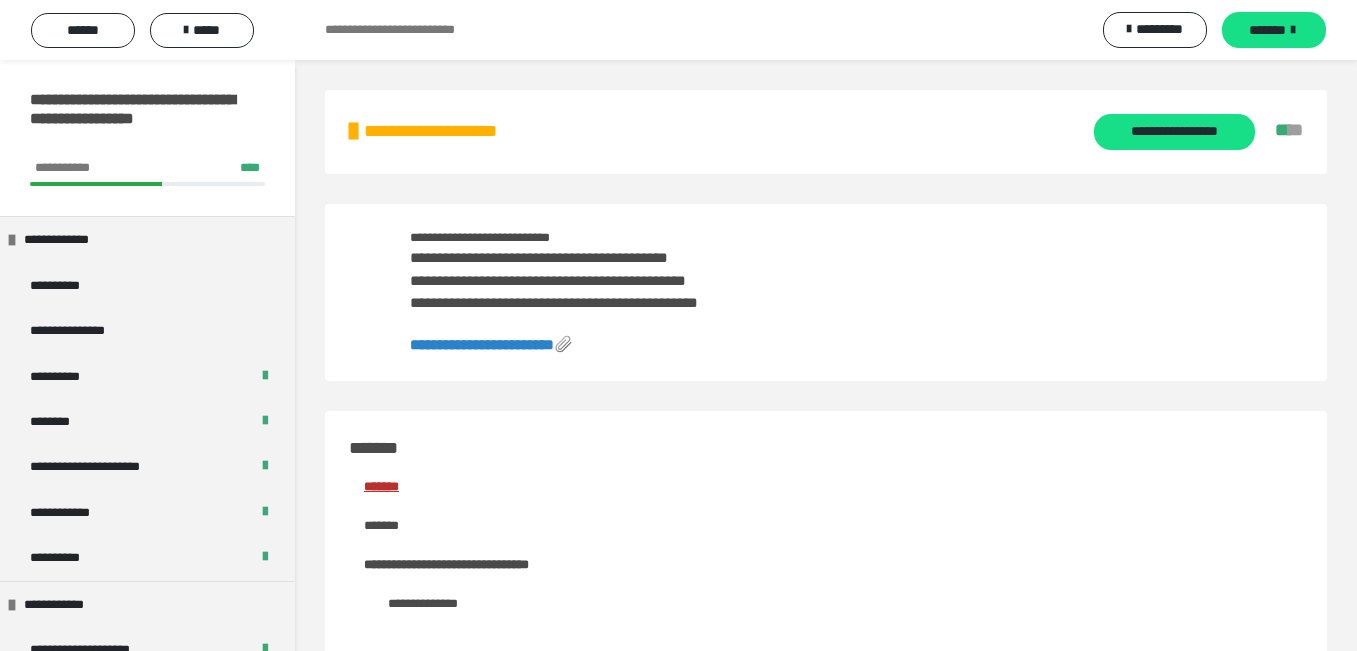 scroll, scrollTop: 980, scrollLeft: 0, axis: vertical 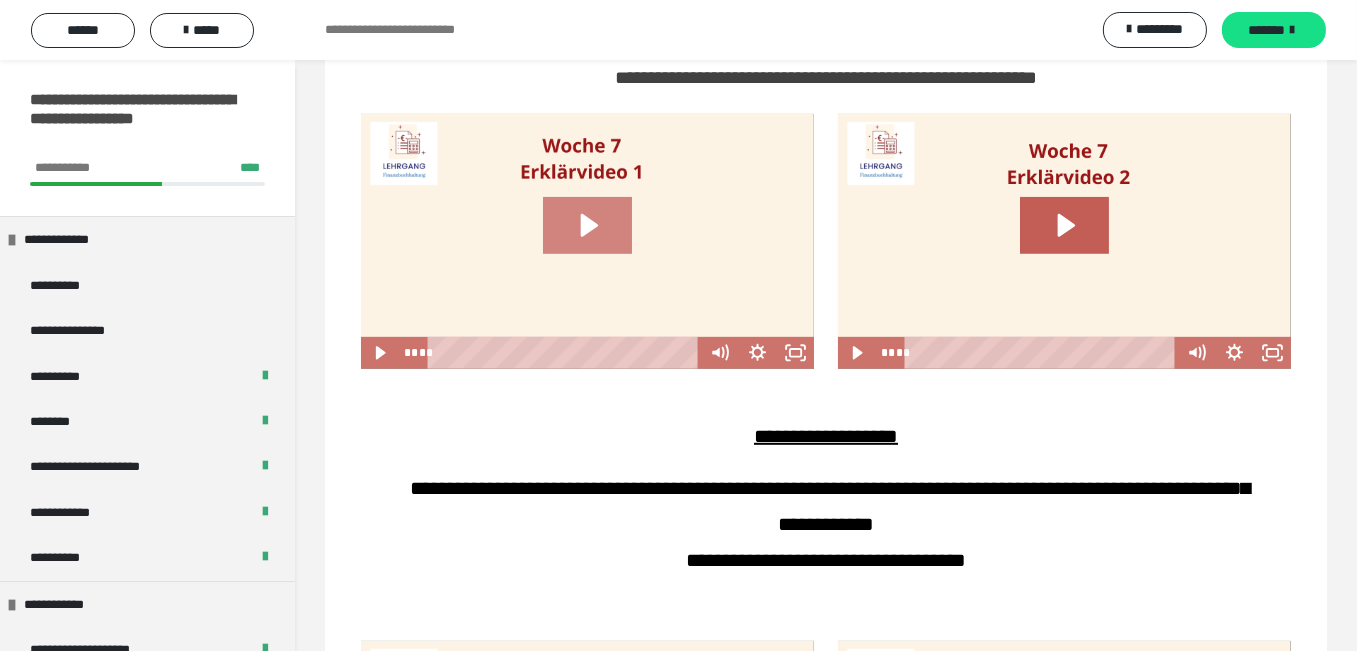click 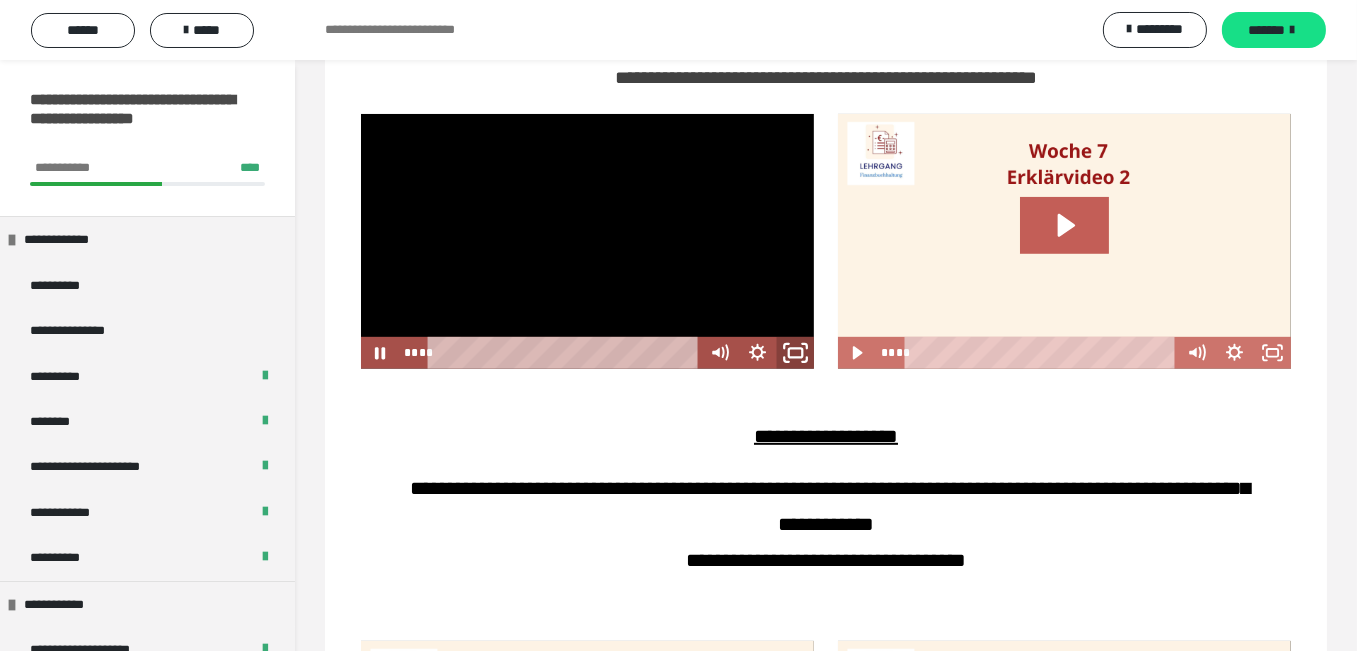 click 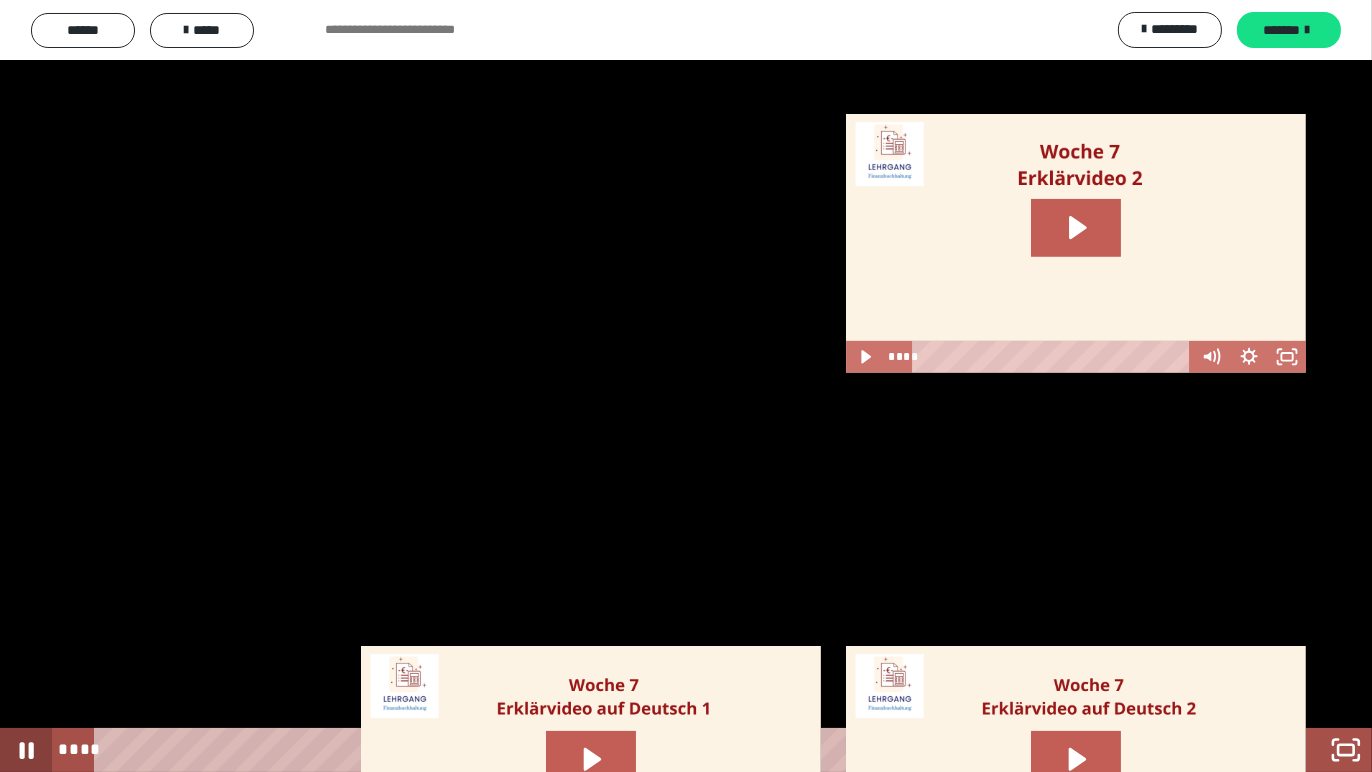 click 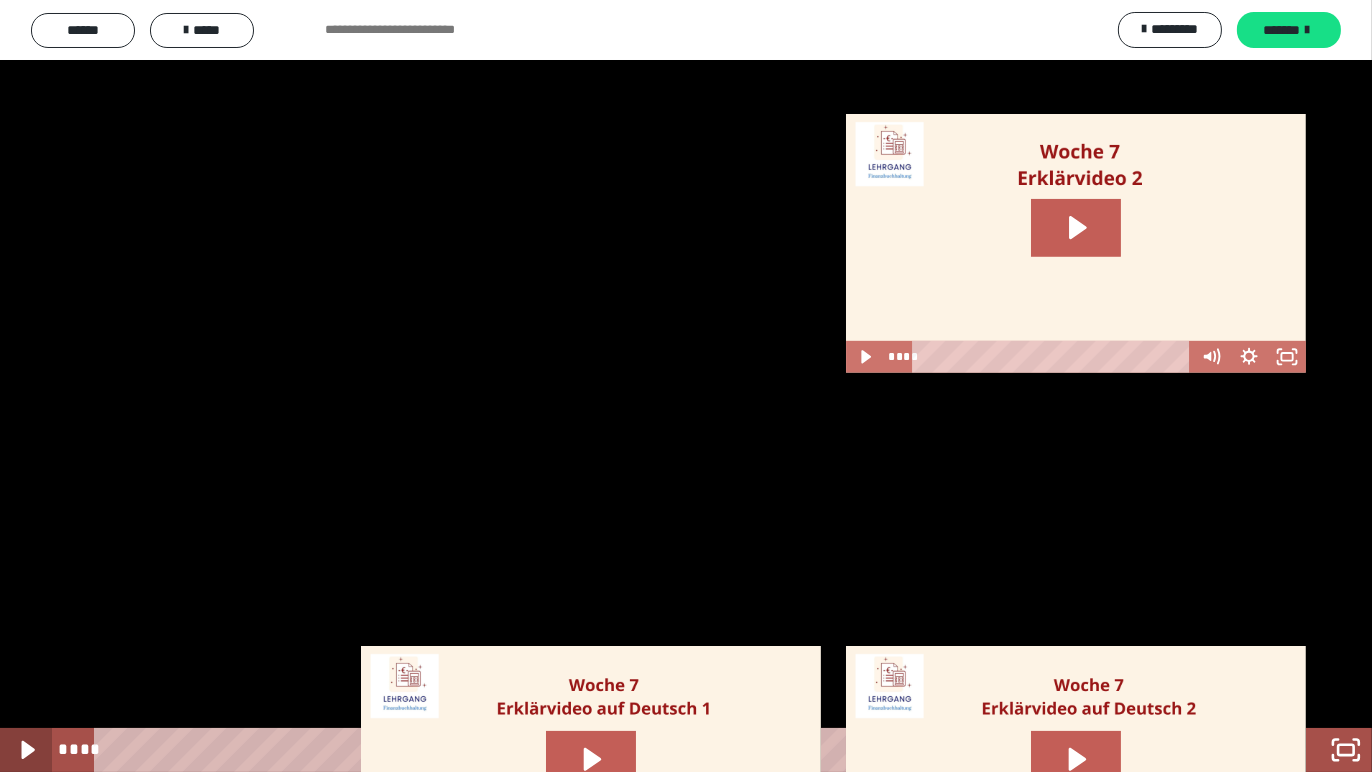 click 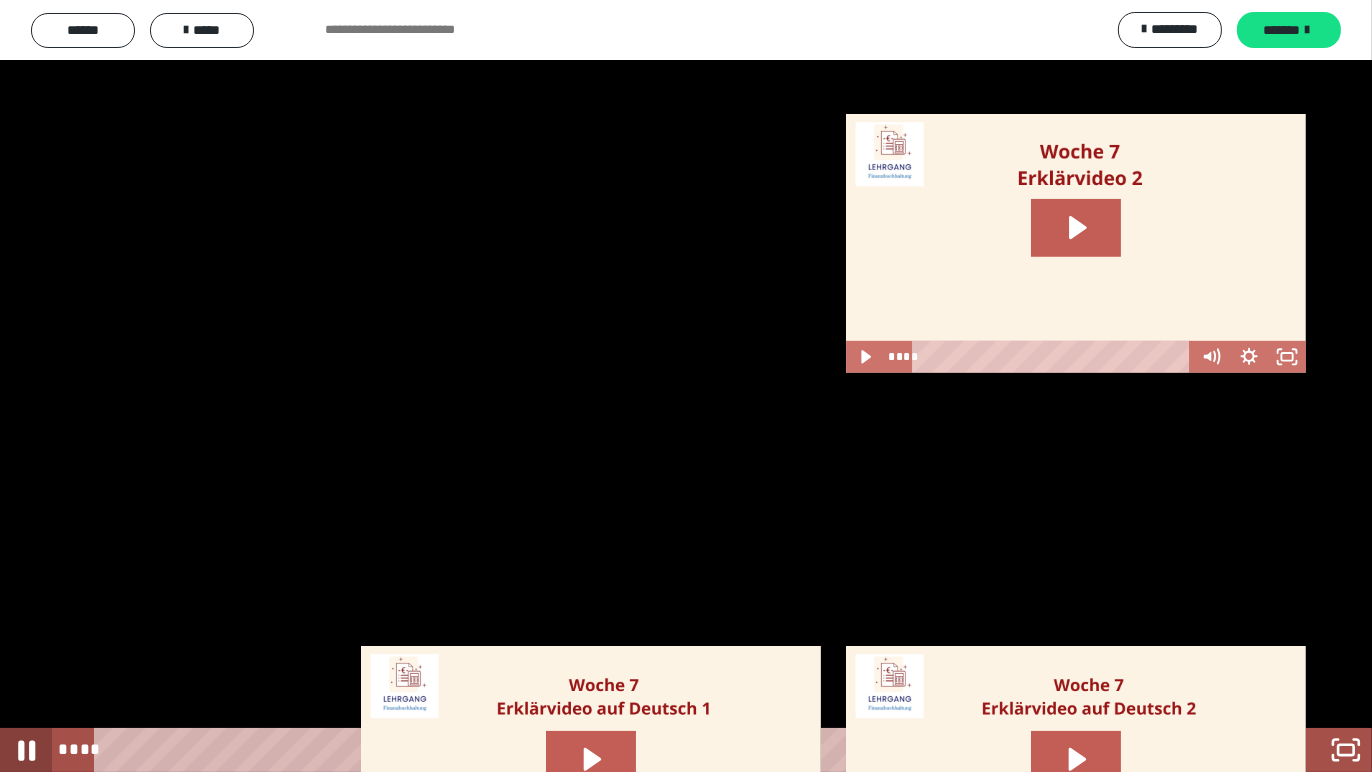 click 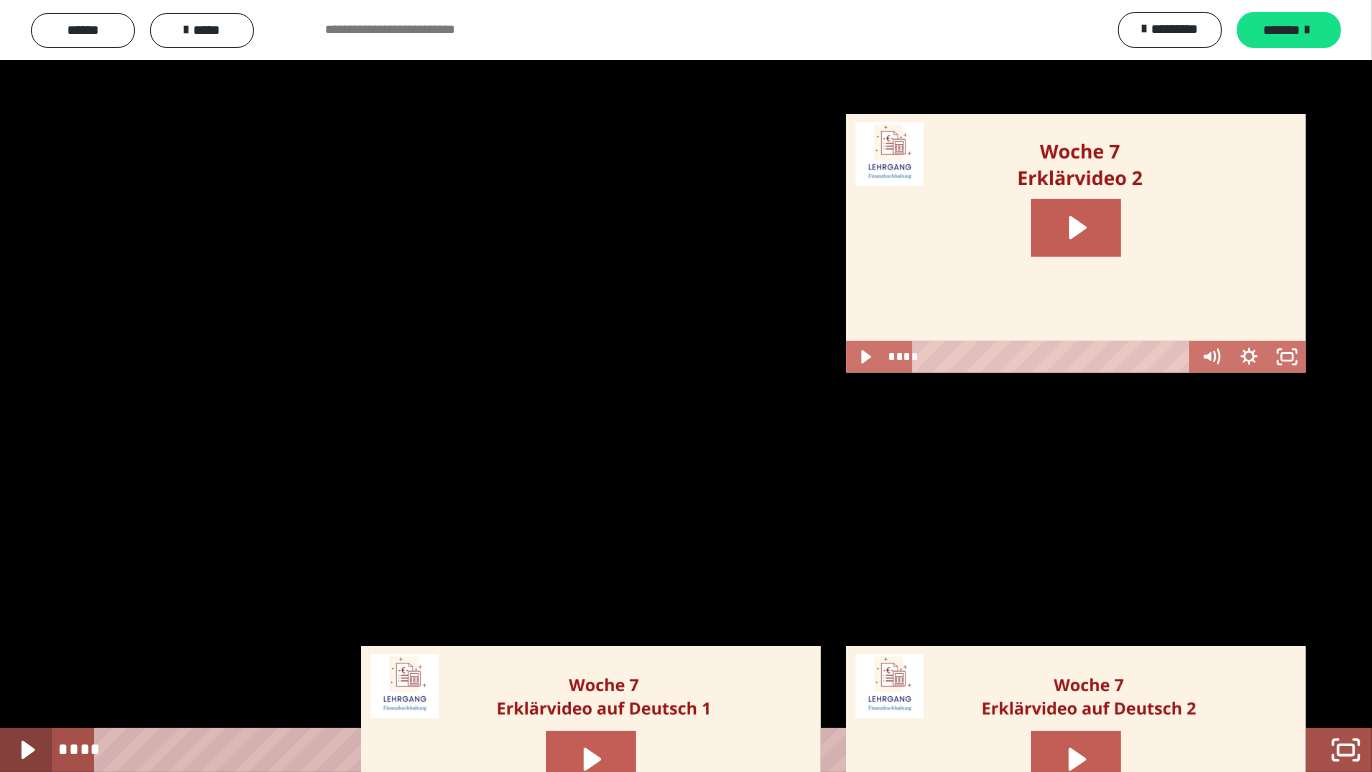 click 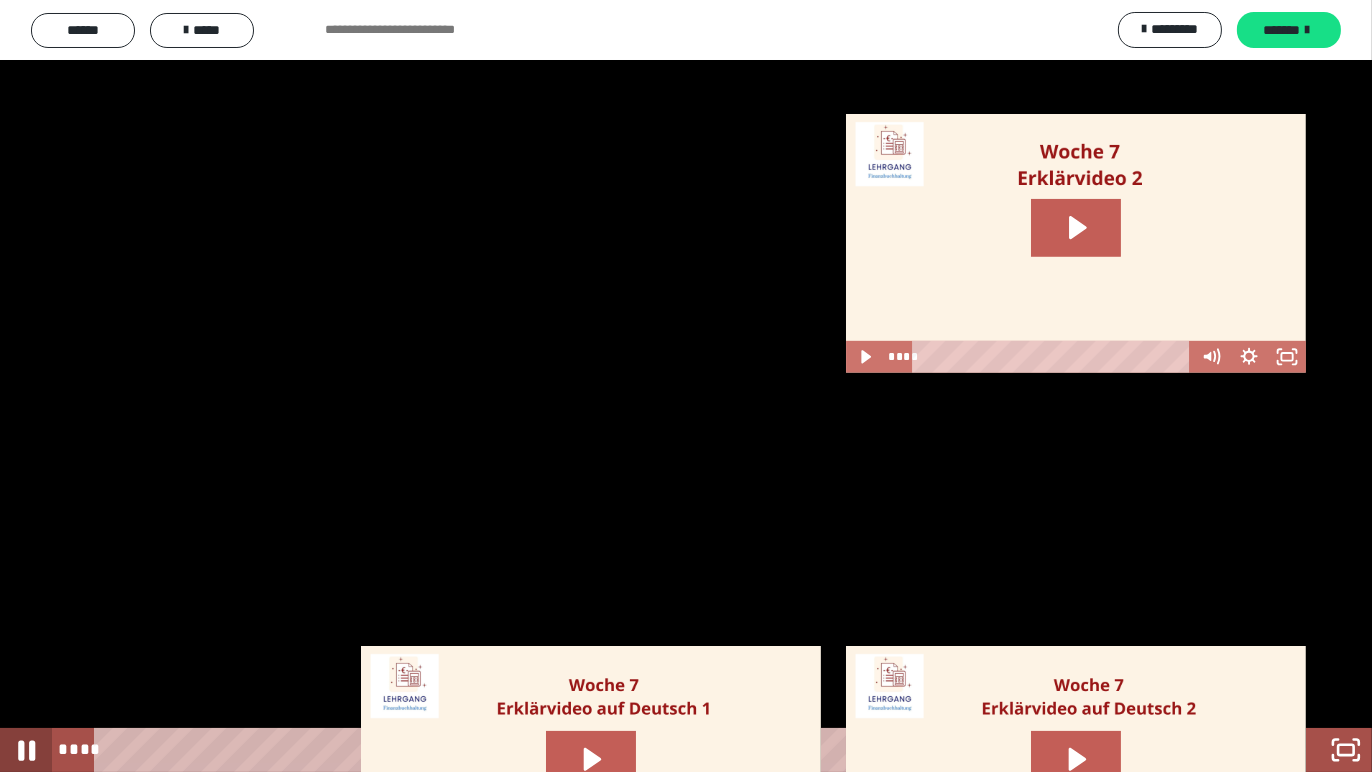 click 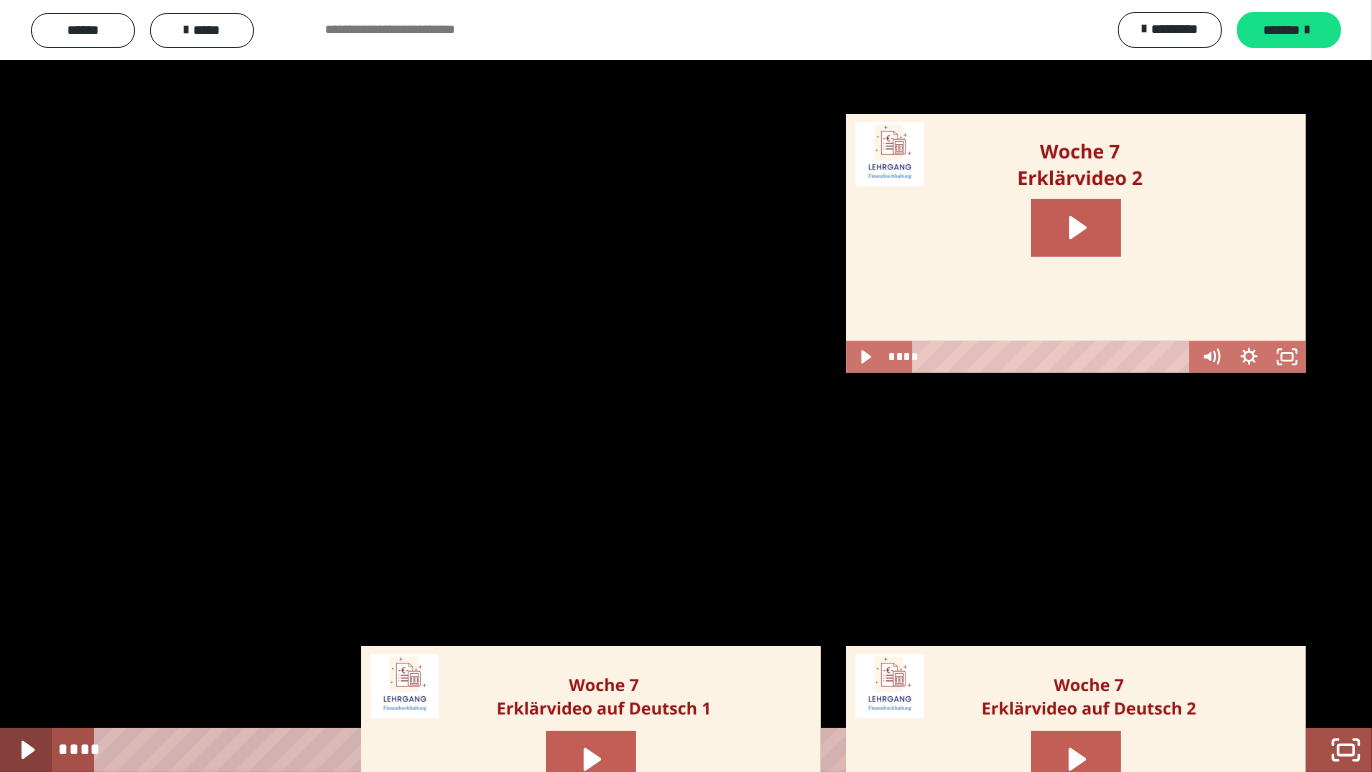 click 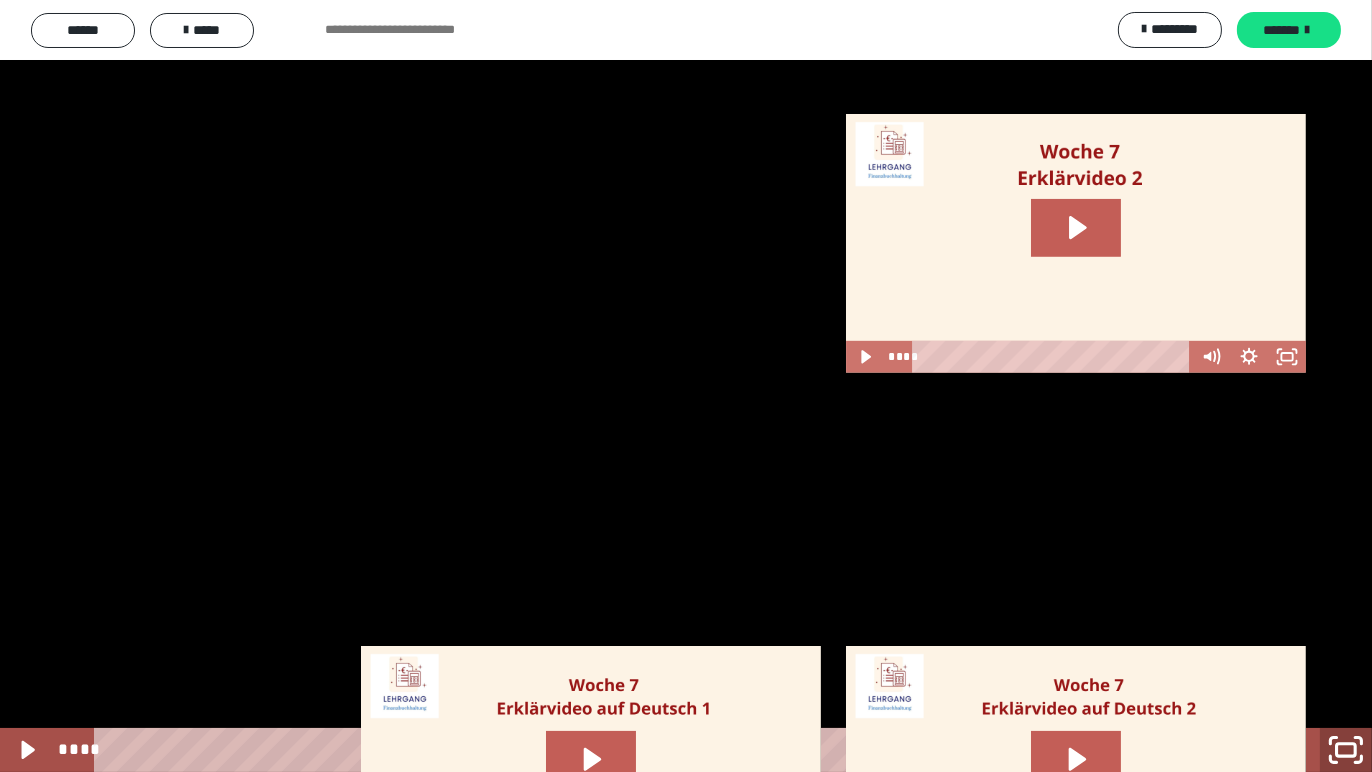 click 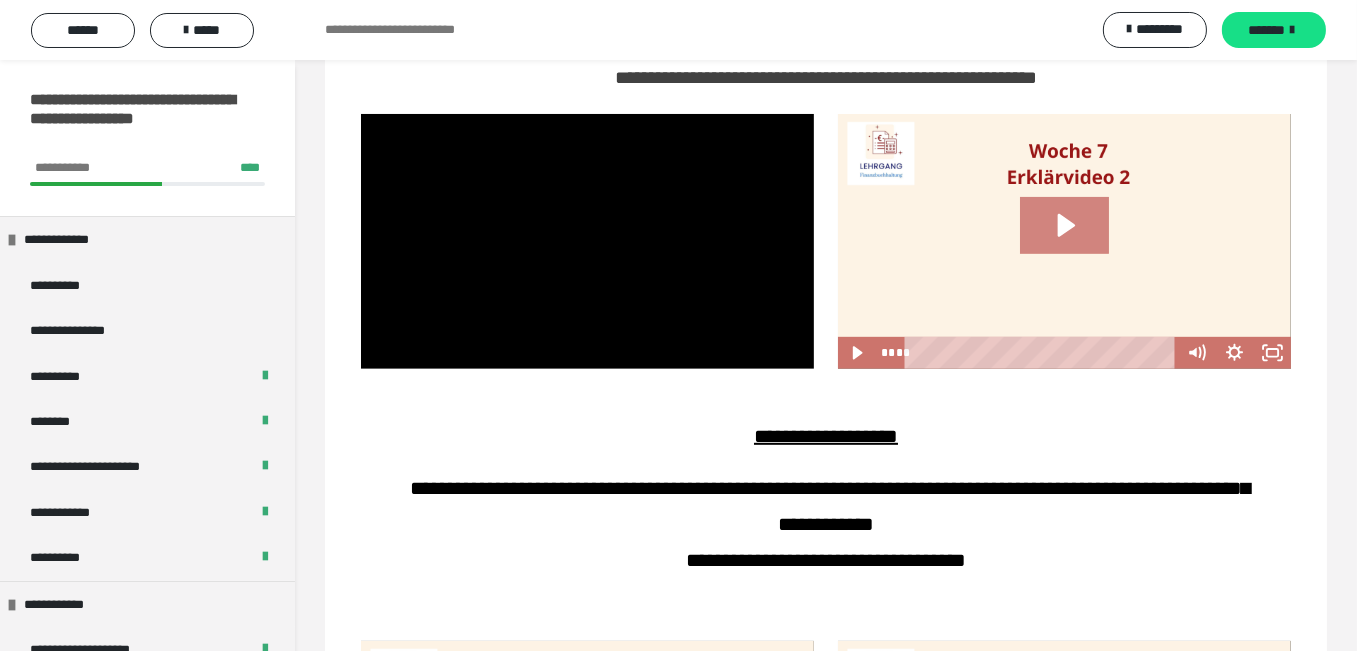 click 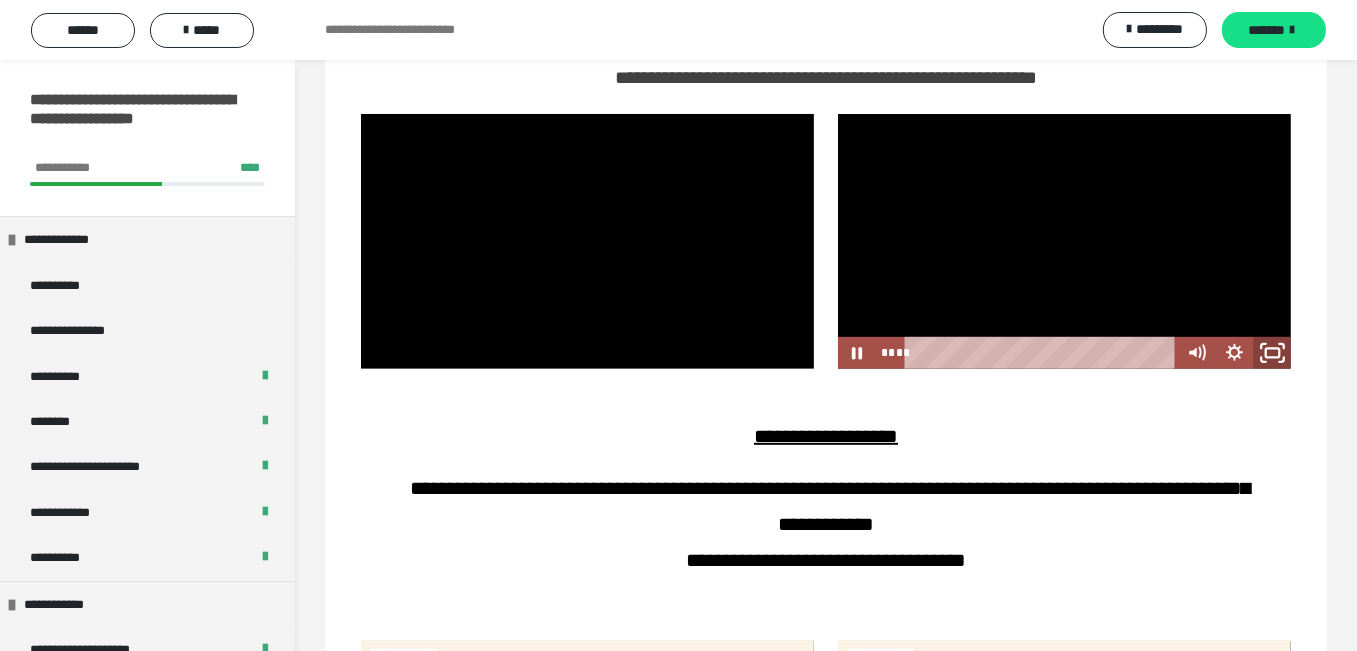 drag, startPoint x: 1276, startPoint y: 354, endPoint x: 1276, endPoint y: 439, distance: 85 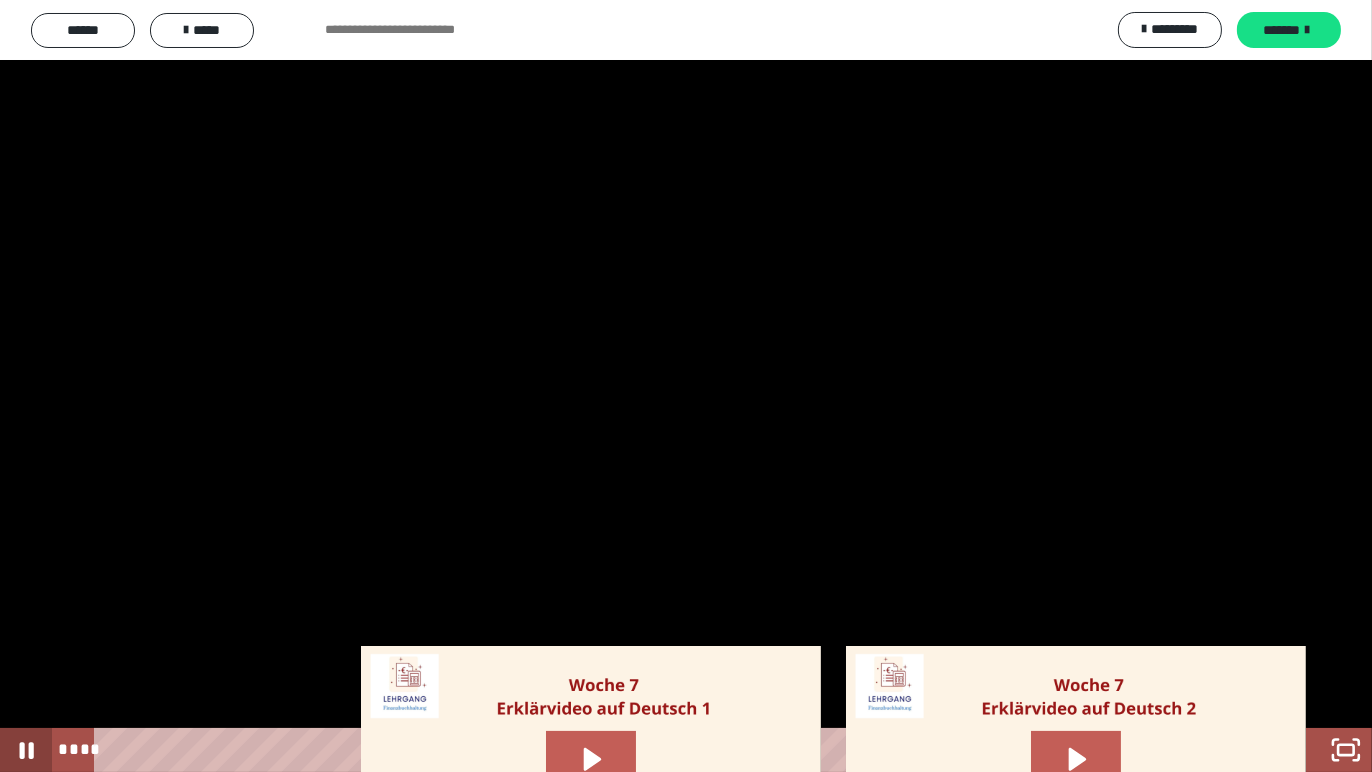 click 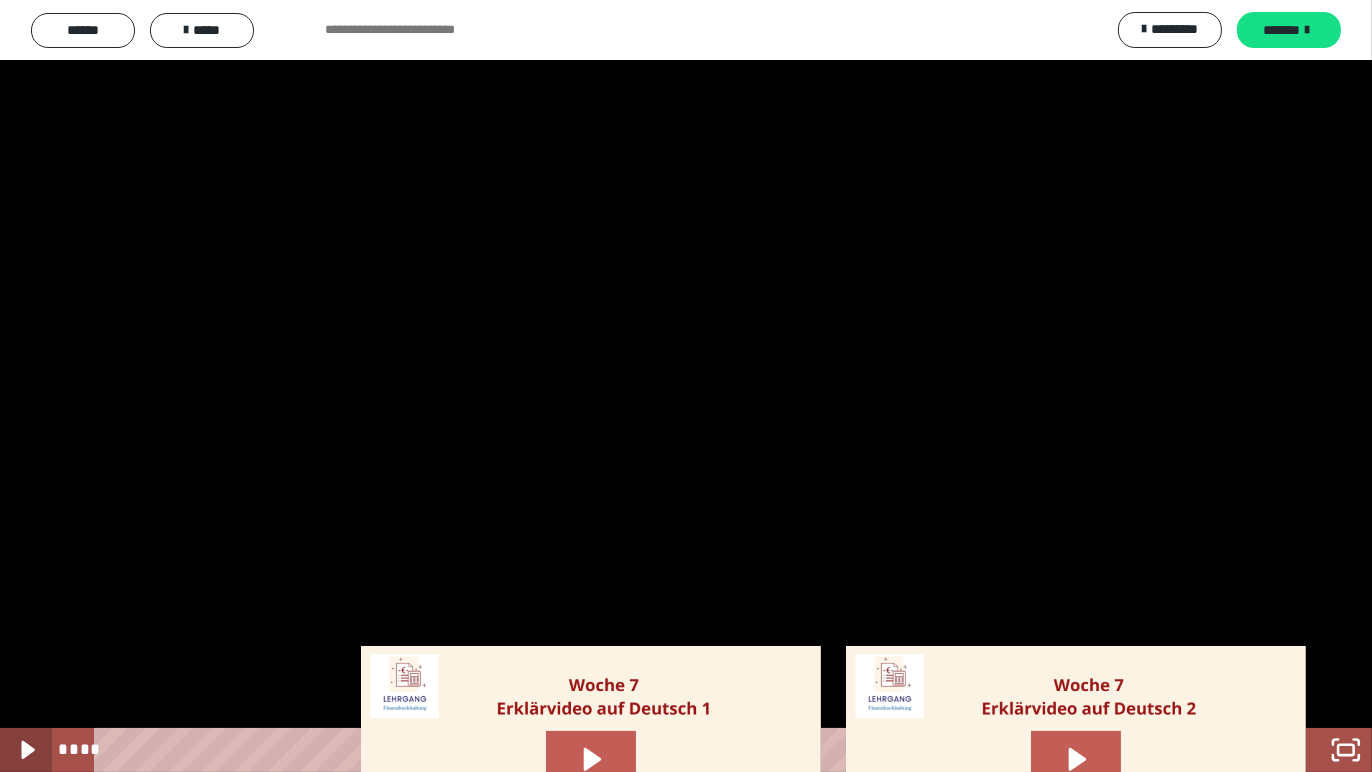 click 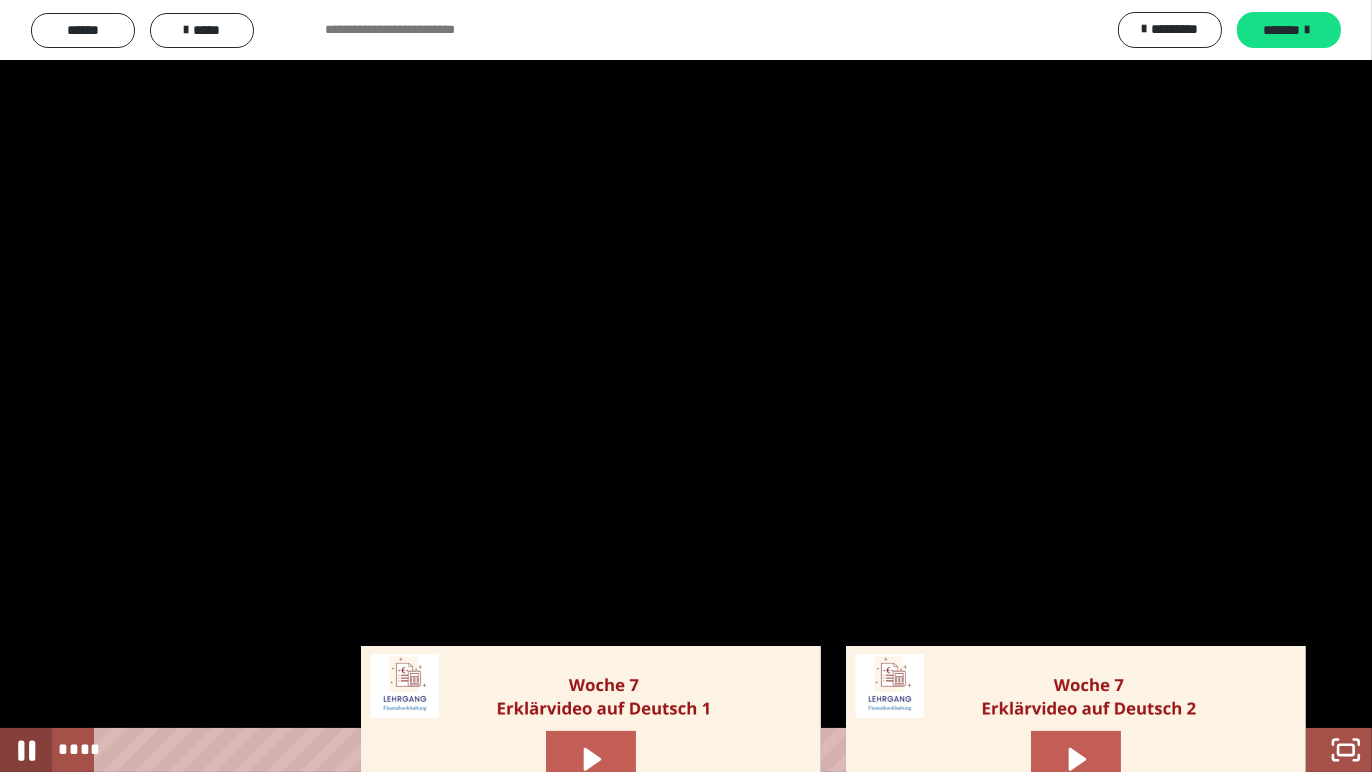 click 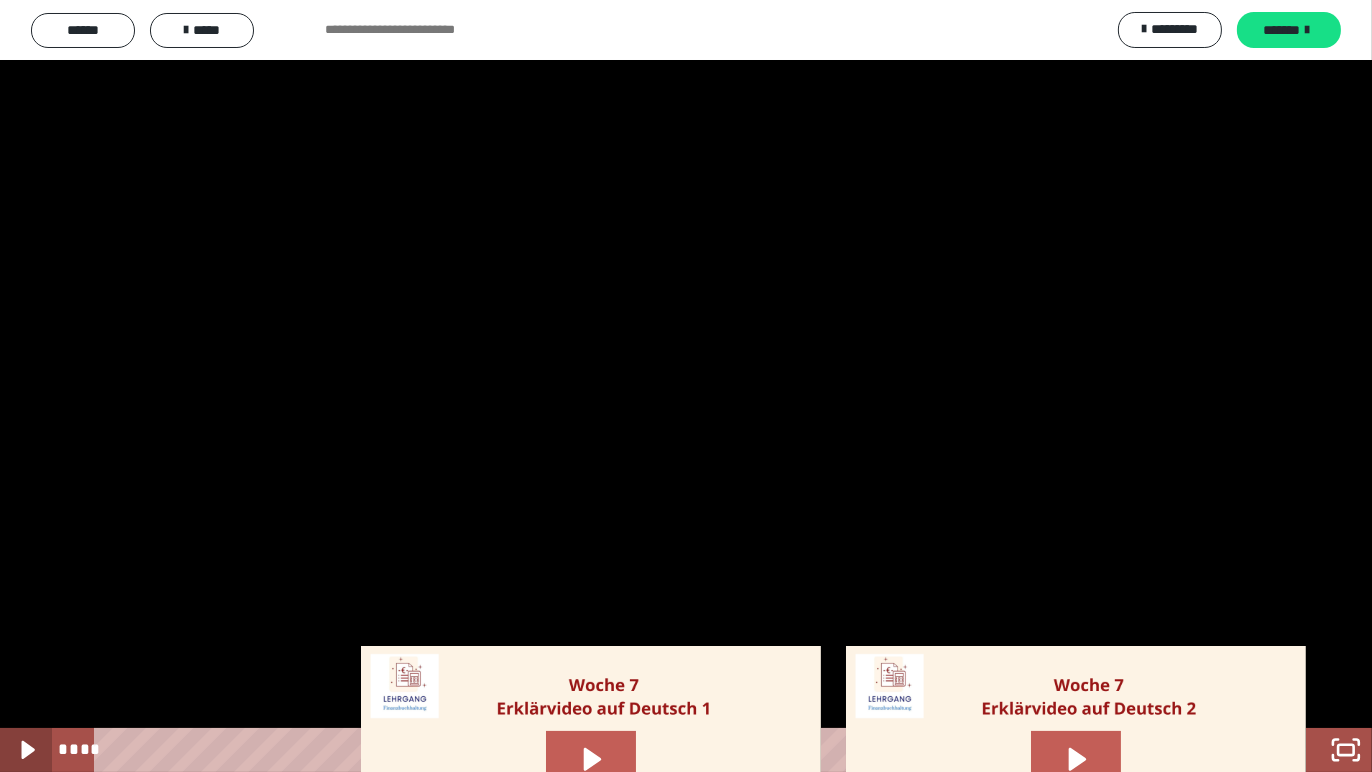 click 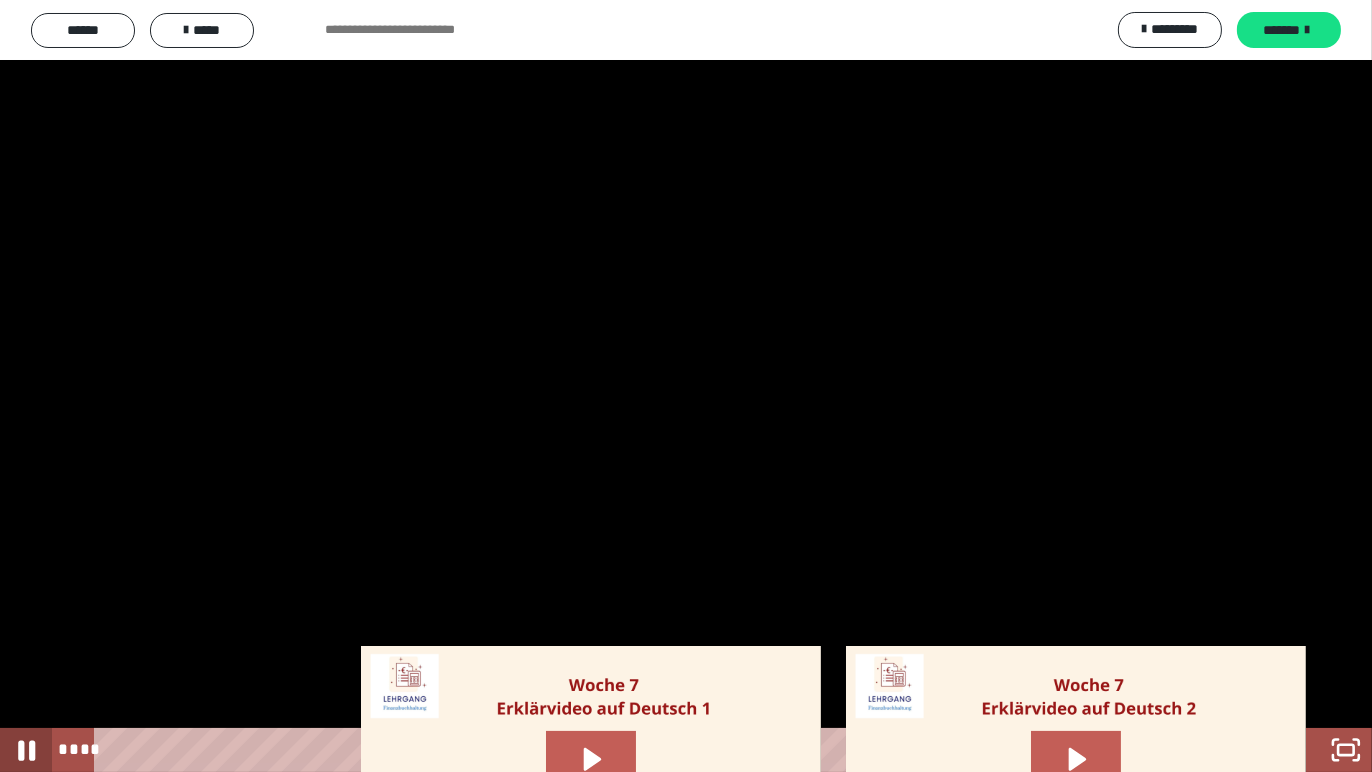 click 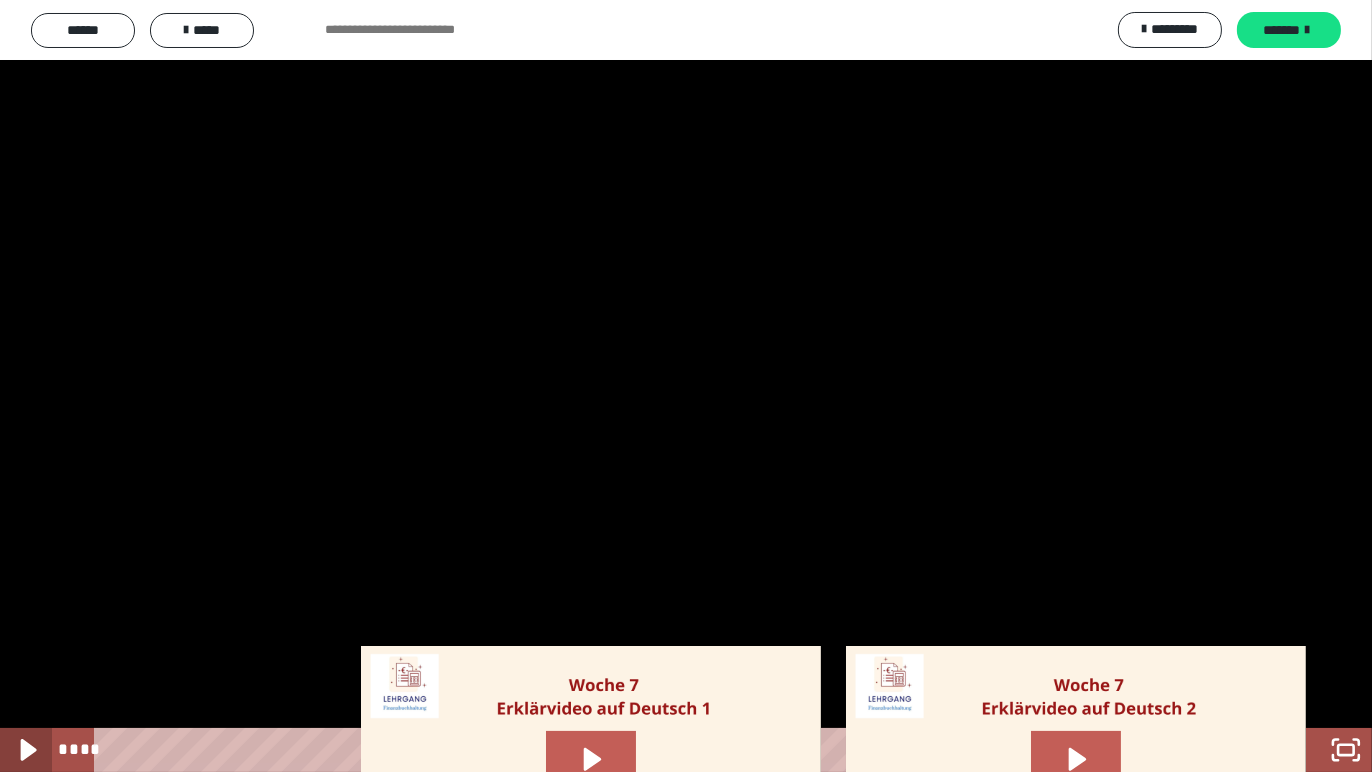 click 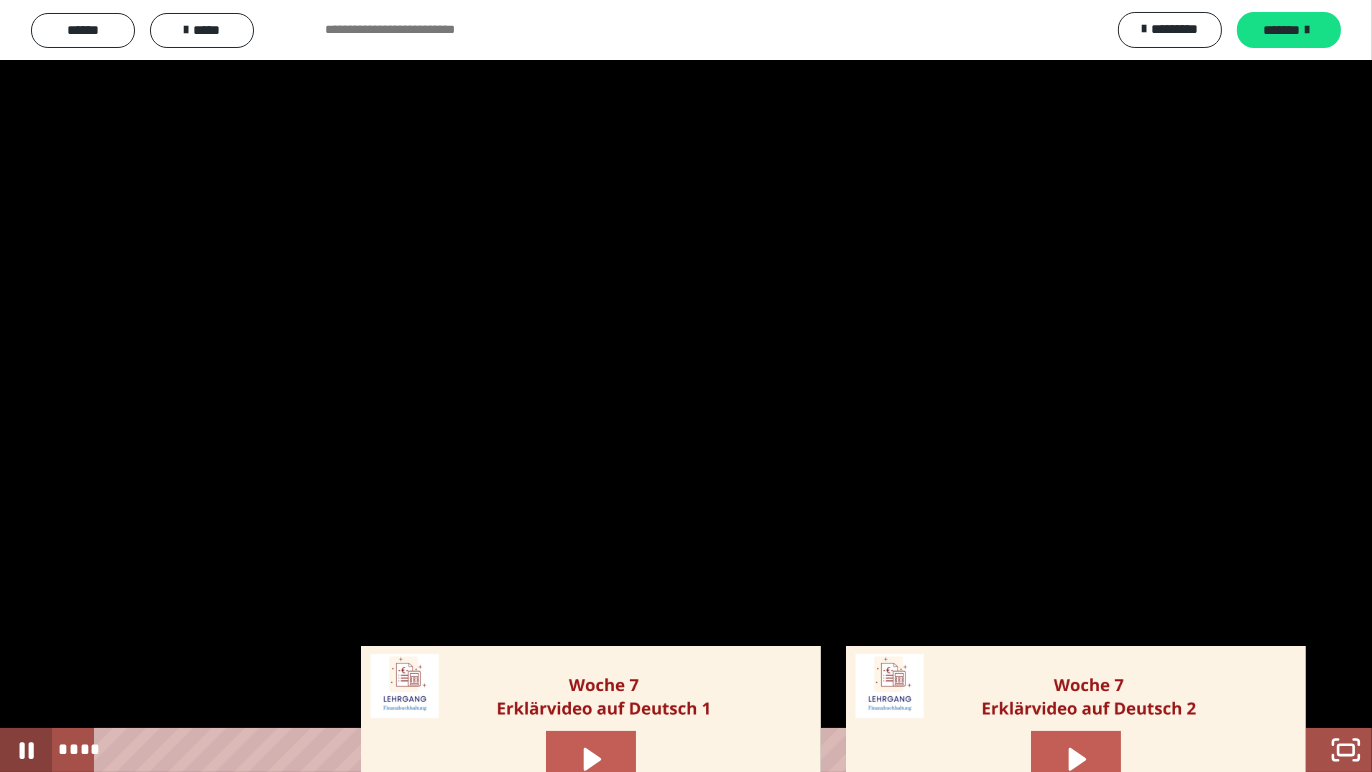 click 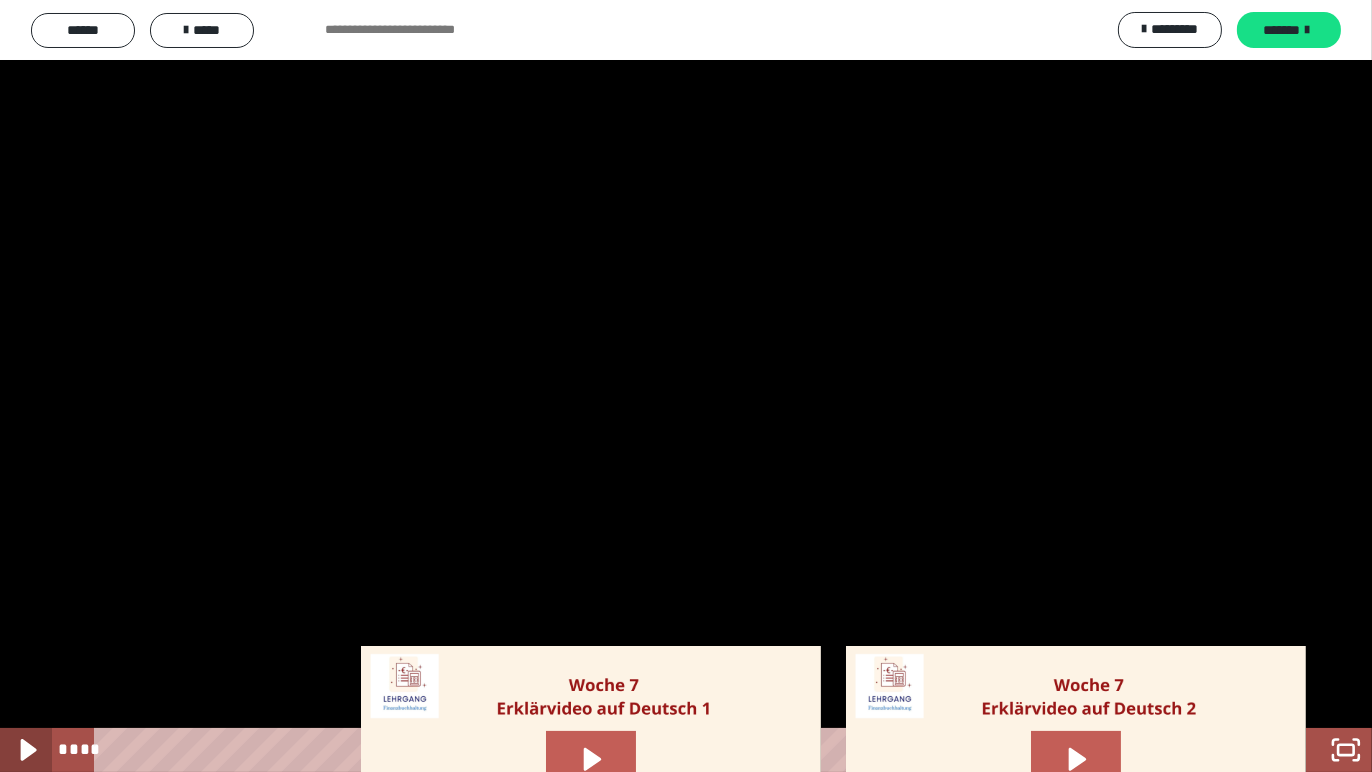 click 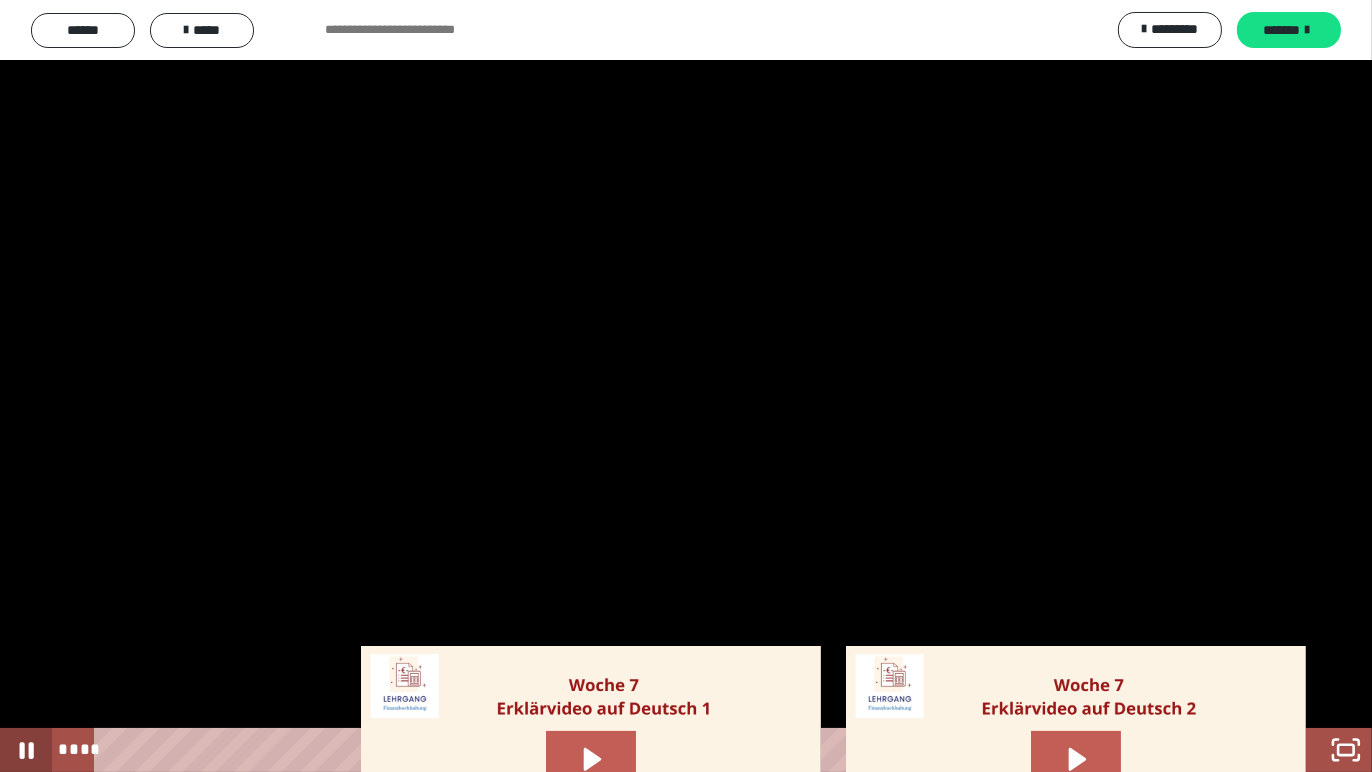 click 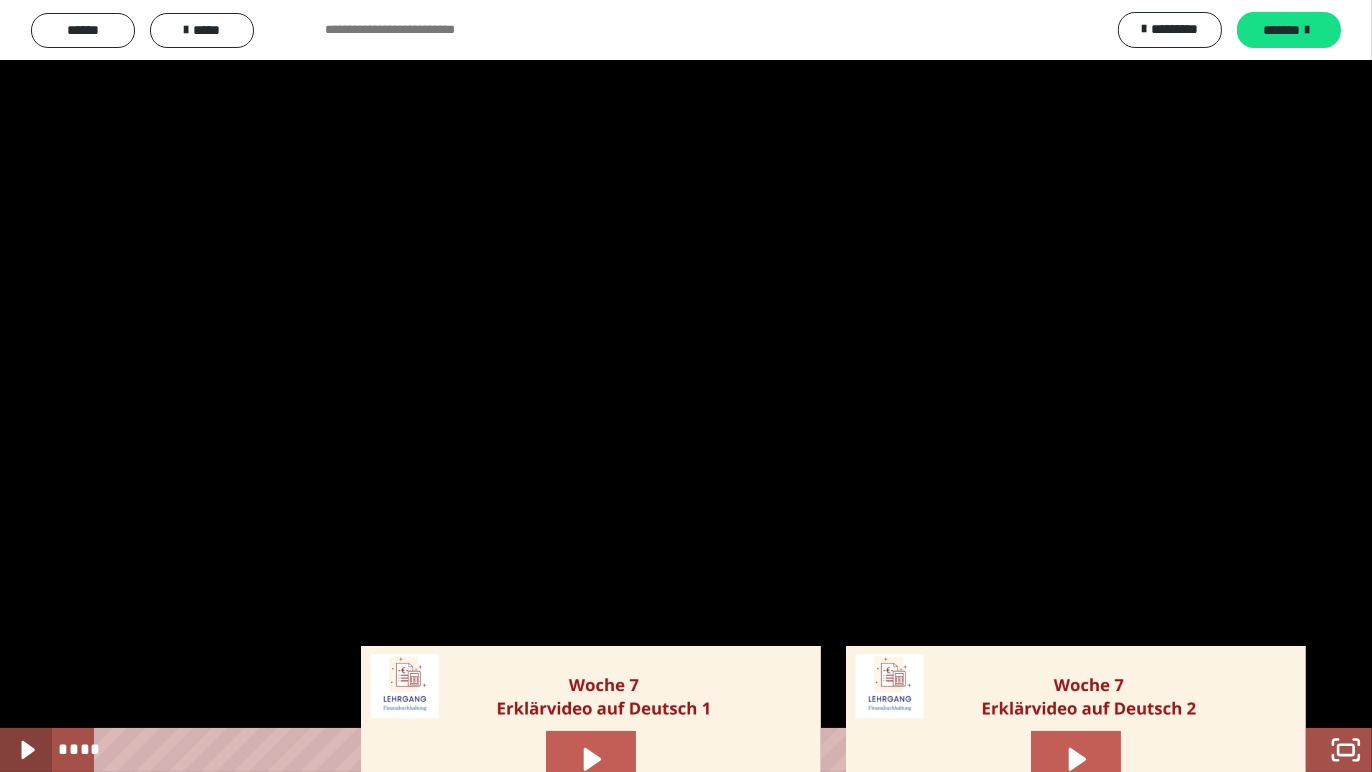 click 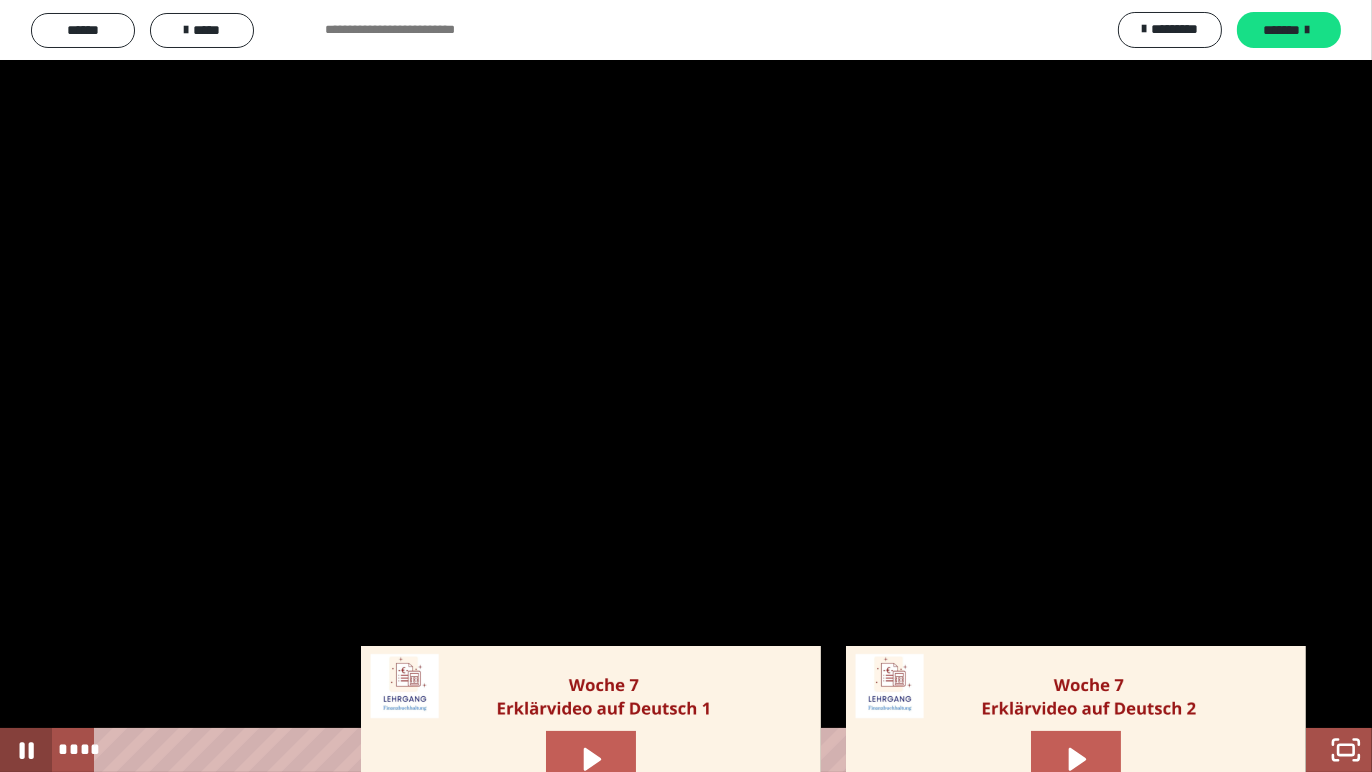 click 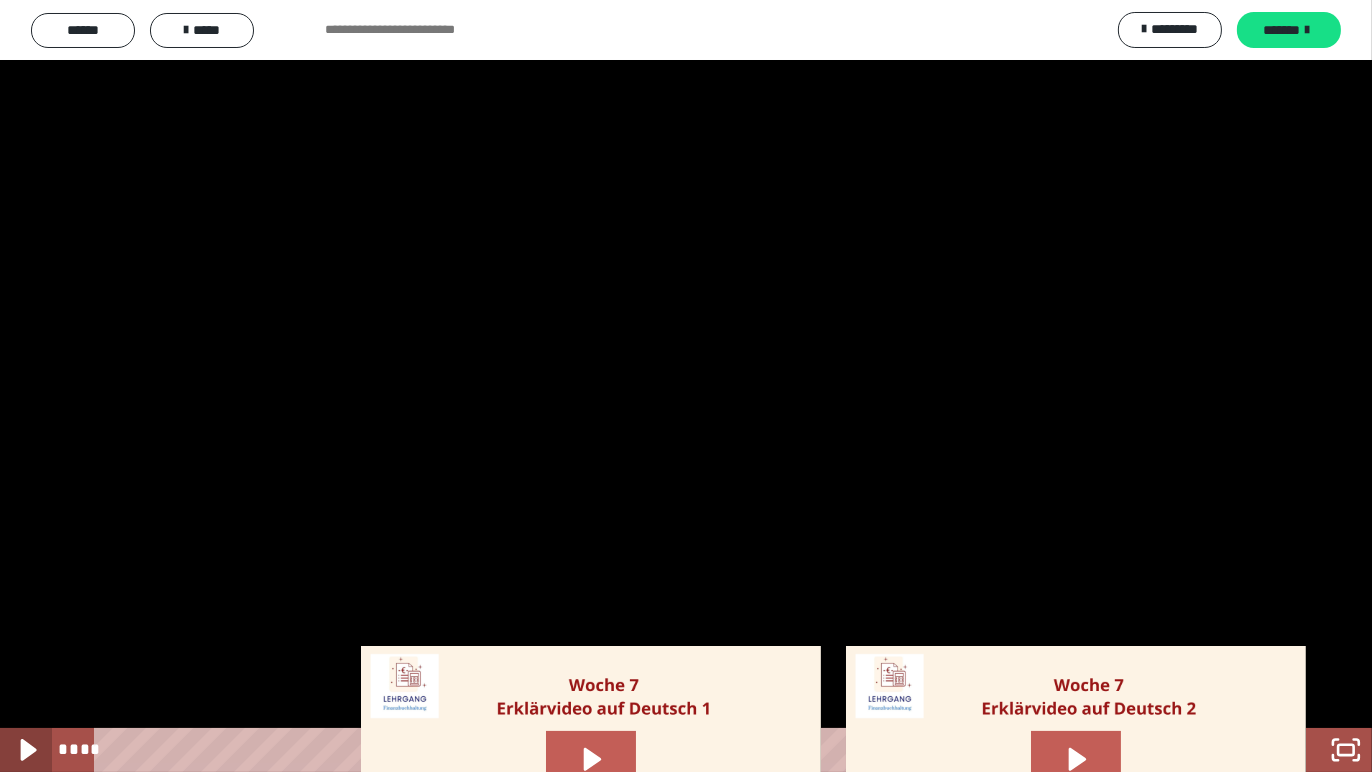 click 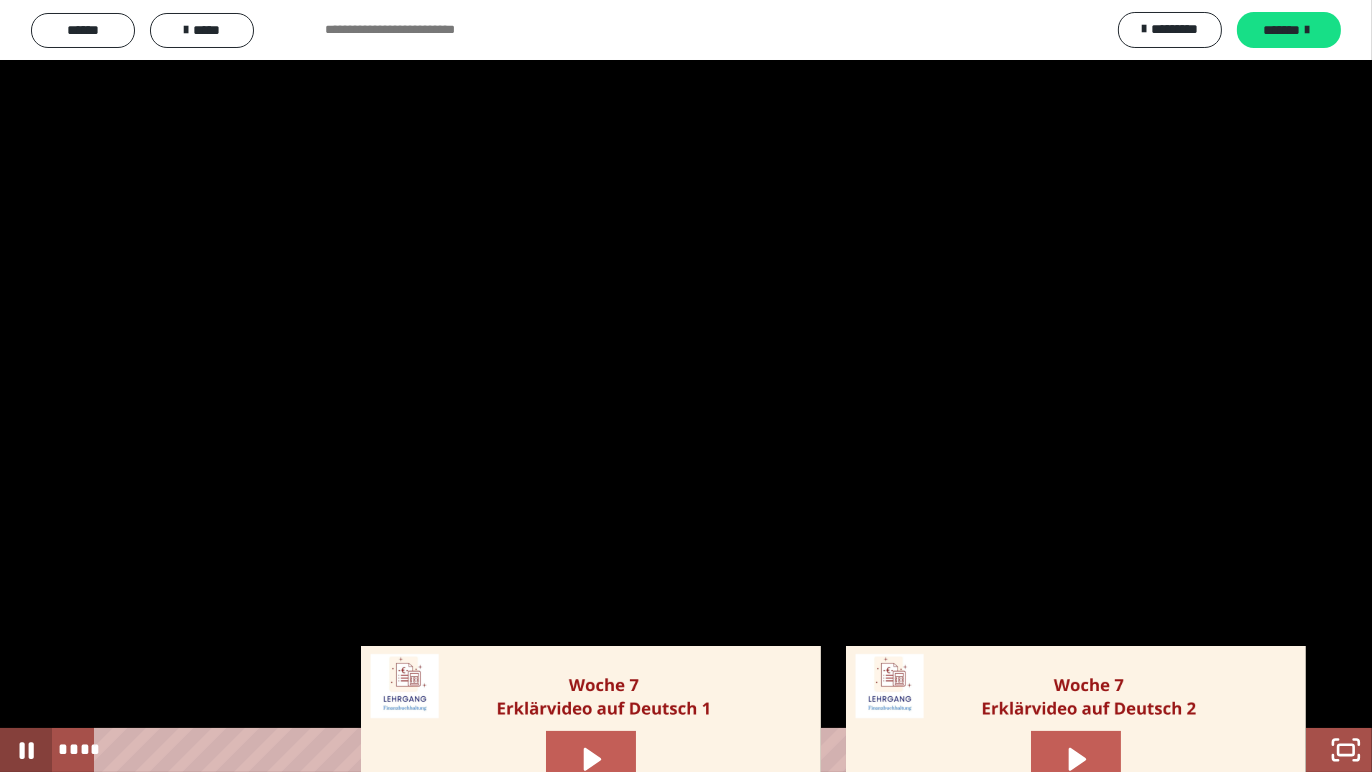 click 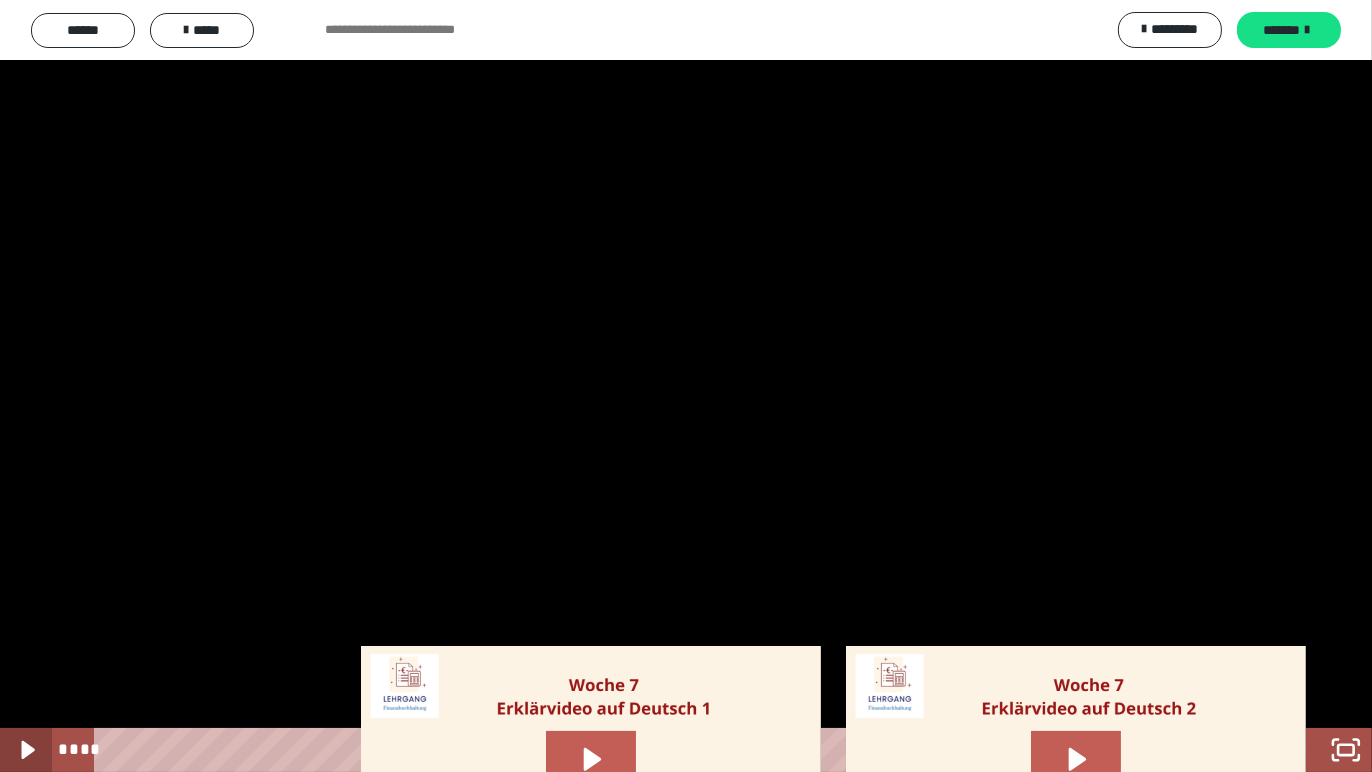 click 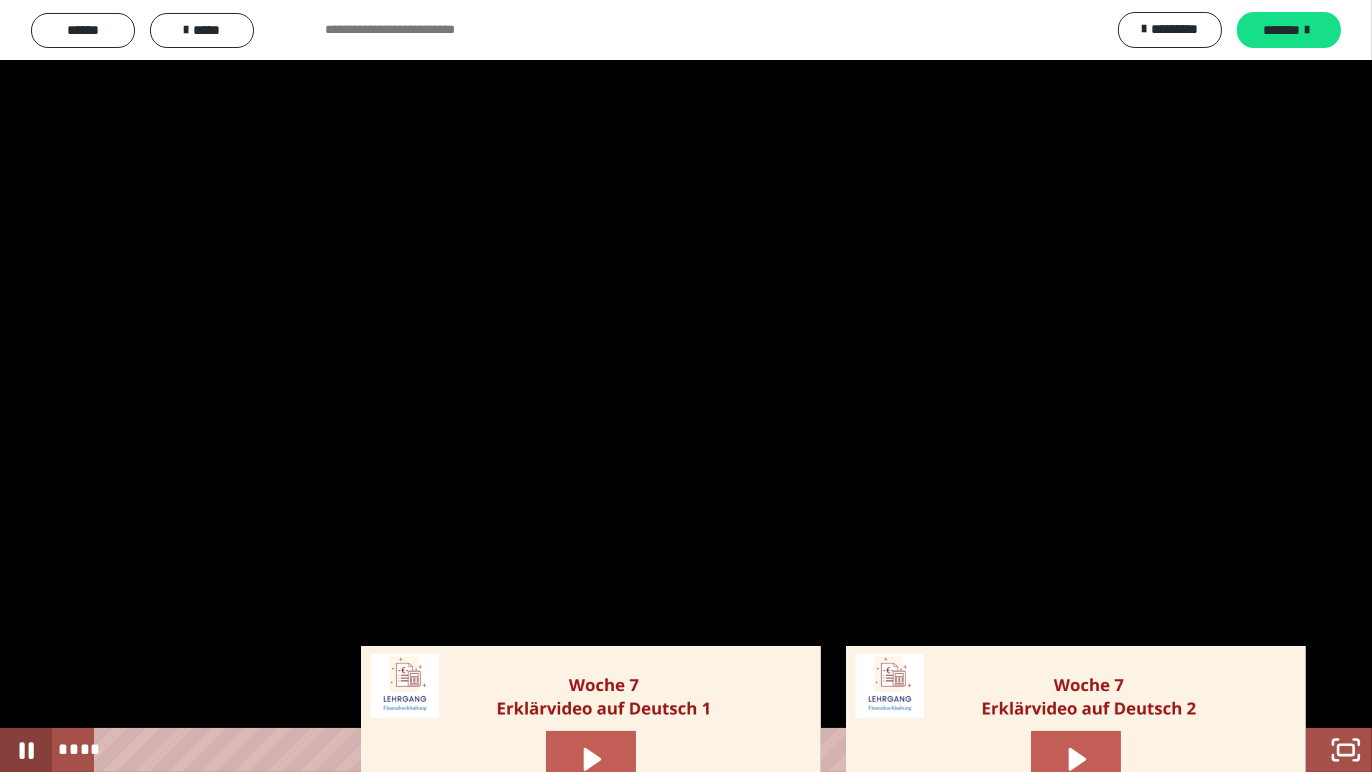 click 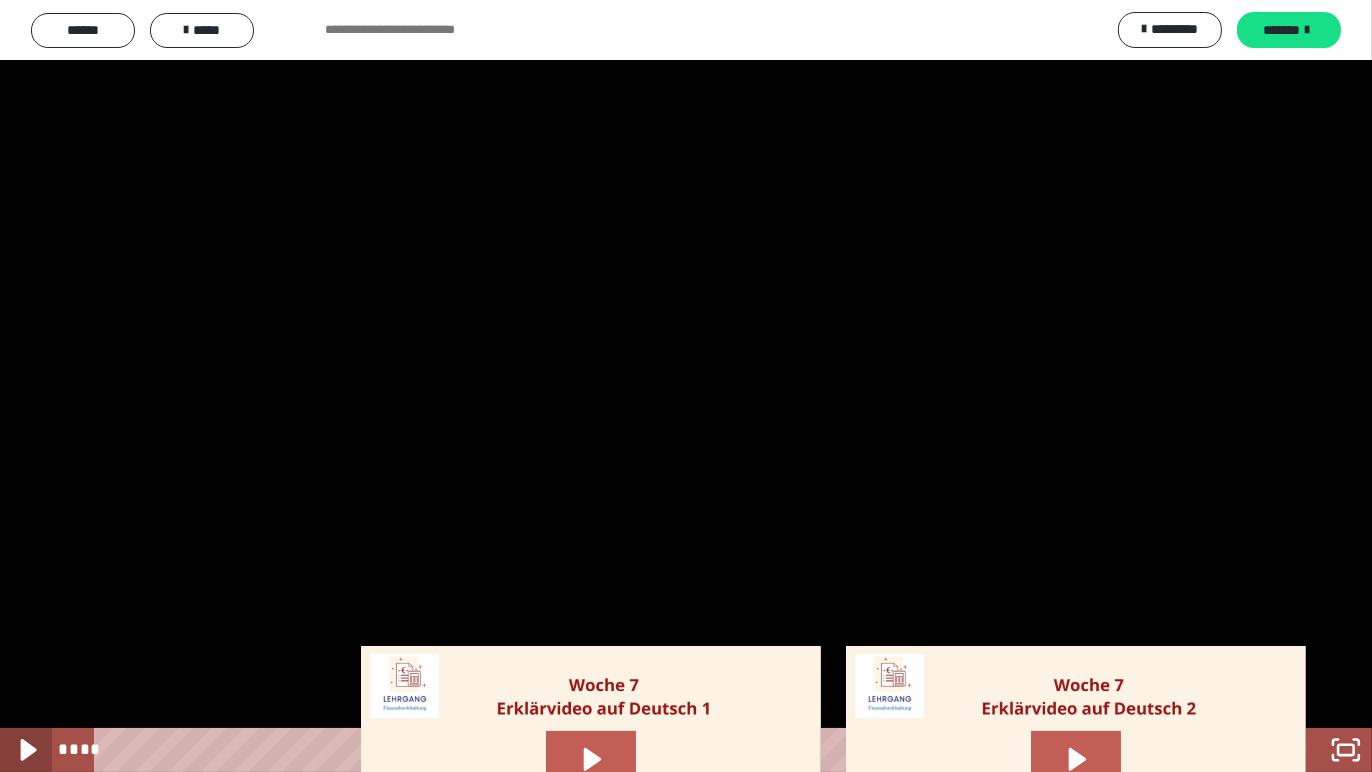 click 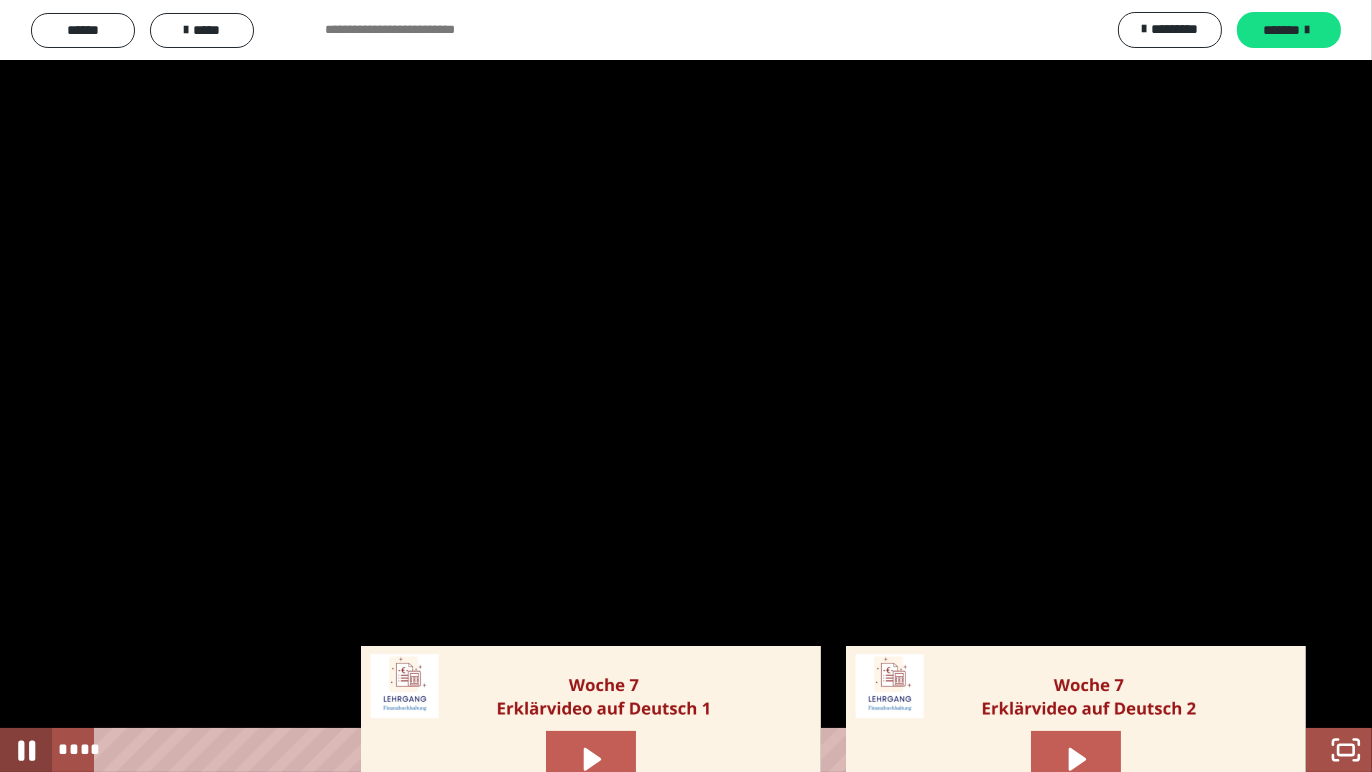 click 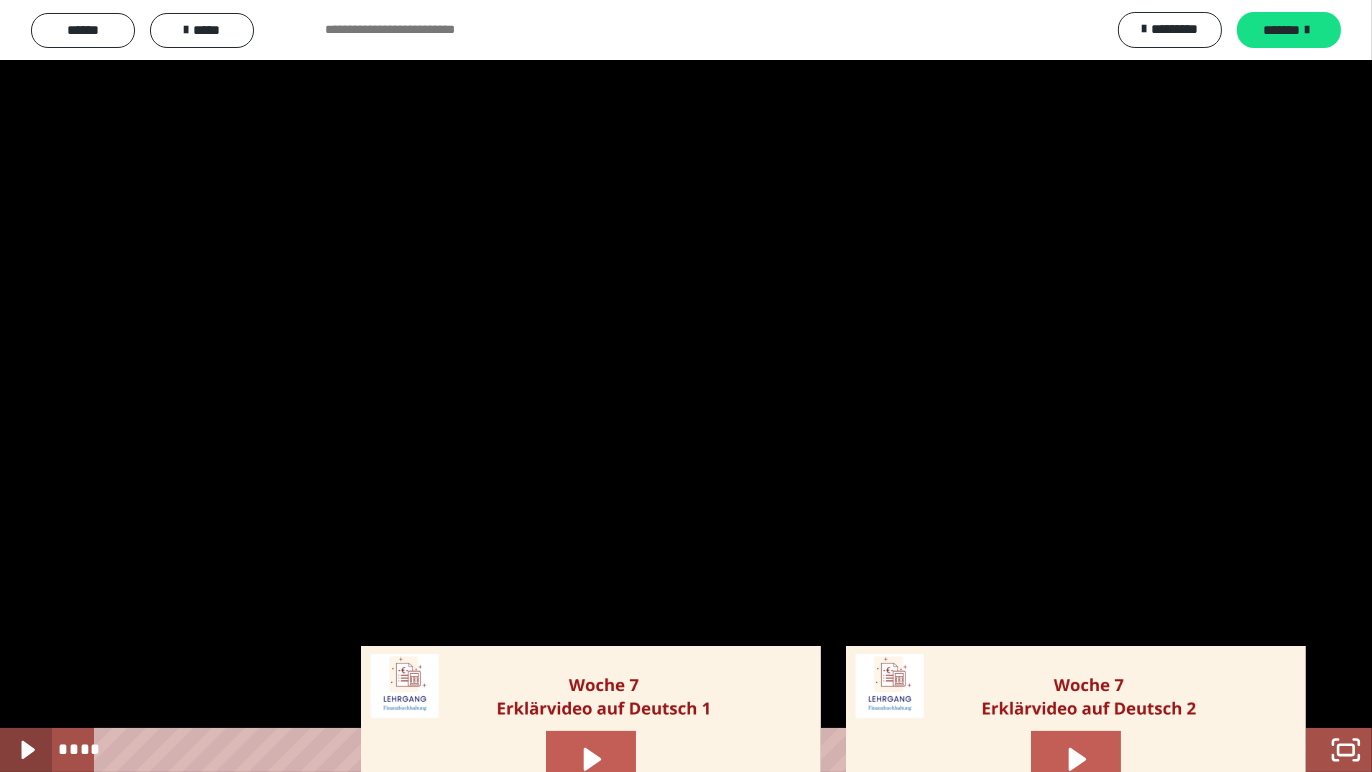 click 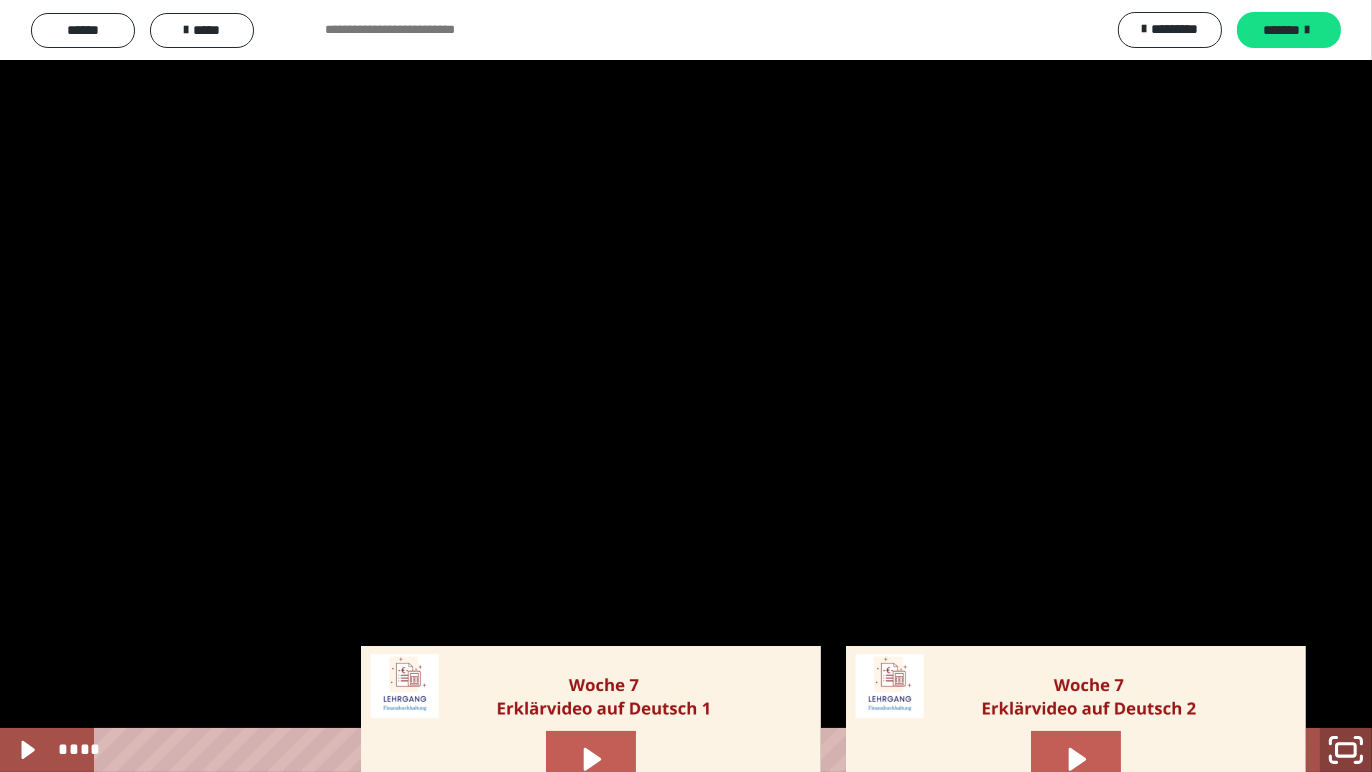 click 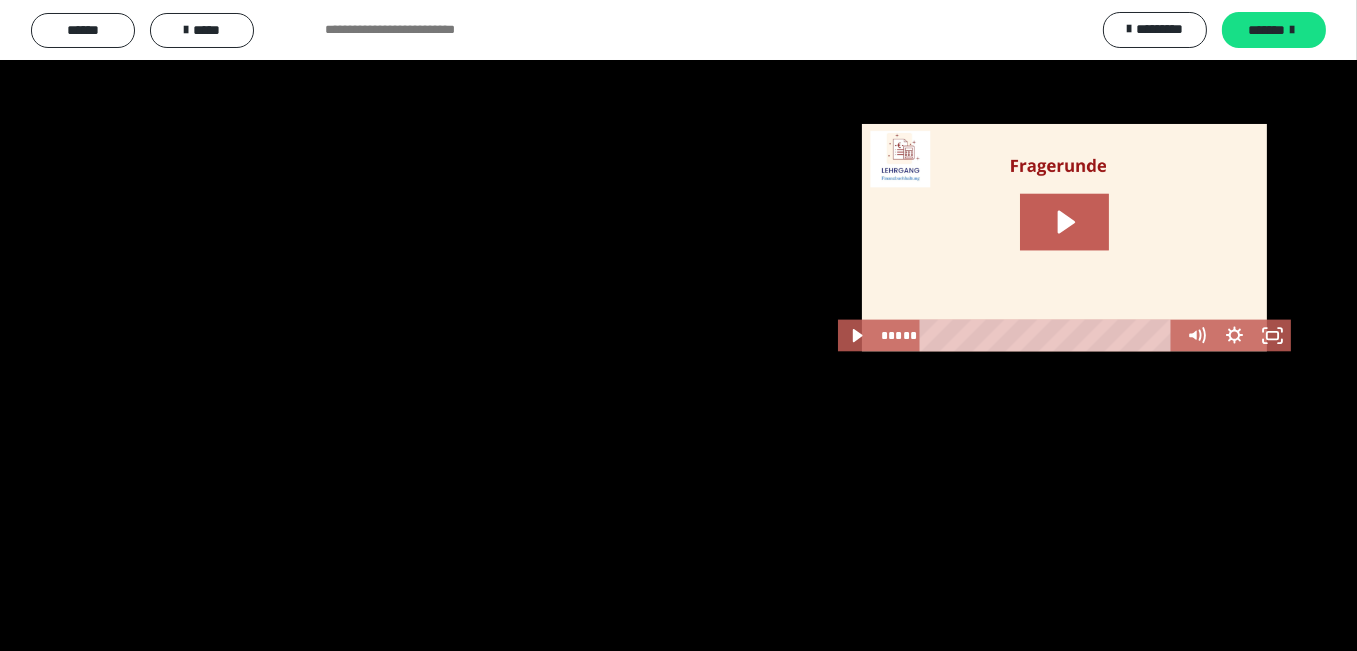 scroll, scrollTop: 3473, scrollLeft: 0, axis: vertical 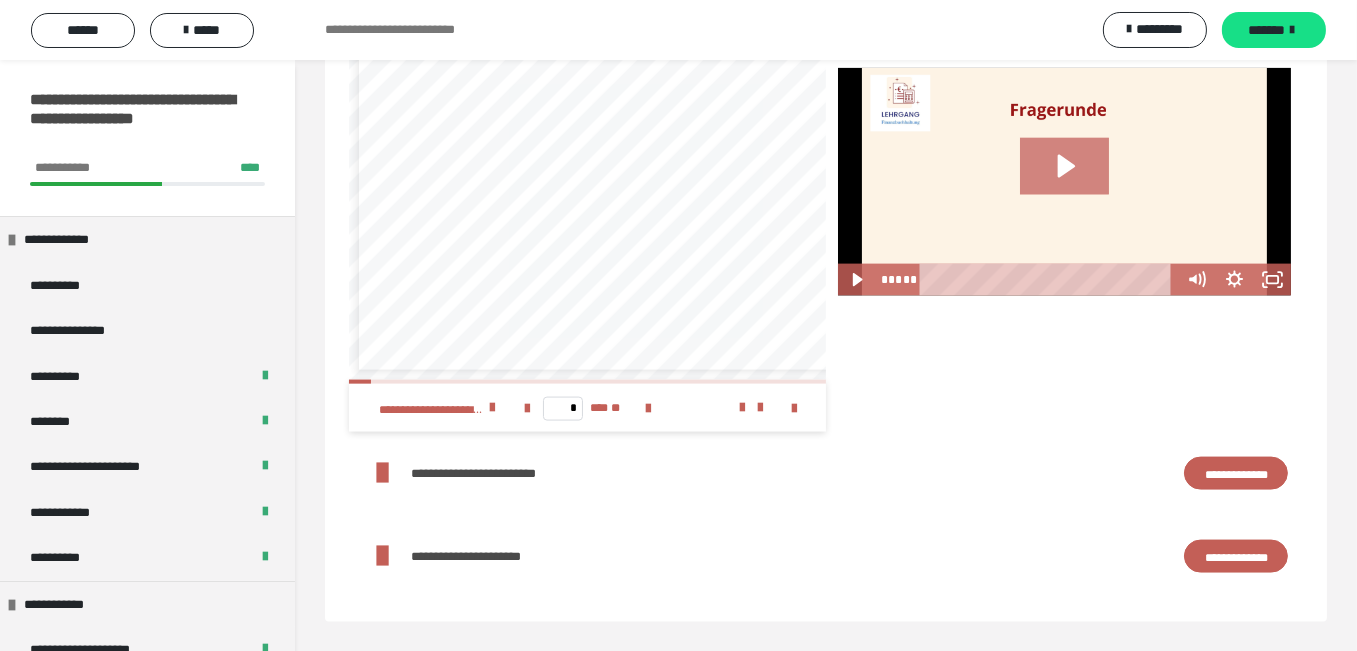 click 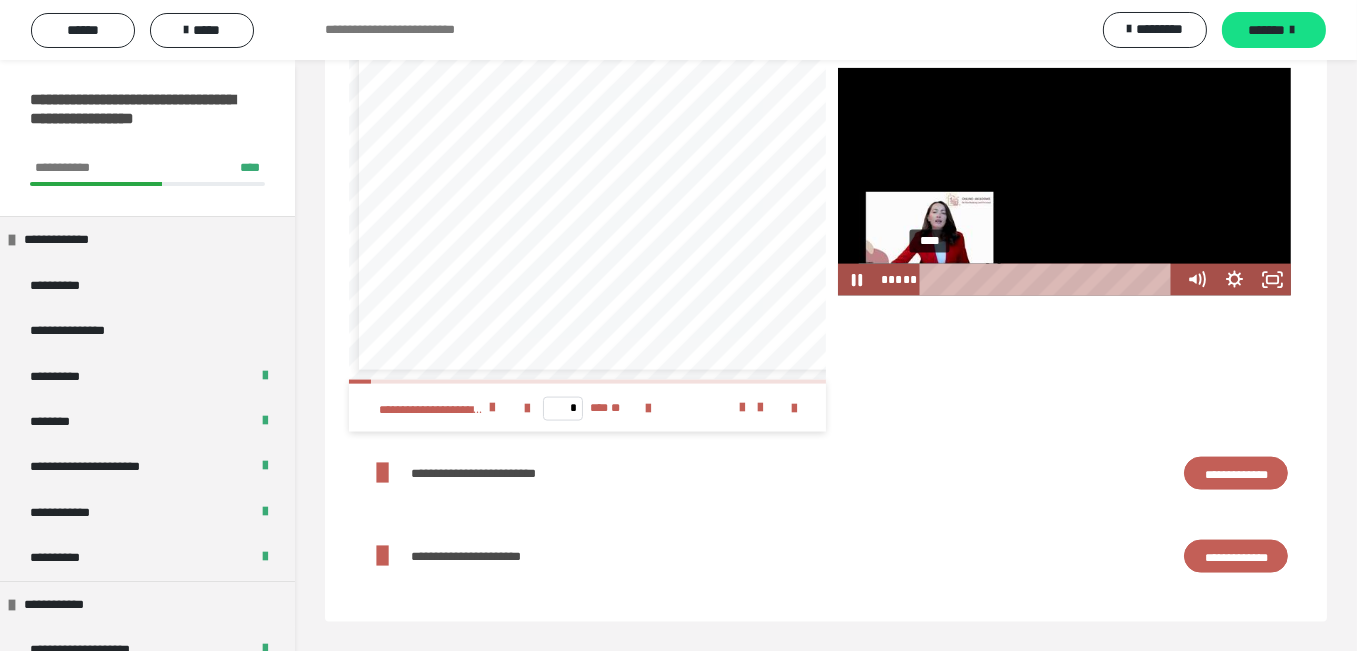 click on "****" at bounding box center (1049, 280) 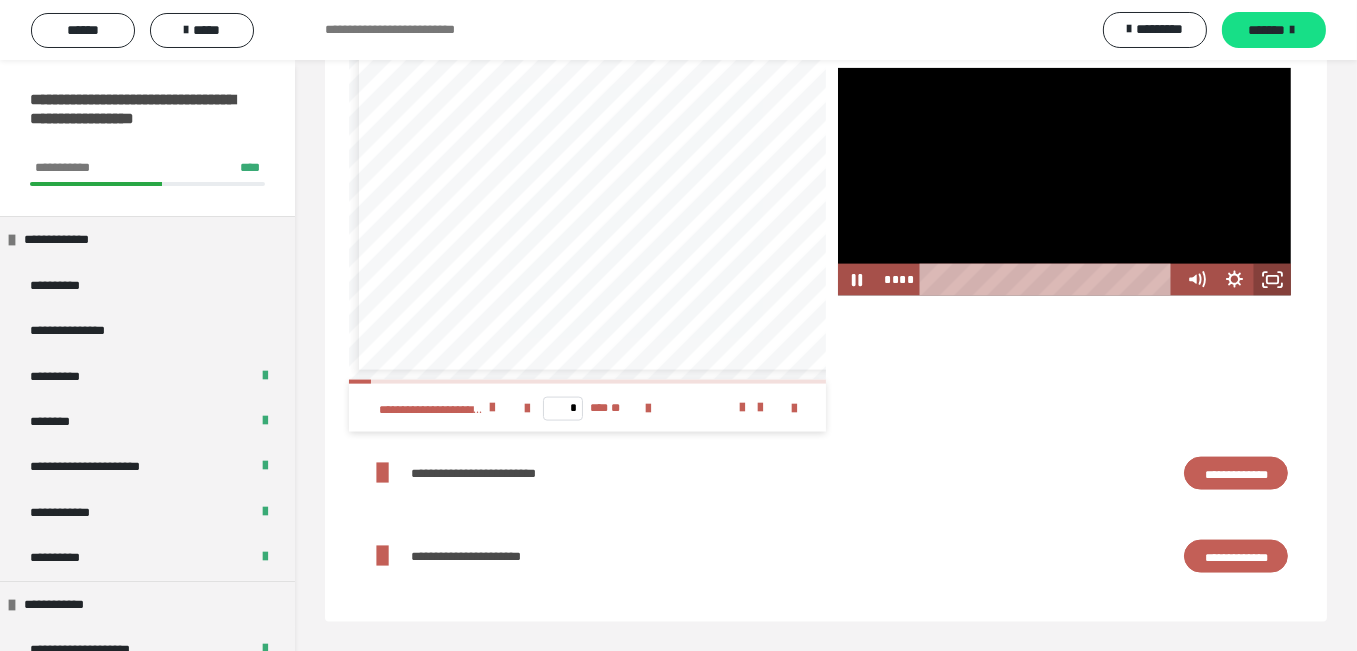 click 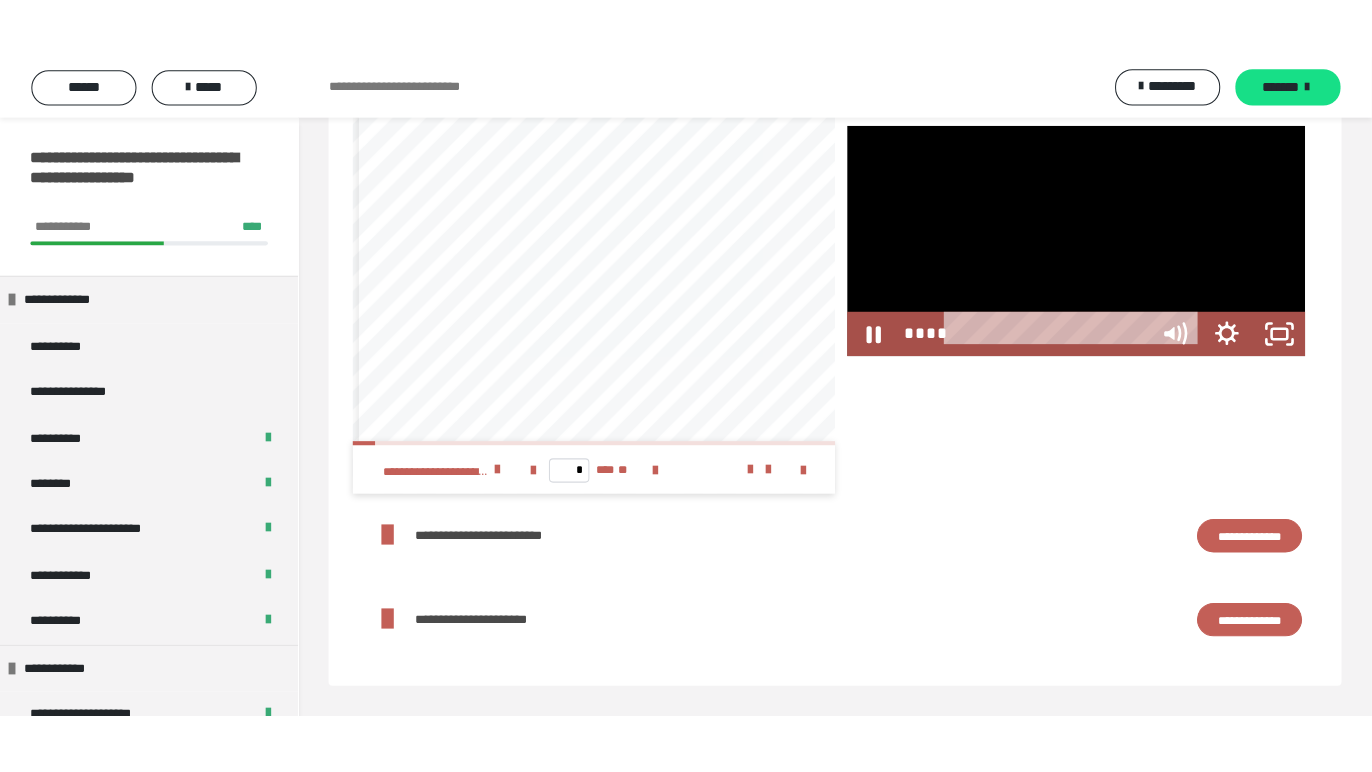scroll, scrollTop: 3364, scrollLeft: 0, axis: vertical 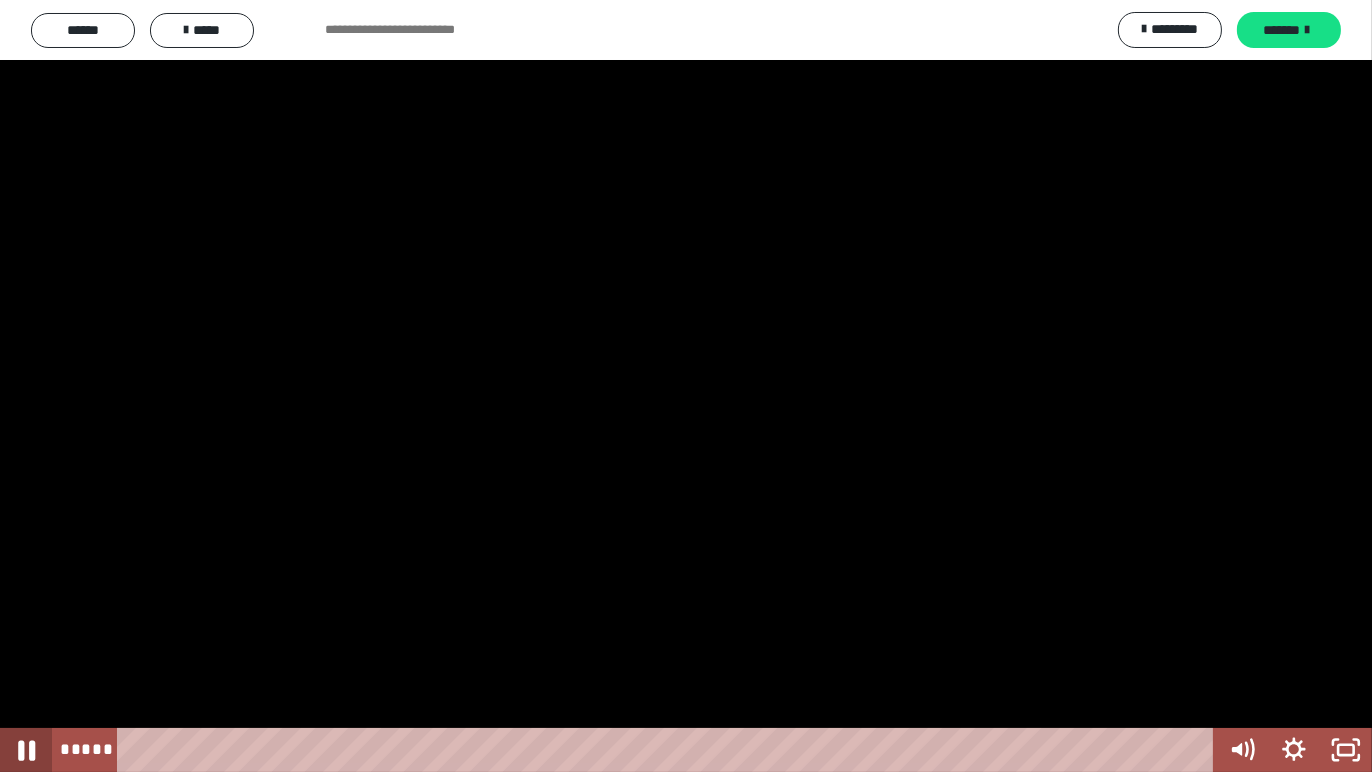 click 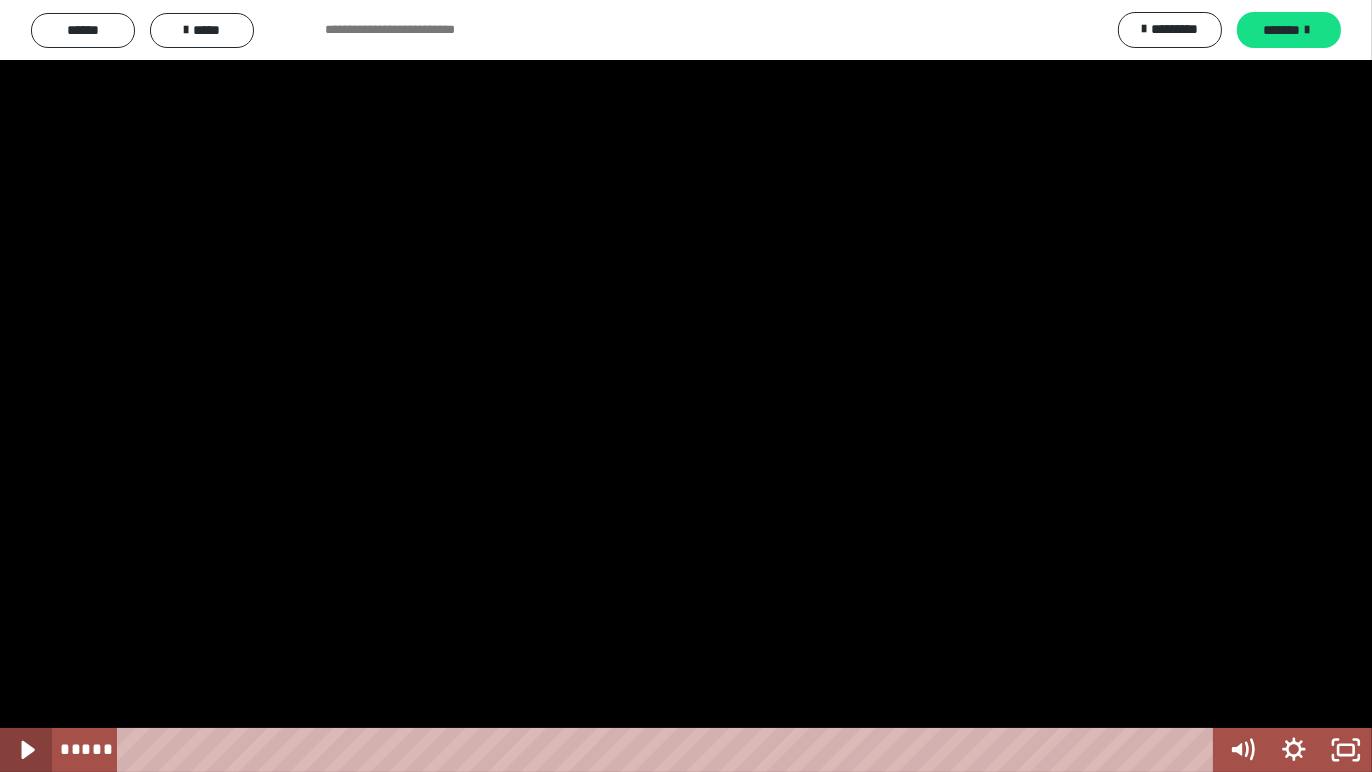 click 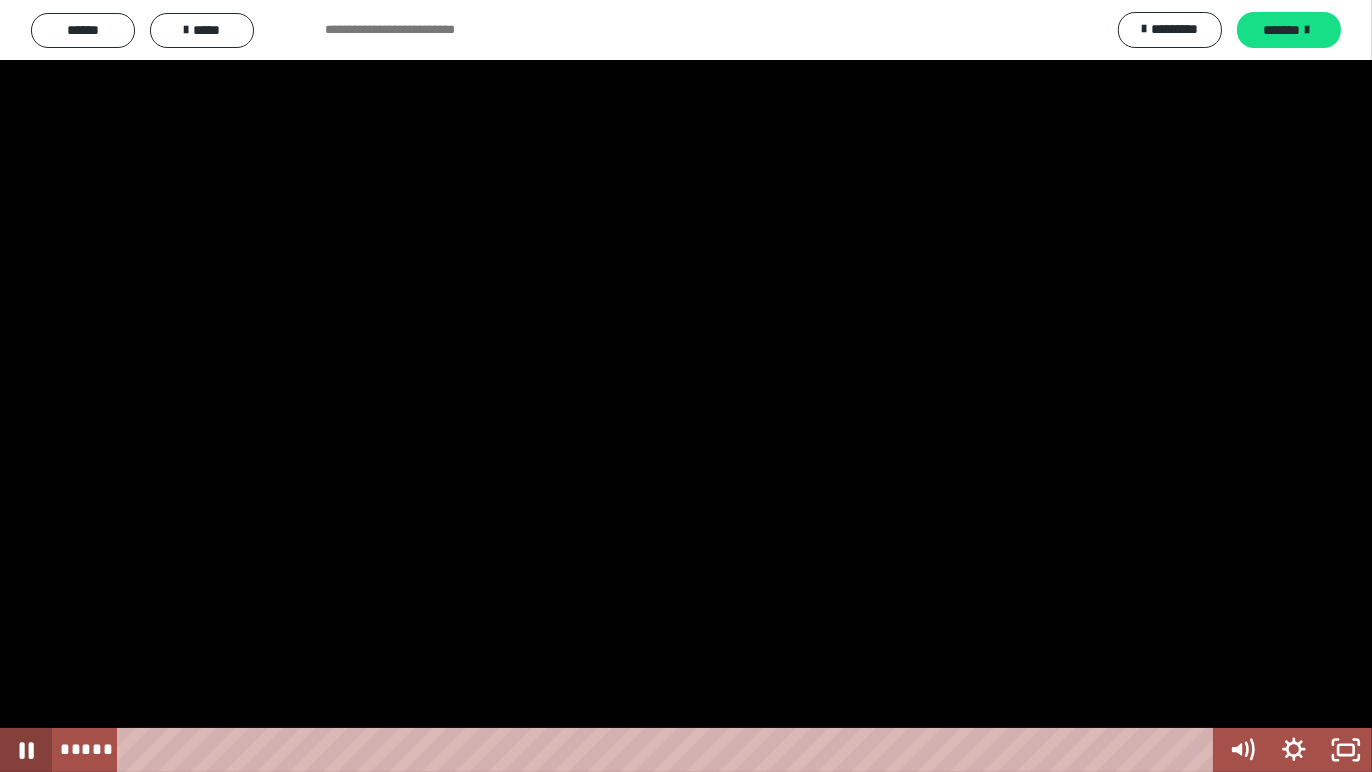 click 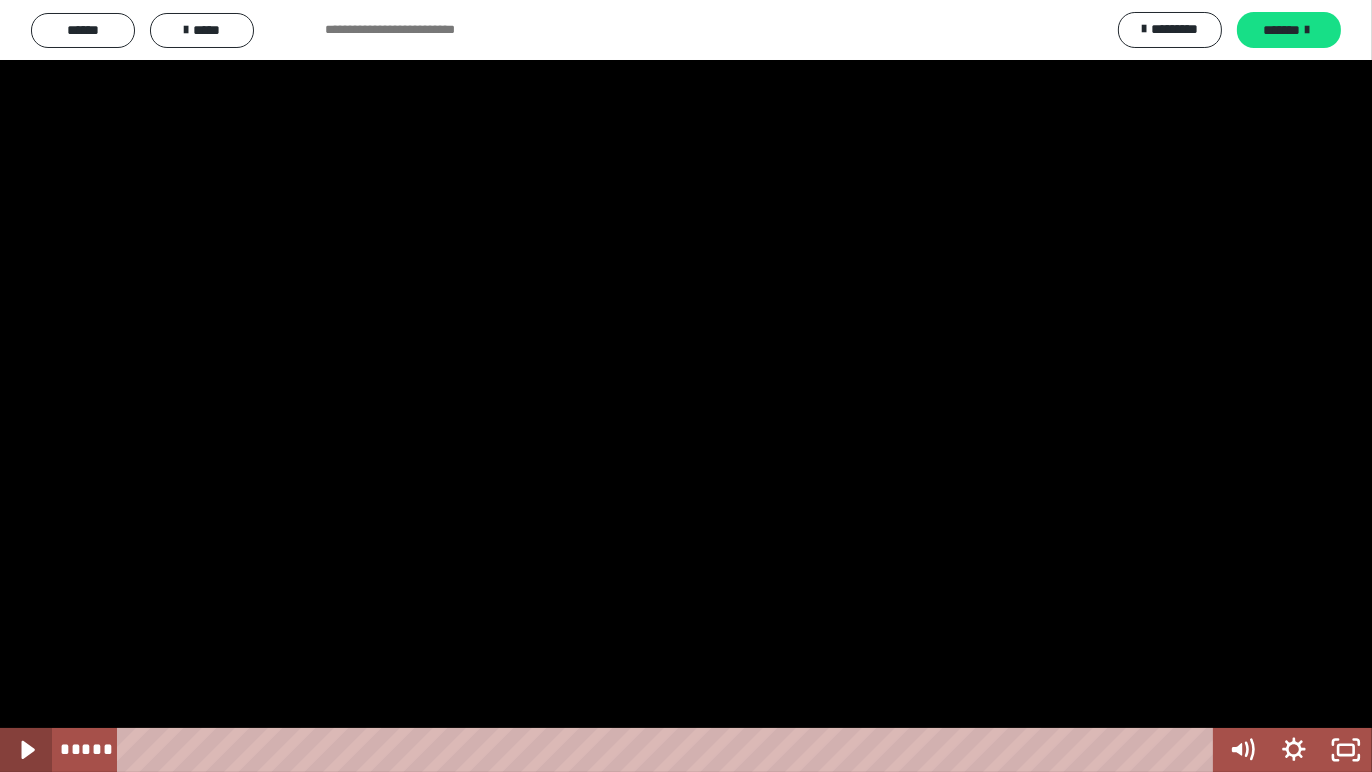 click 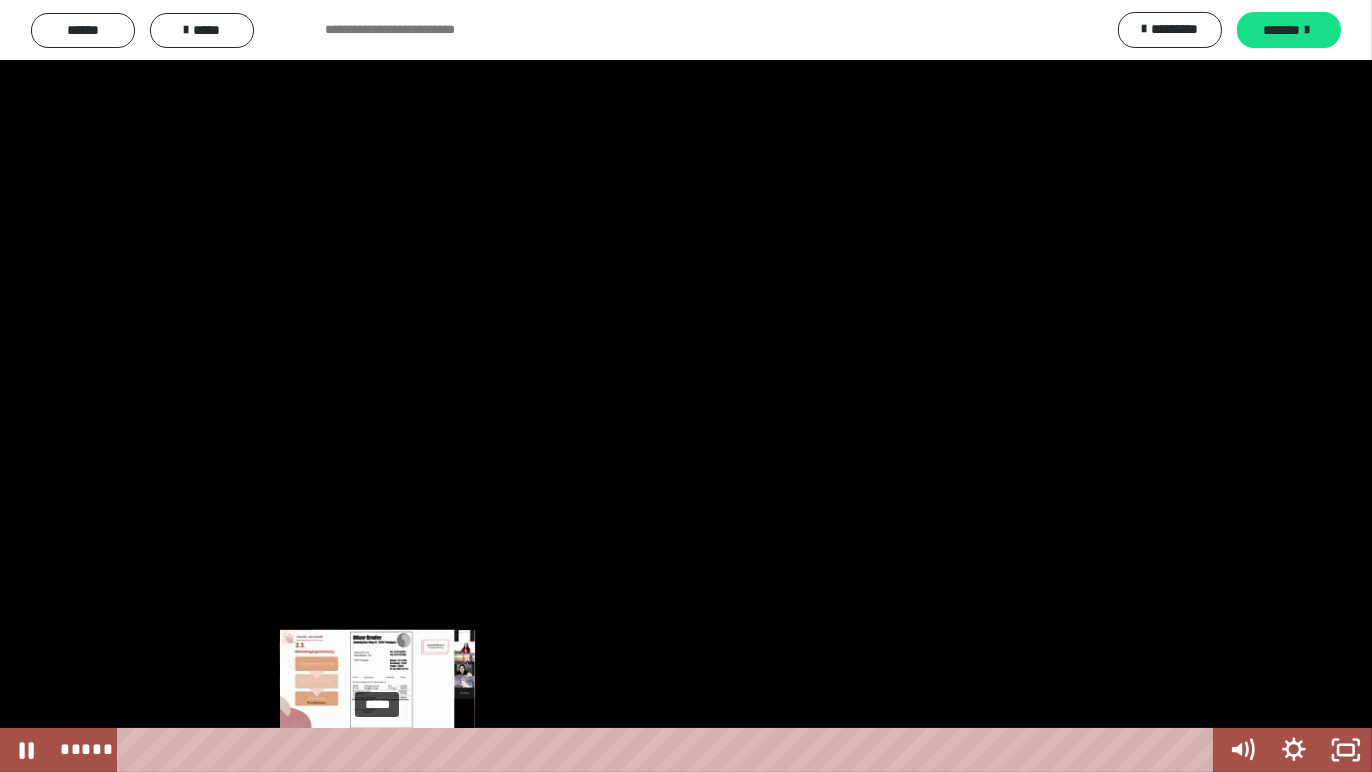 click at bounding box center [377, 750] 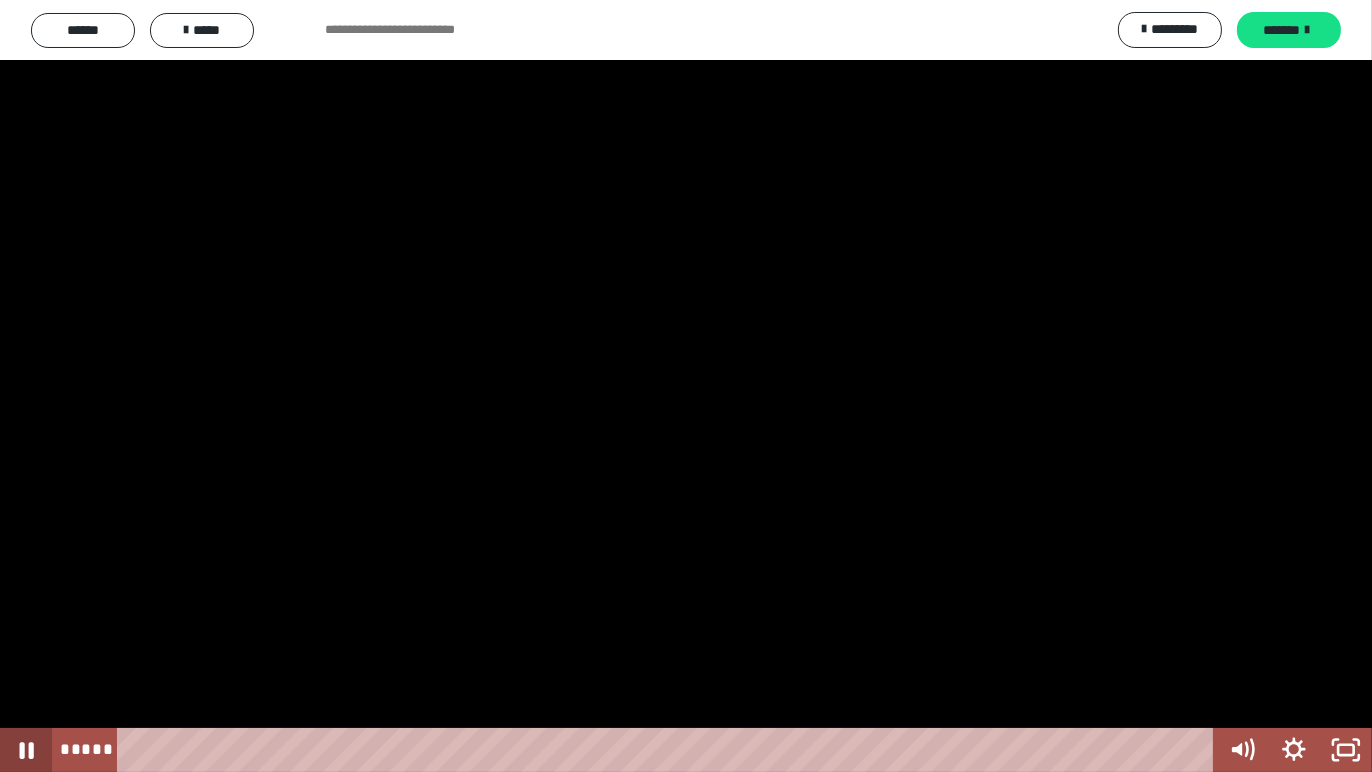 click 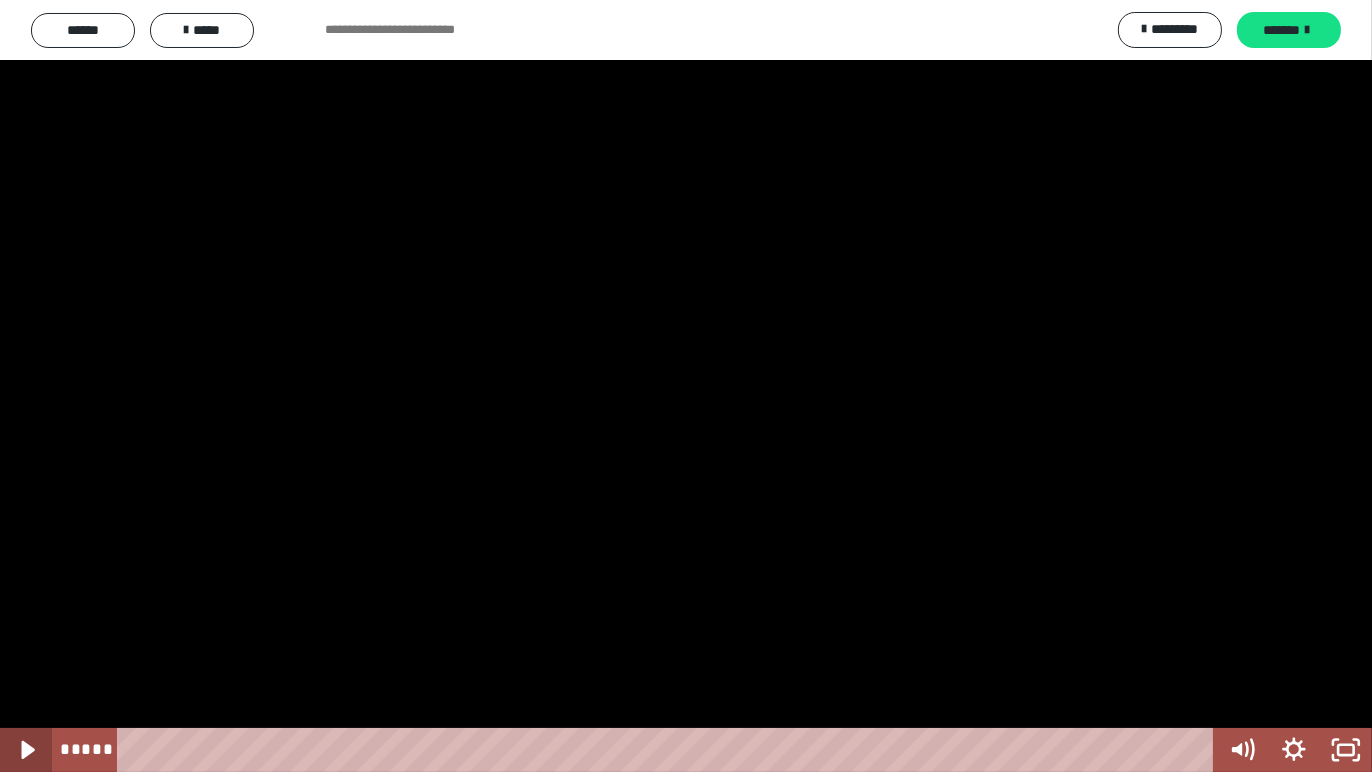 click 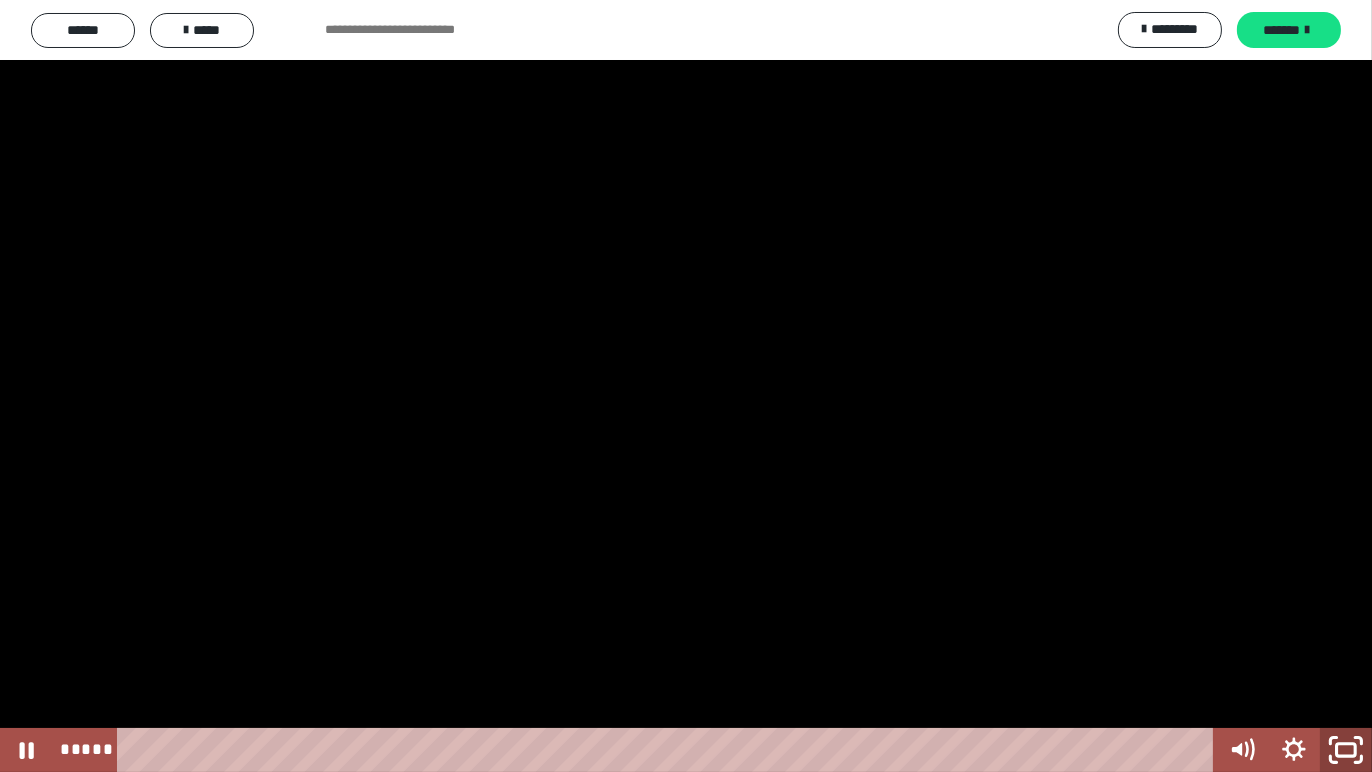 click 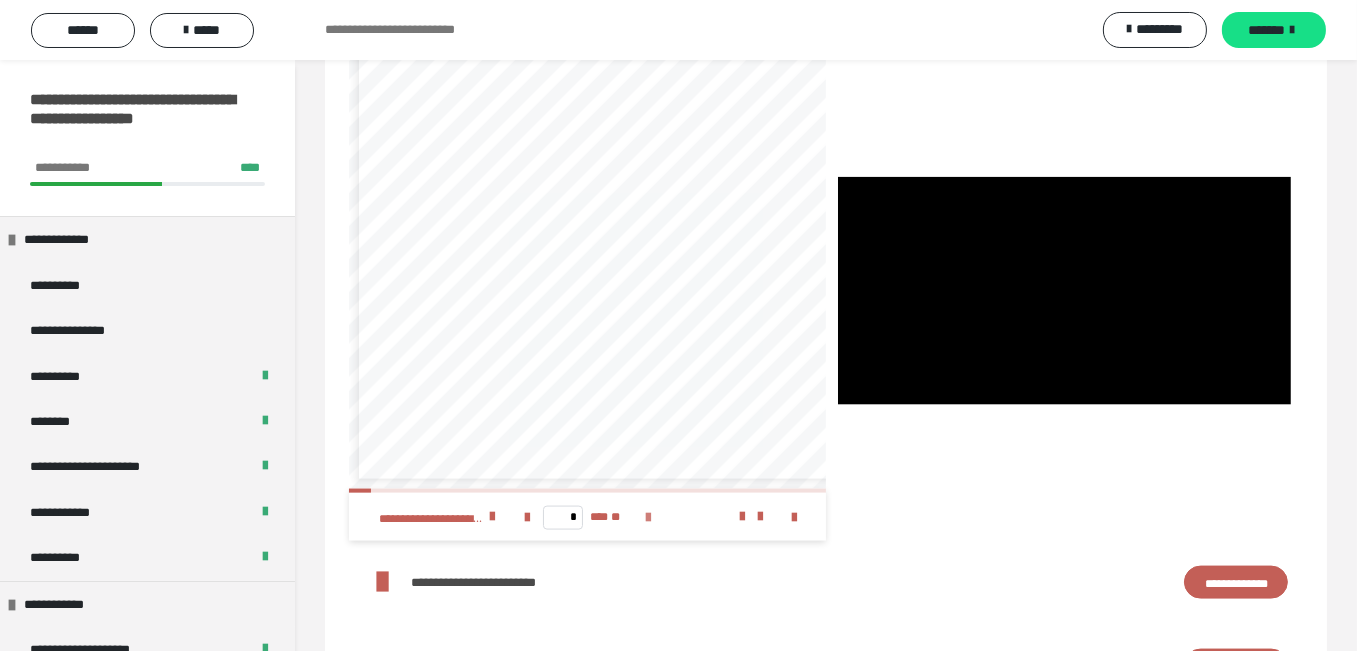 click at bounding box center (648, 518) 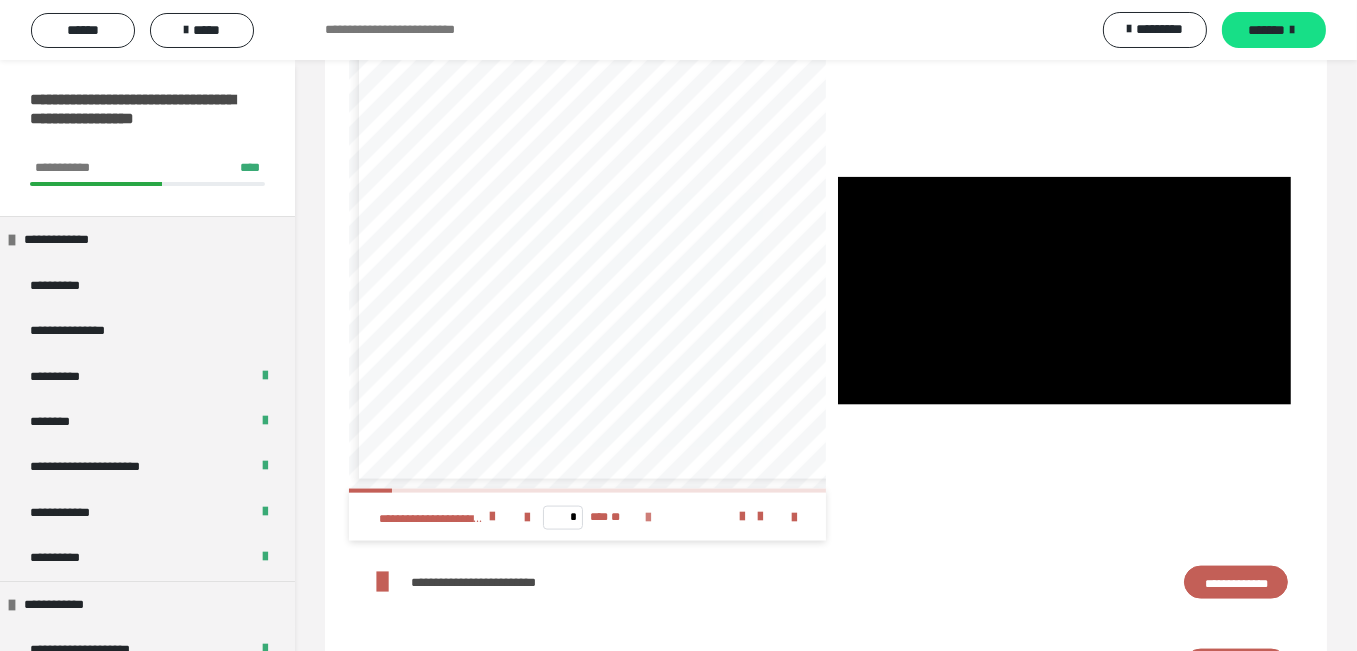 click at bounding box center (648, 518) 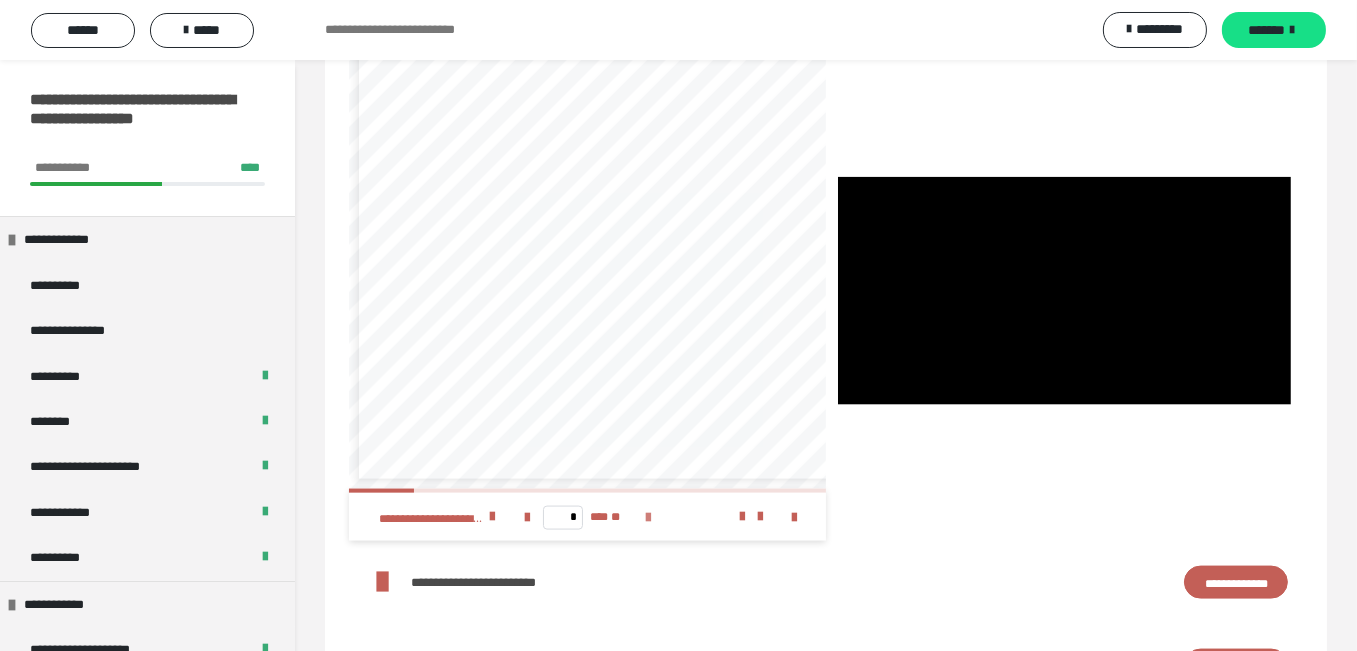 click at bounding box center (648, 518) 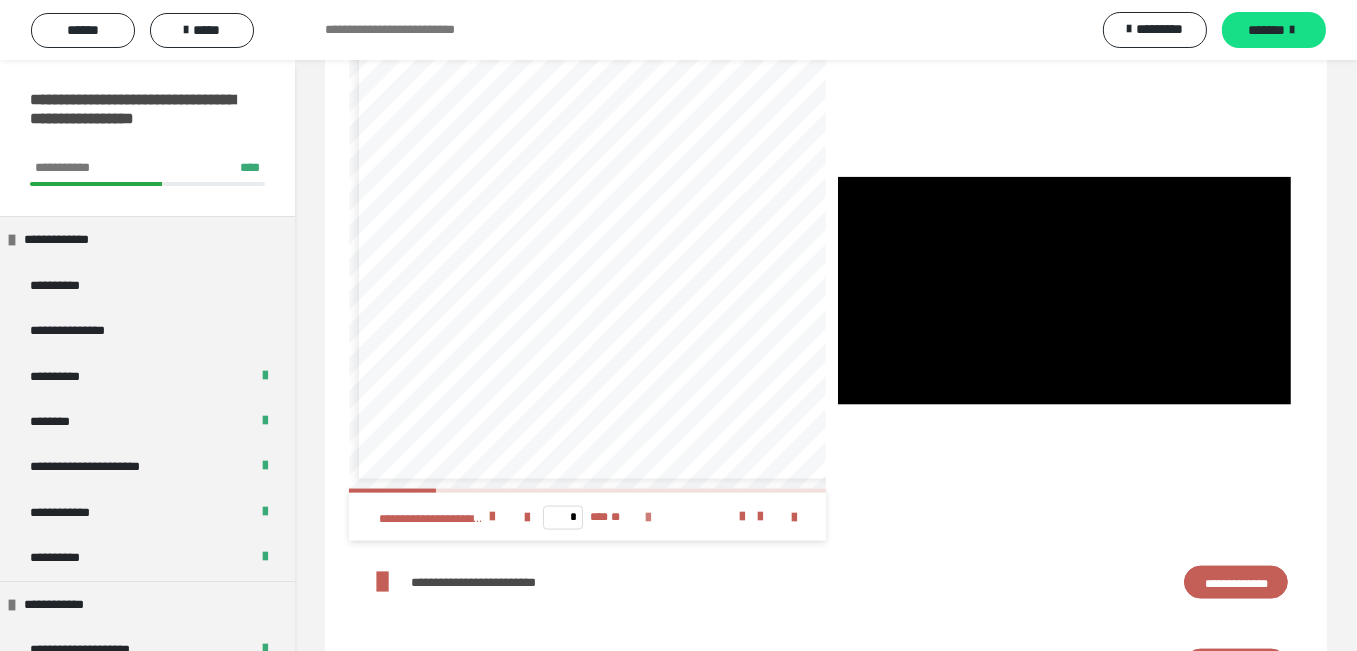 click at bounding box center [648, 518] 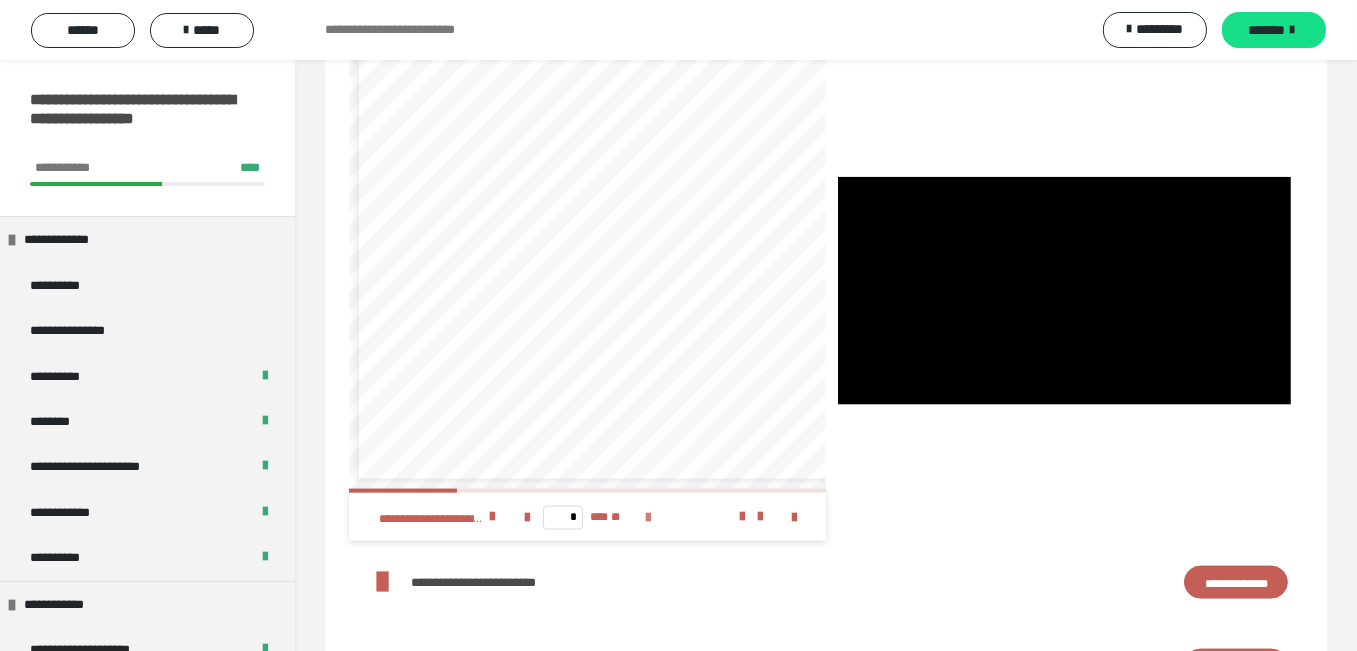 click at bounding box center [648, 518] 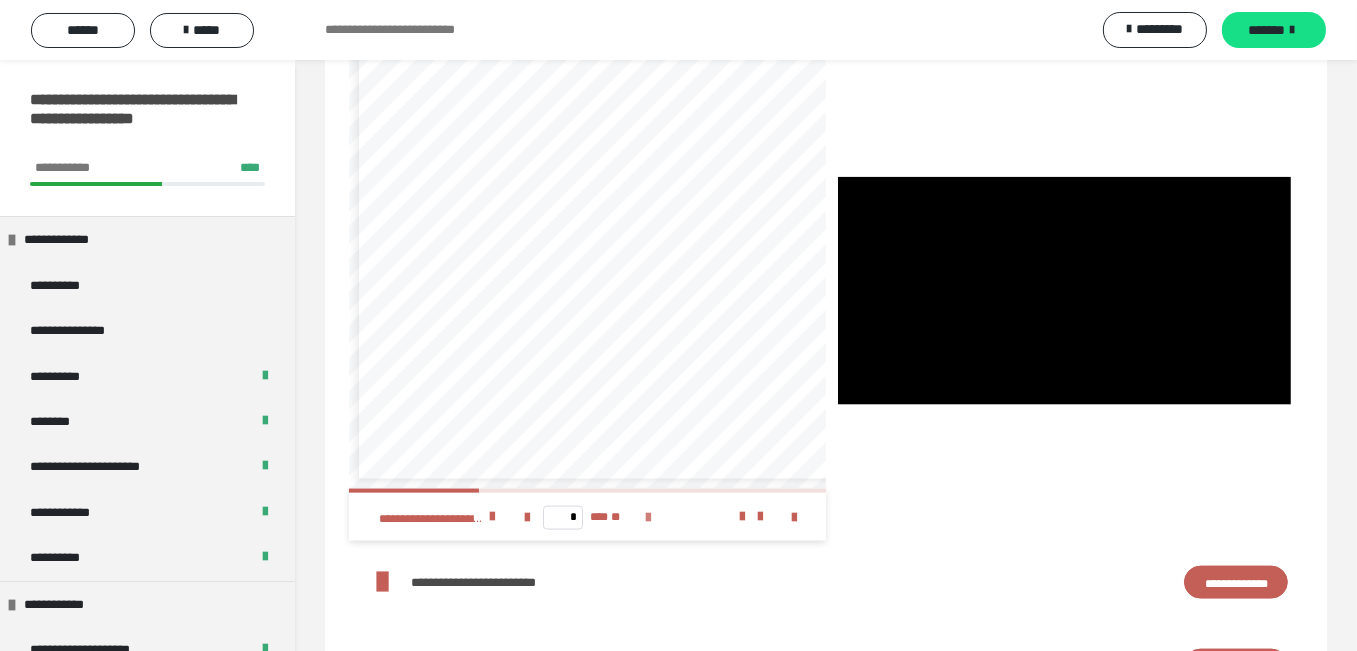 click at bounding box center [648, 518] 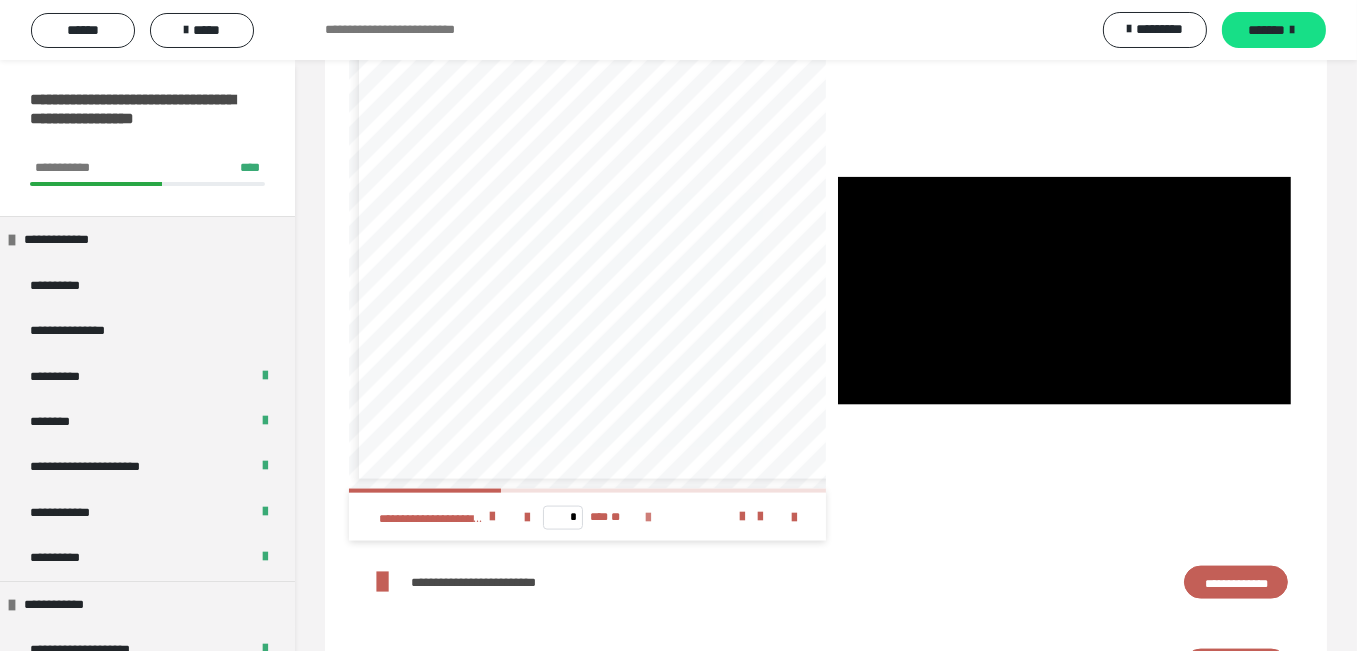 click at bounding box center [648, 518] 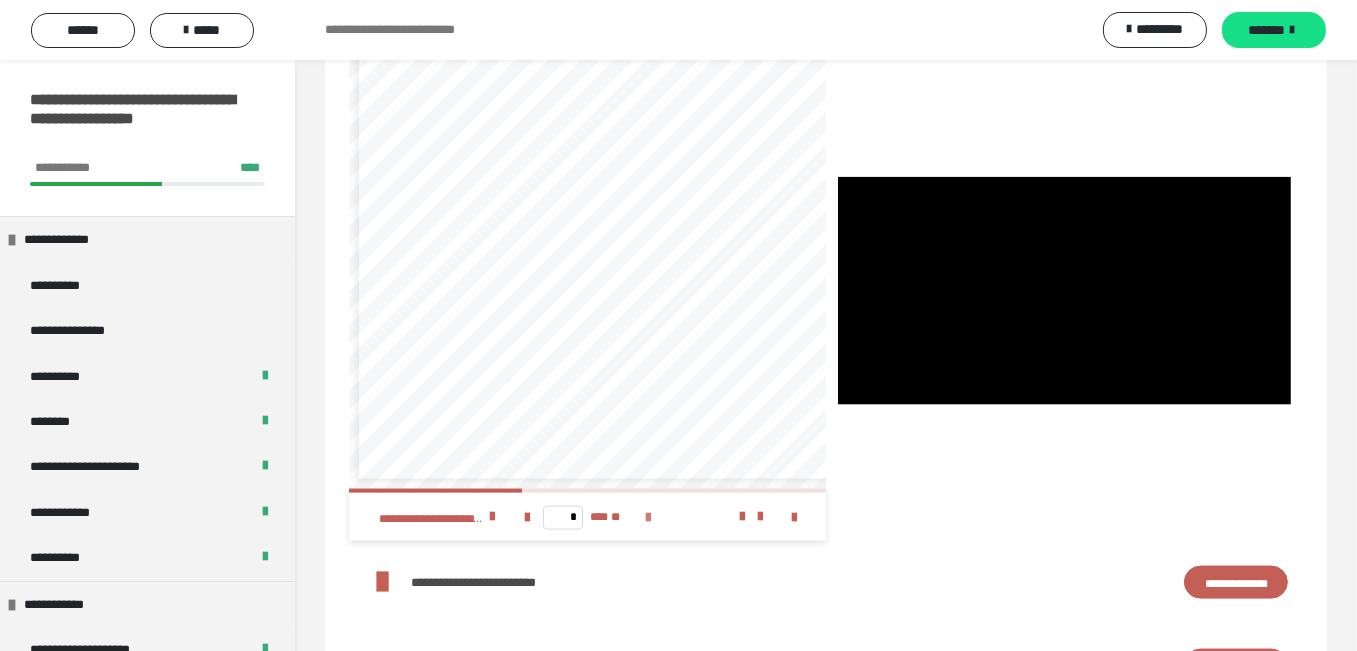 click at bounding box center [648, 518] 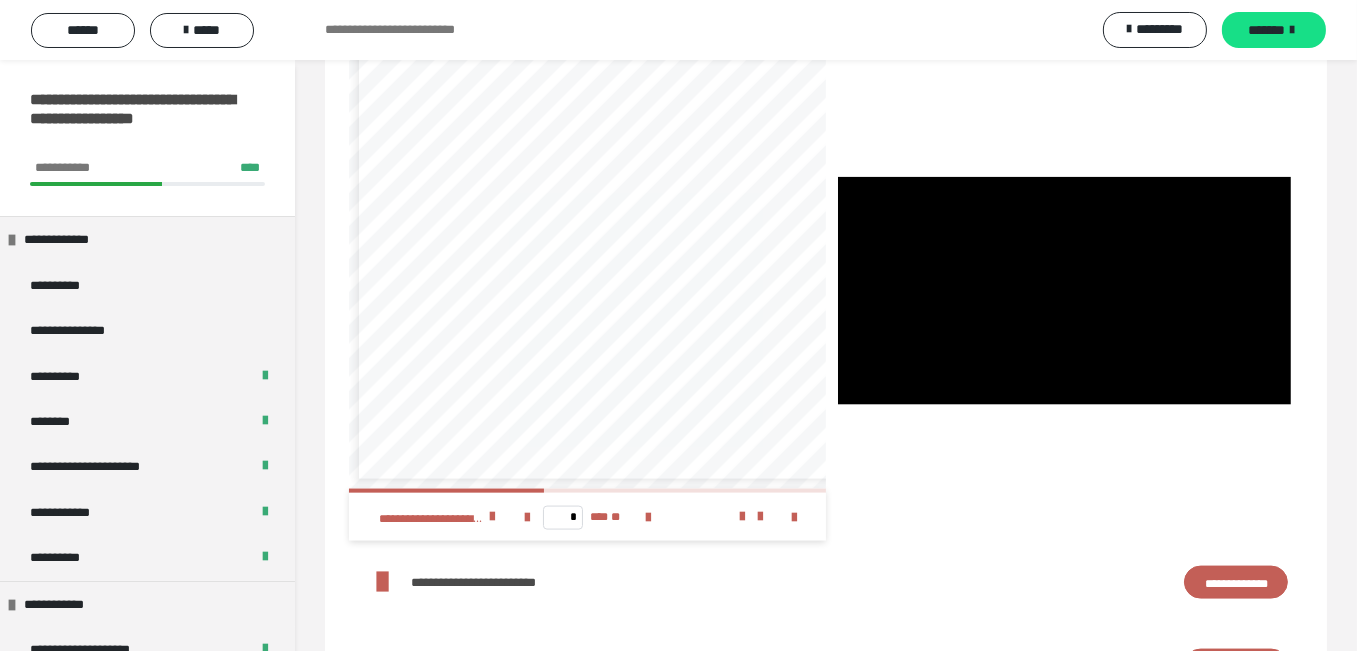 click on "**********" at bounding box center [594, 386] 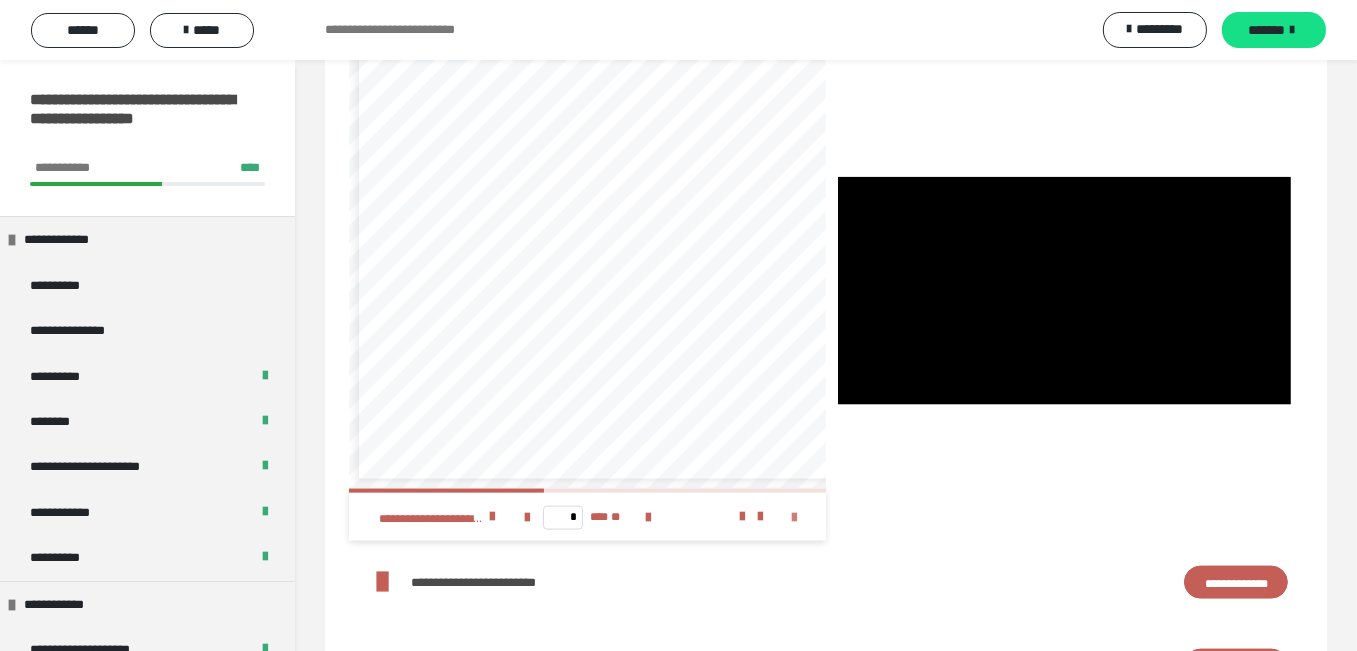 click at bounding box center [794, 518] 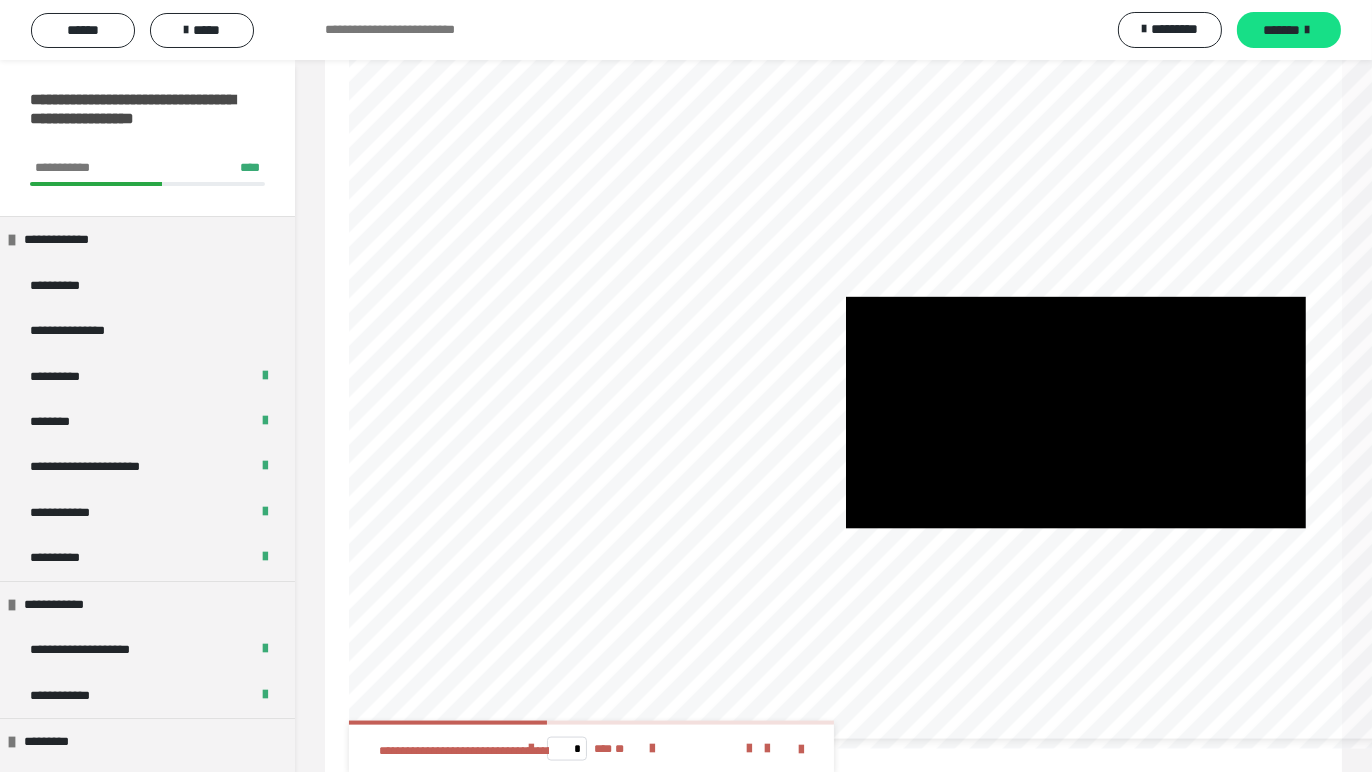 scroll, scrollTop: 217, scrollLeft: 60, axis: both 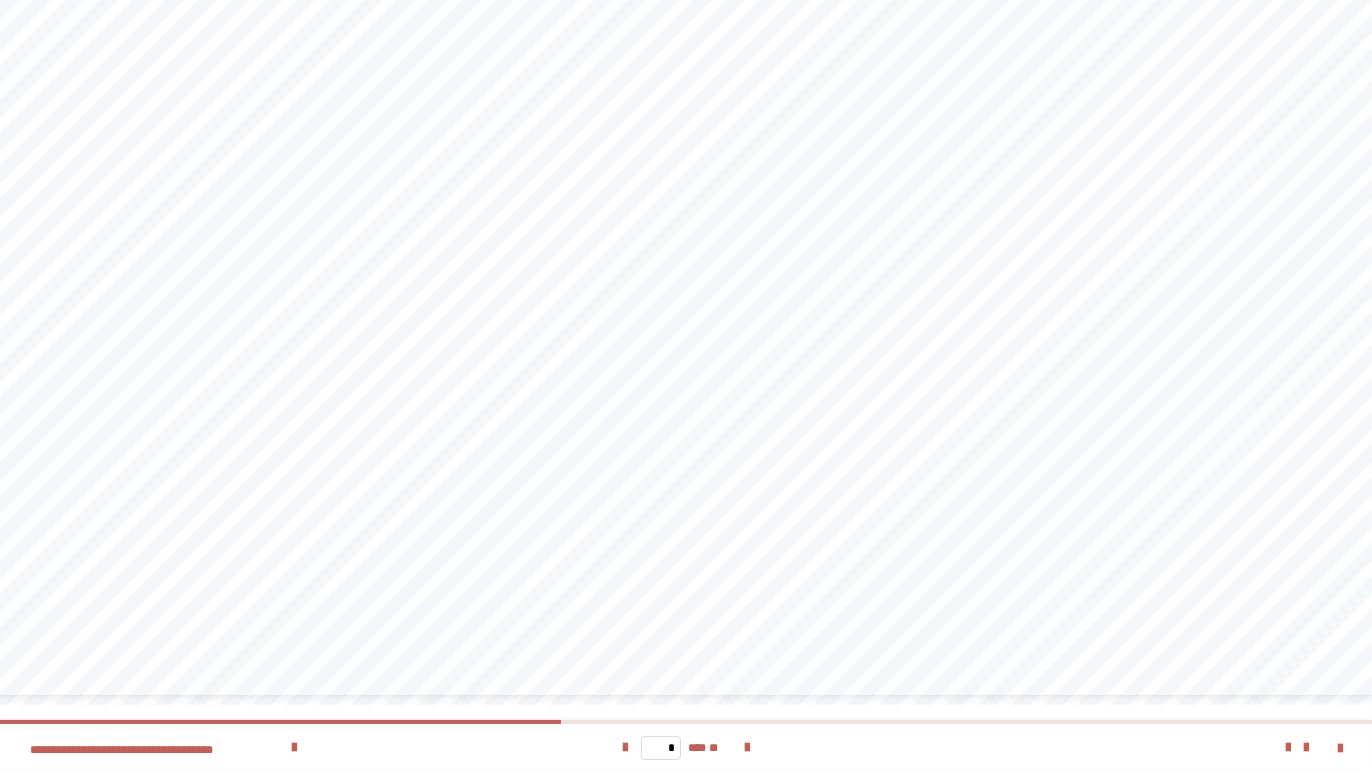 click on "**********" at bounding box center (430, 492) 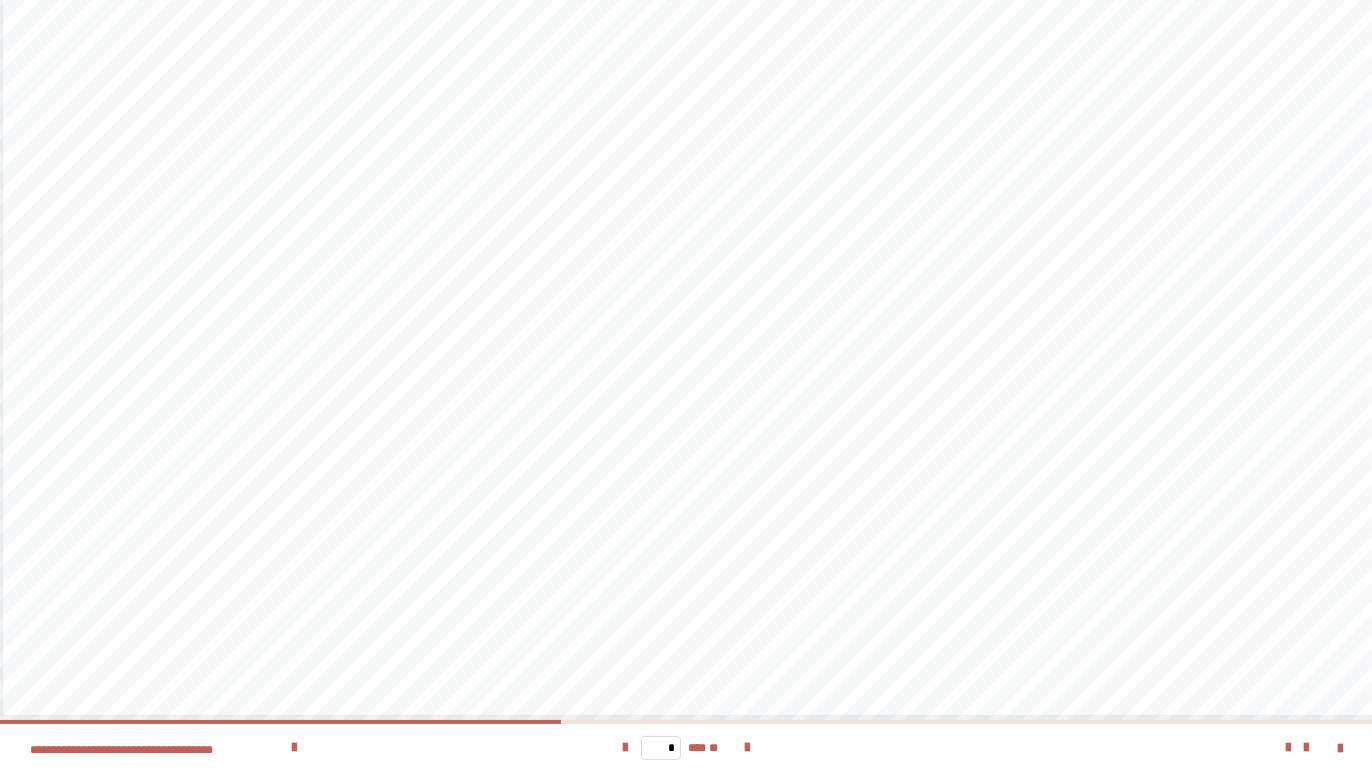 scroll, scrollTop: 194, scrollLeft: 0, axis: vertical 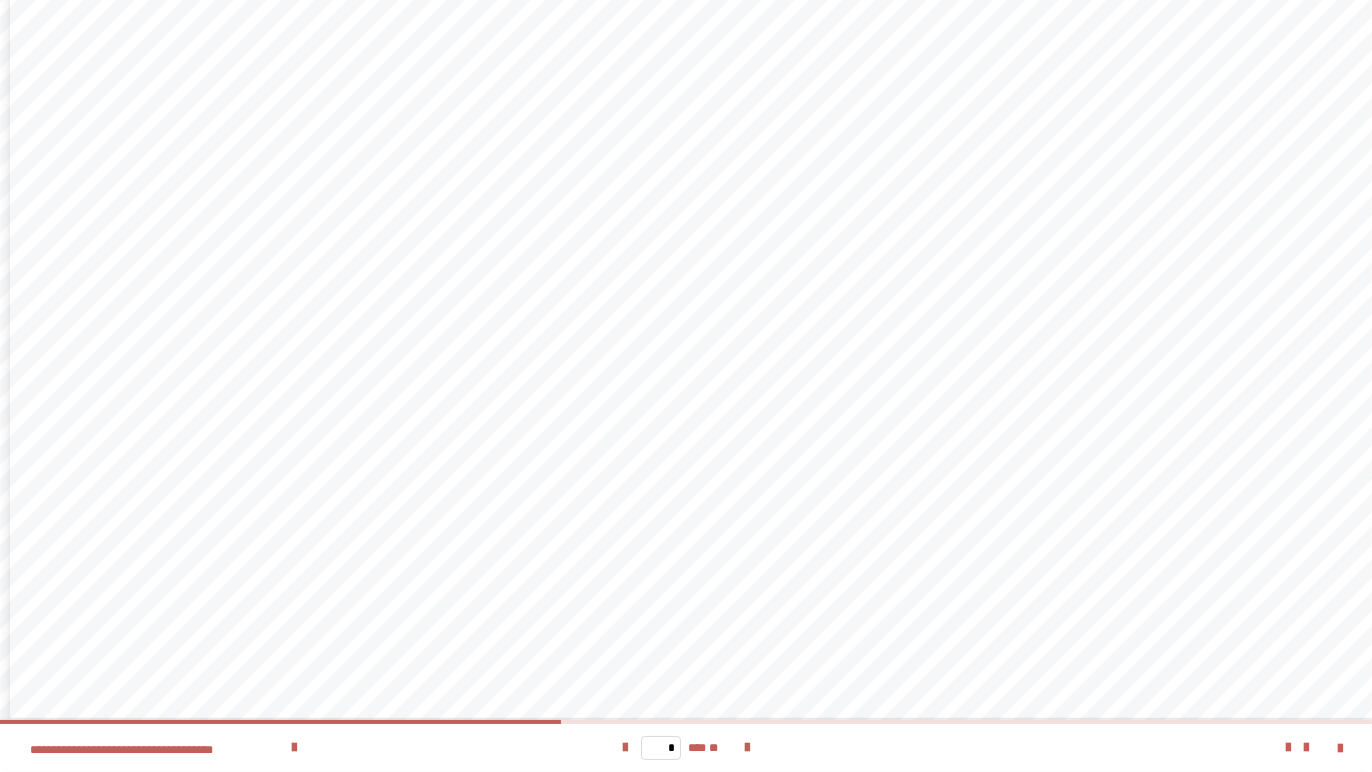 click on "**********" at bounding box center (796, 288) 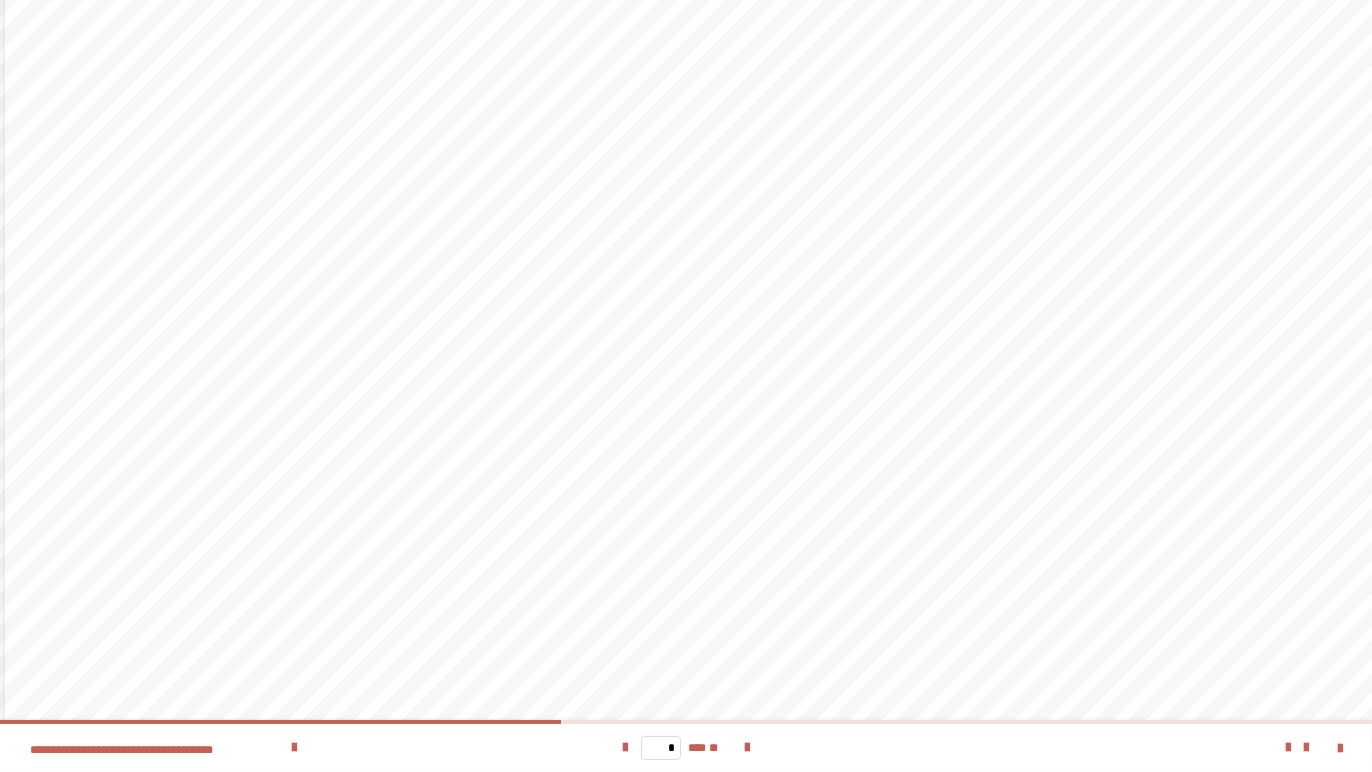 scroll, scrollTop: 173, scrollLeft: 0, axis: vertical 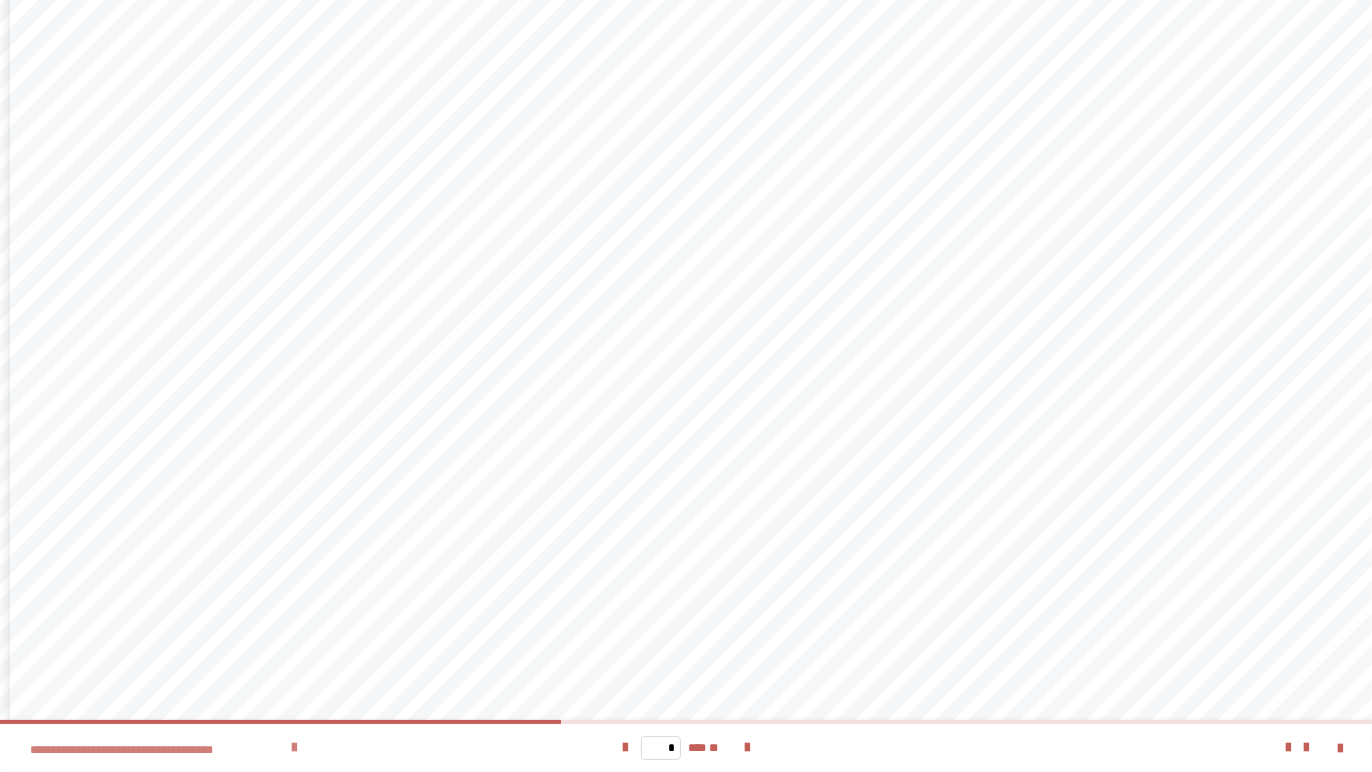 click at bounding box center [294, 748] 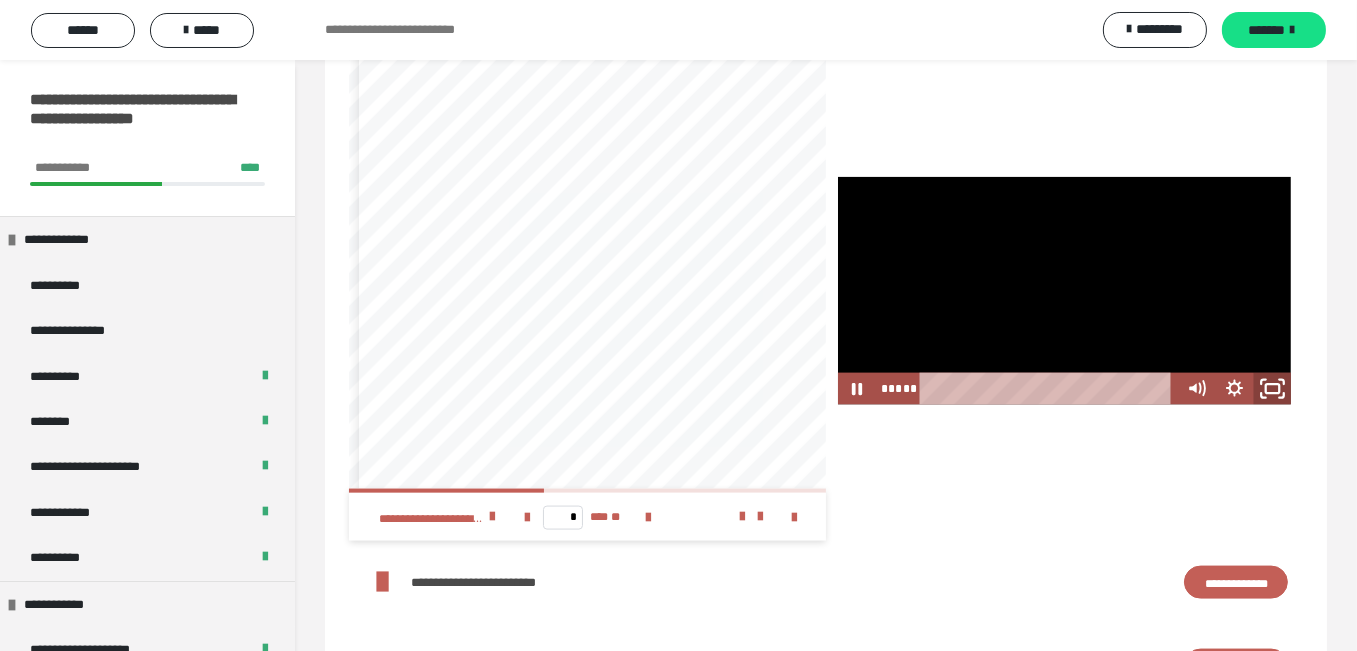 click 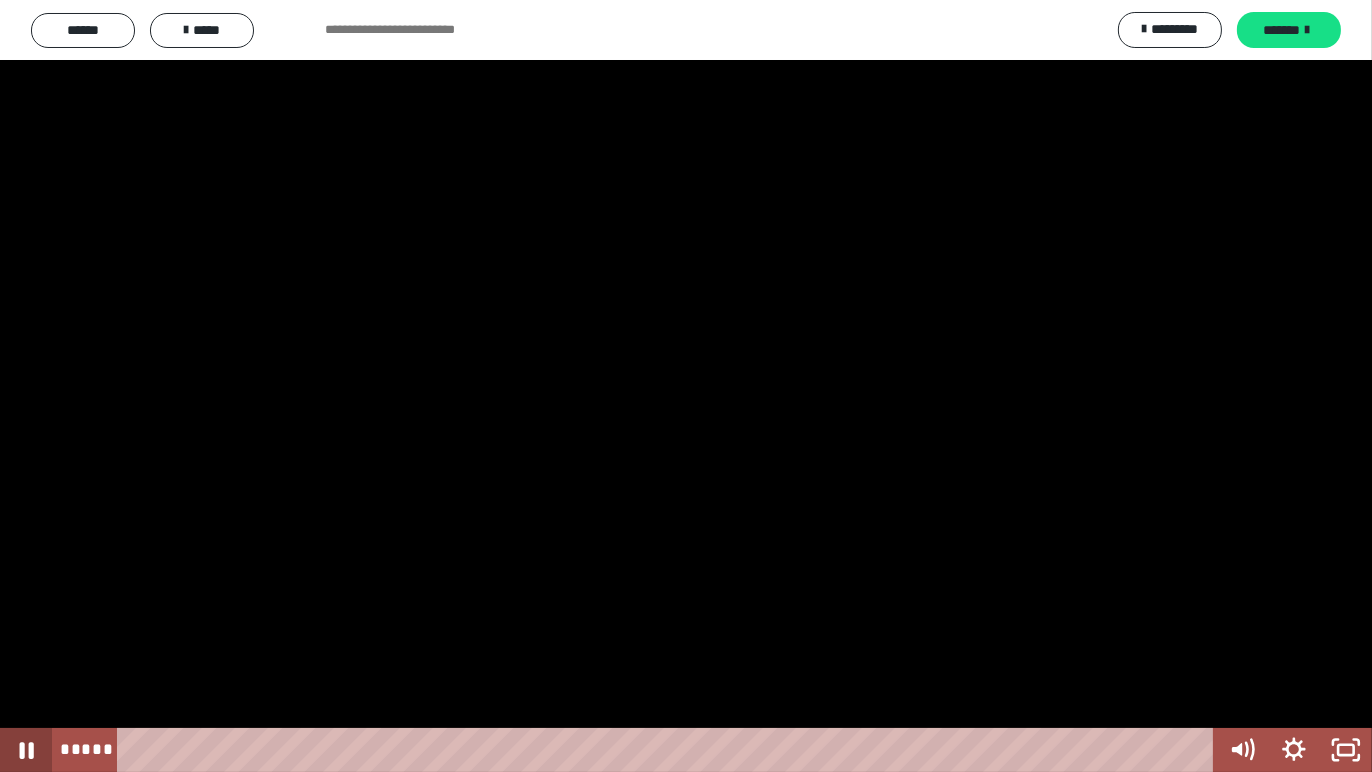 click 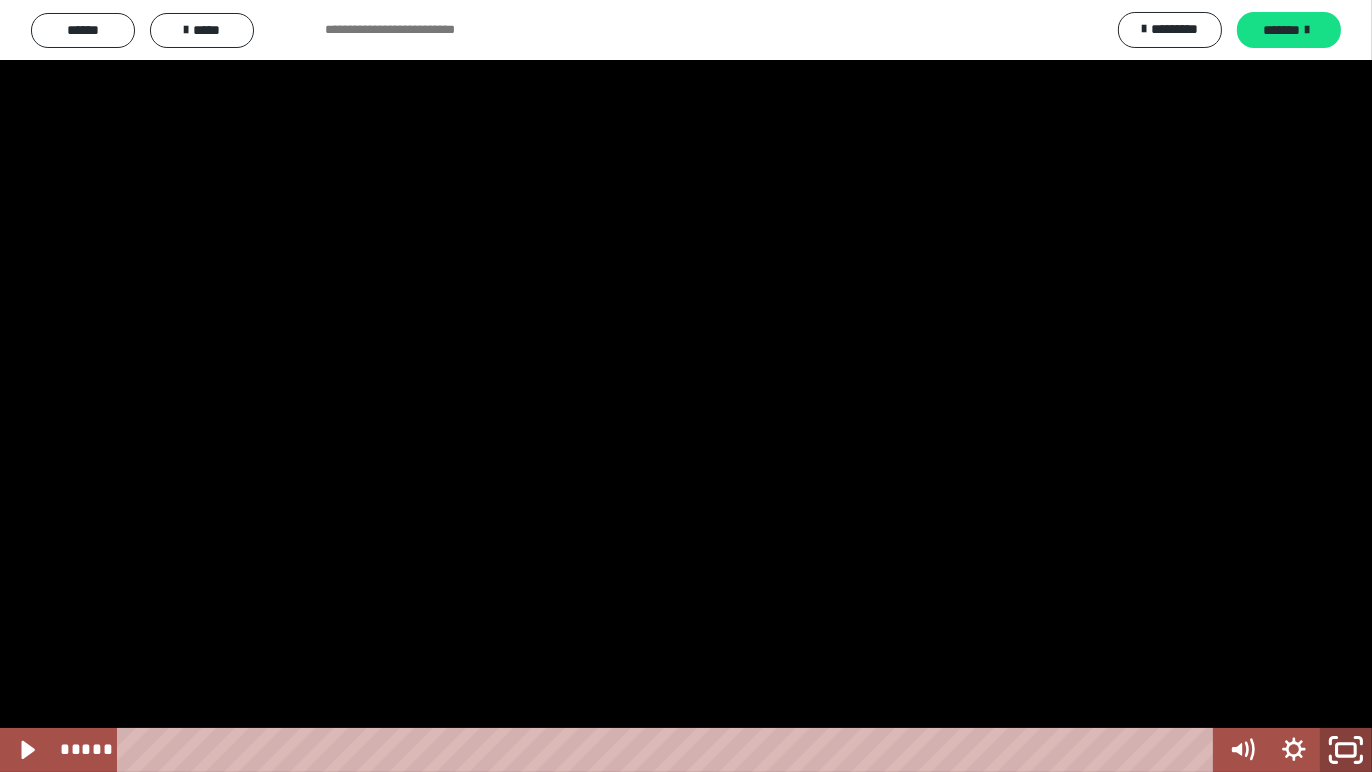click 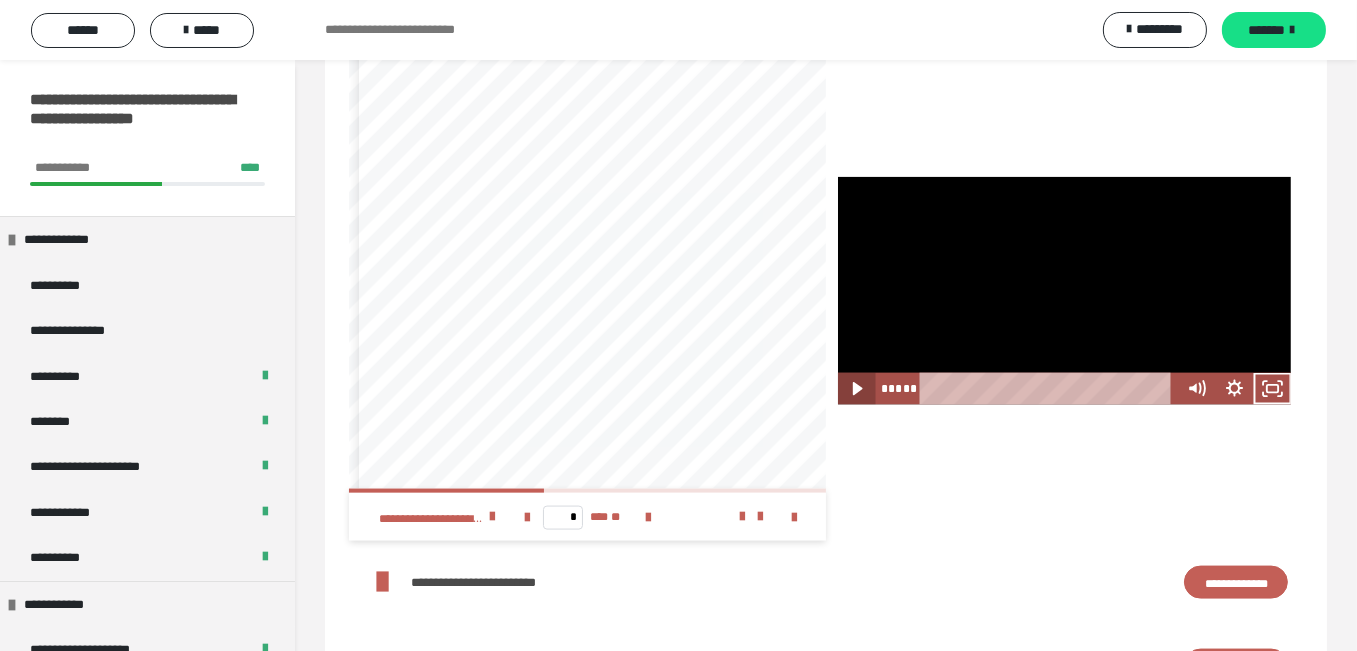 click 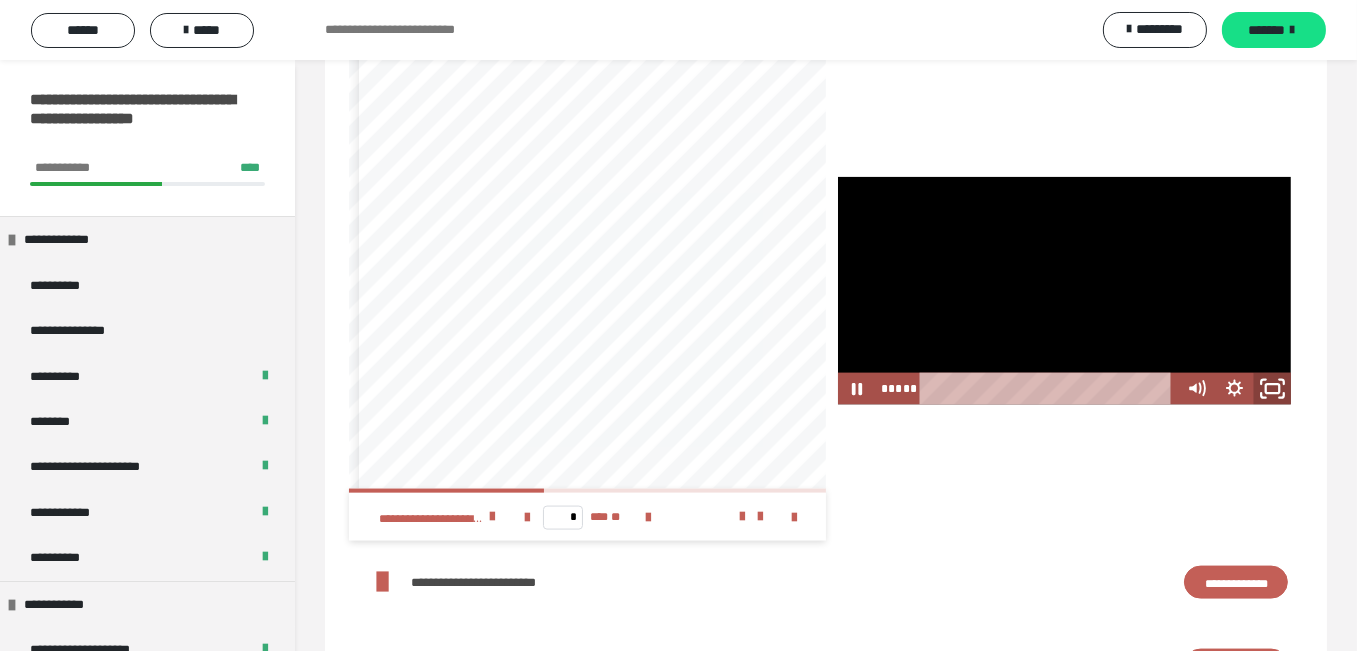 click 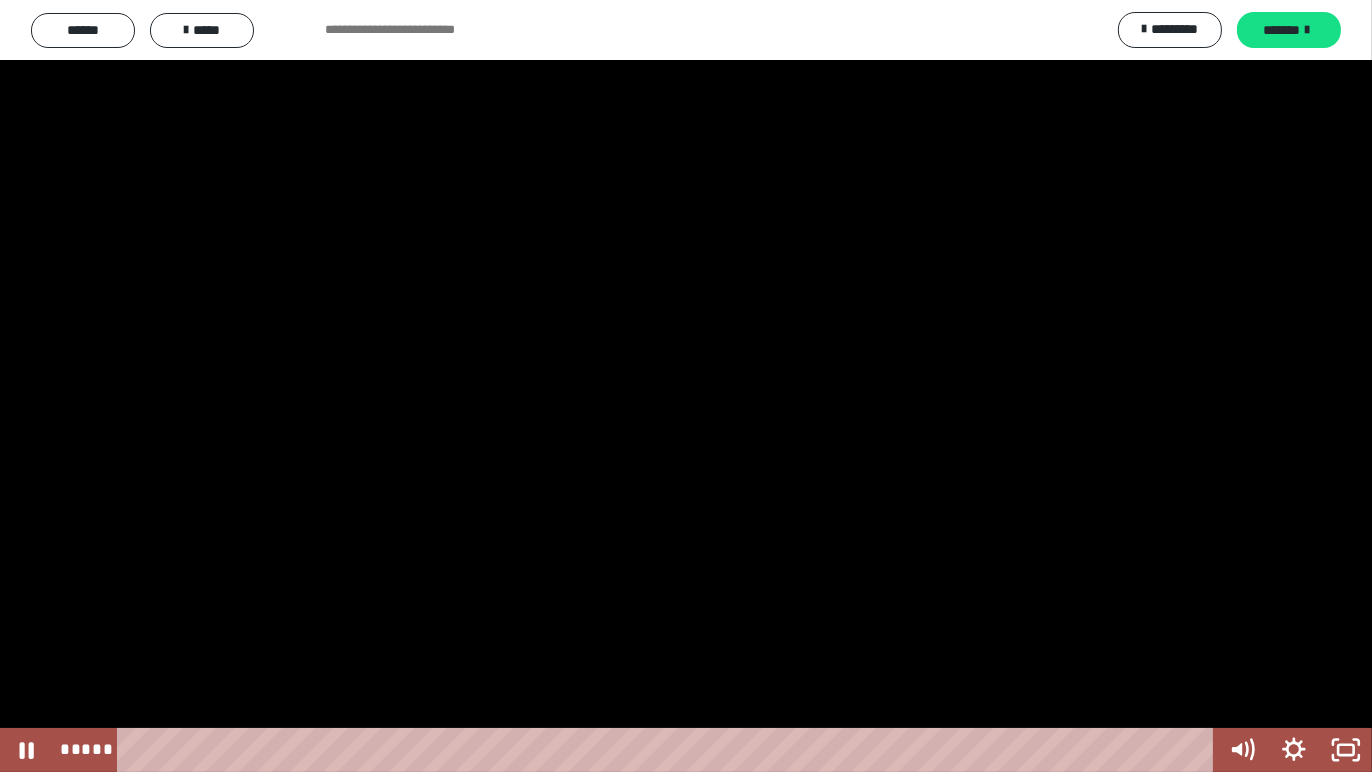 click at bounding box center [686, 386] 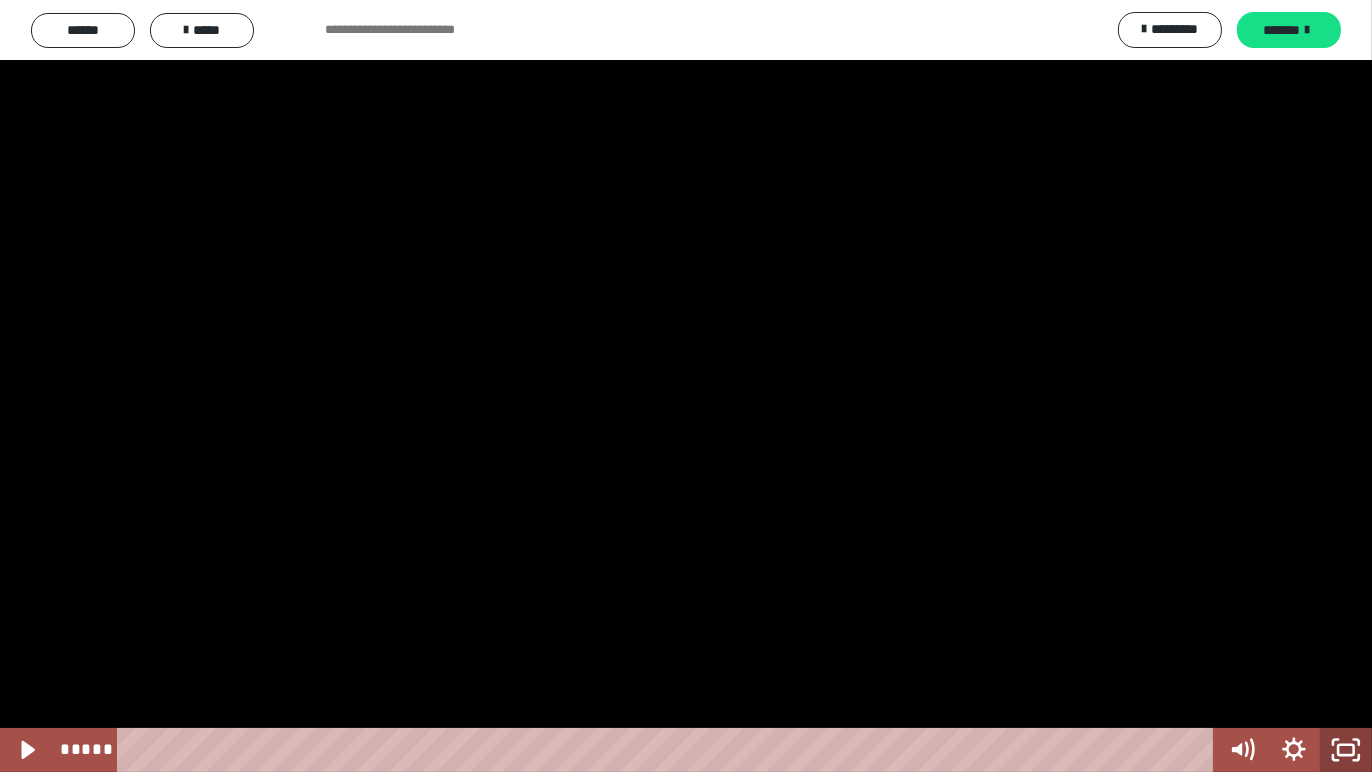click 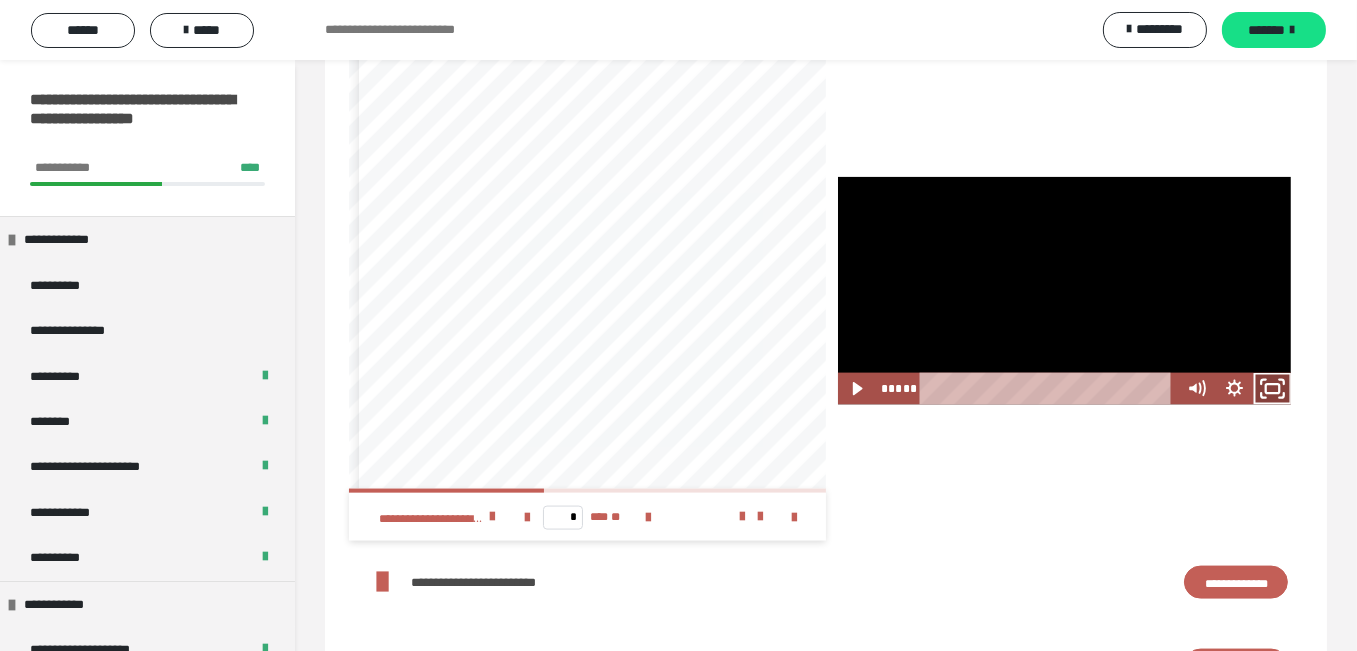 click 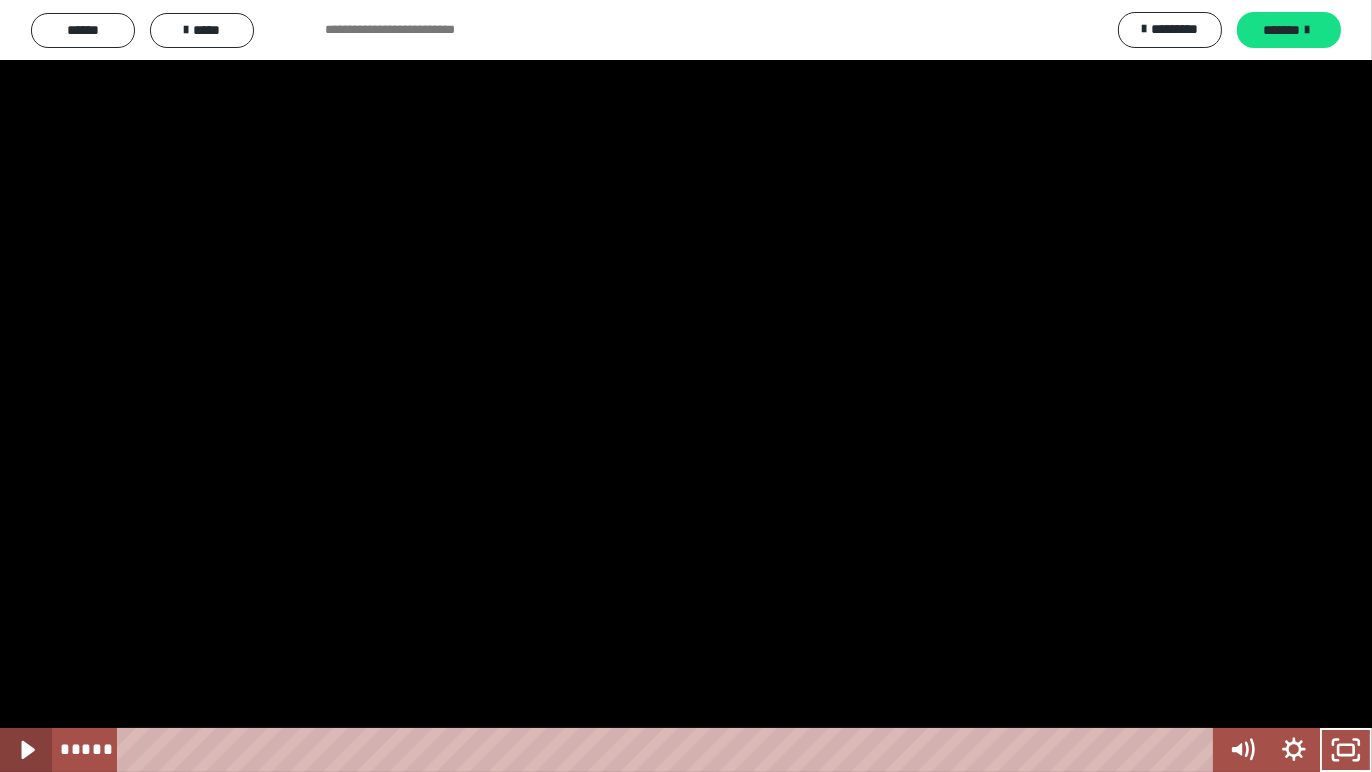 click 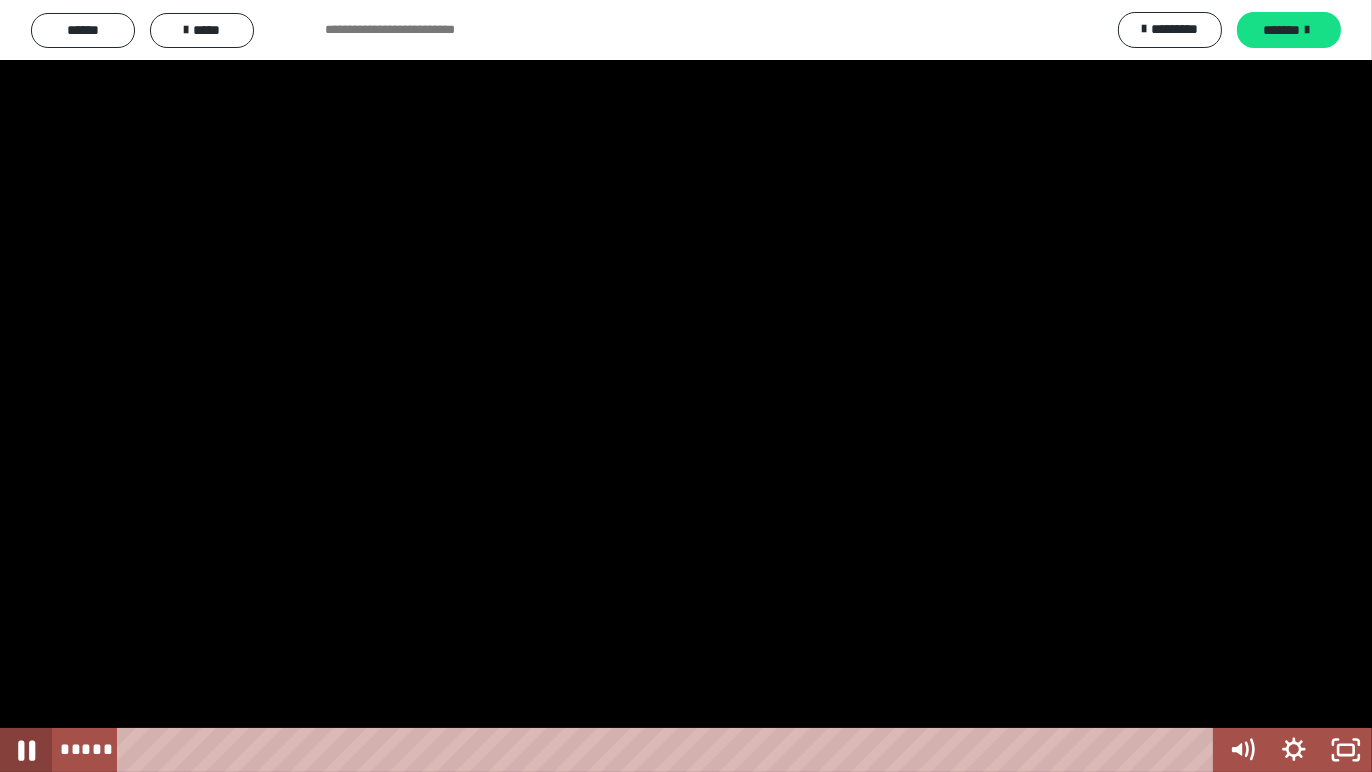 click 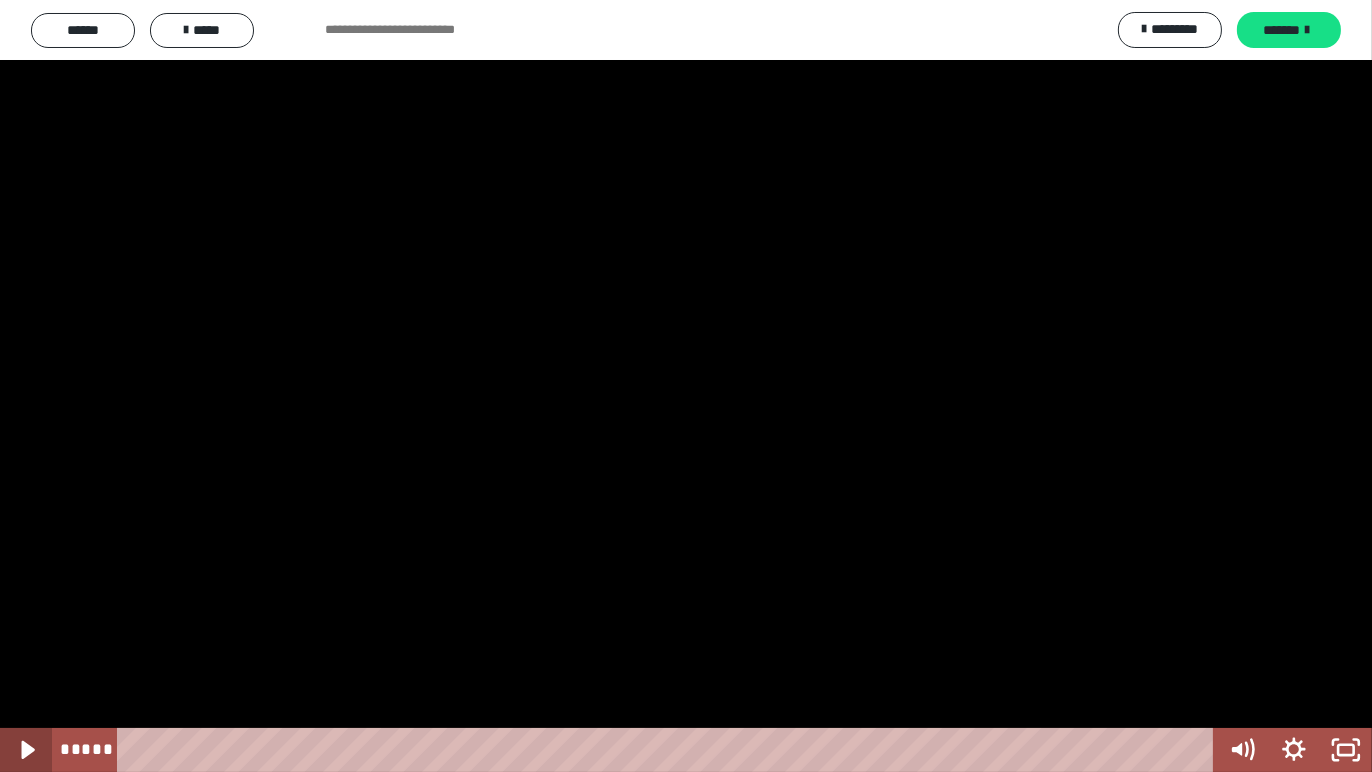 click 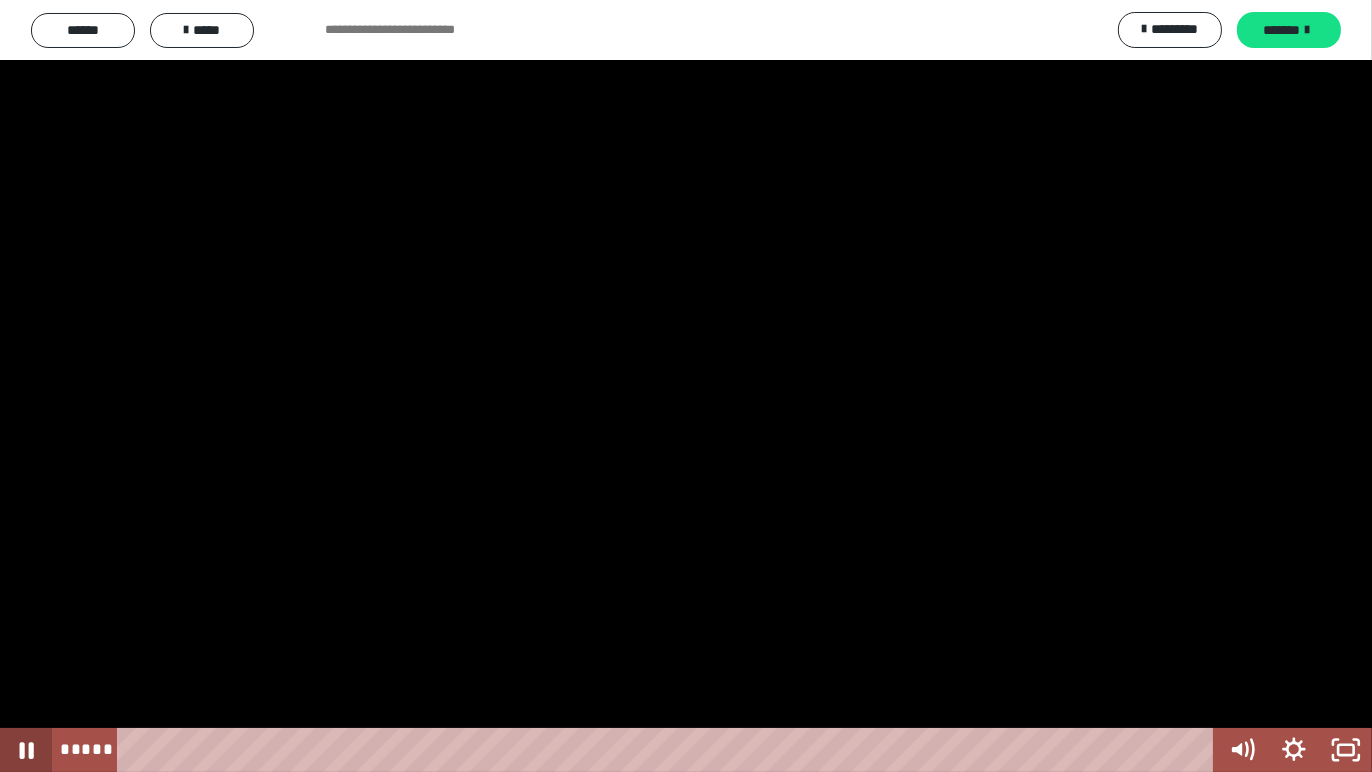 click 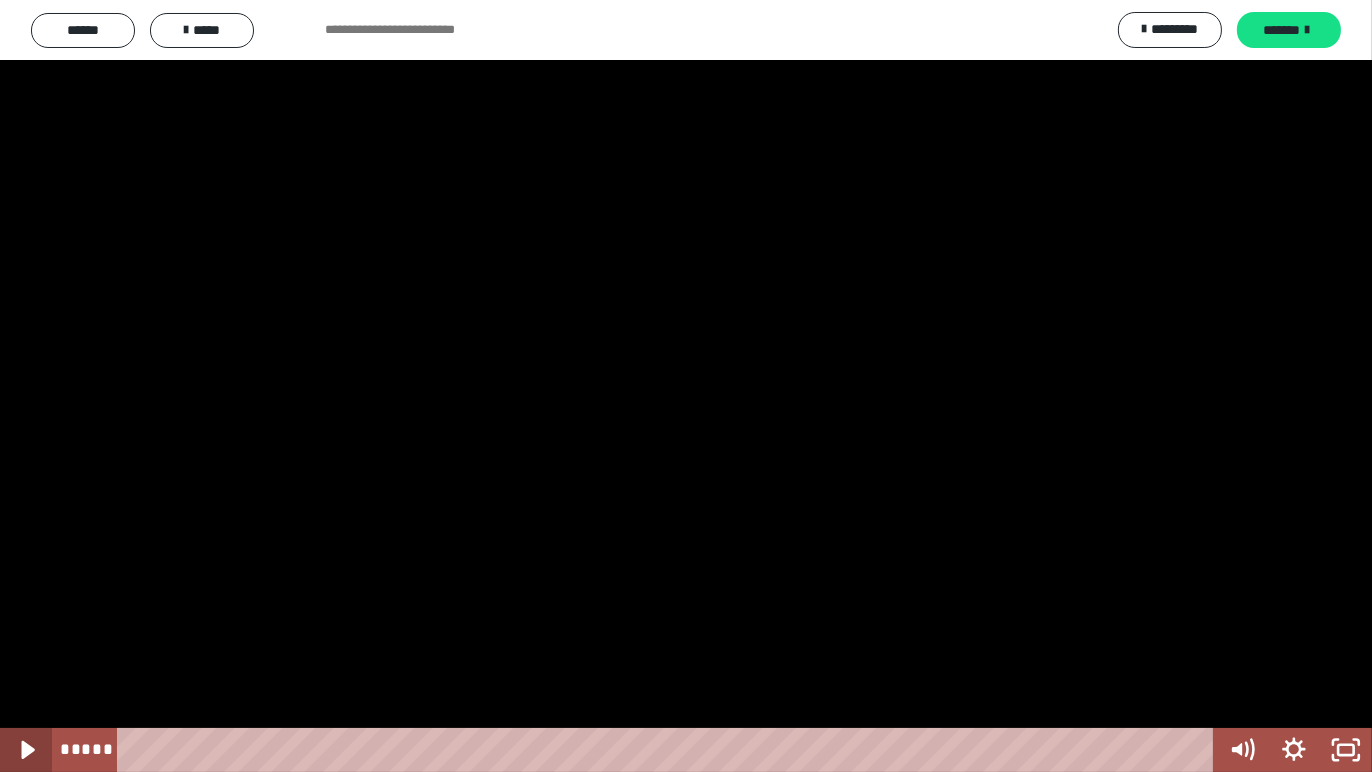 click 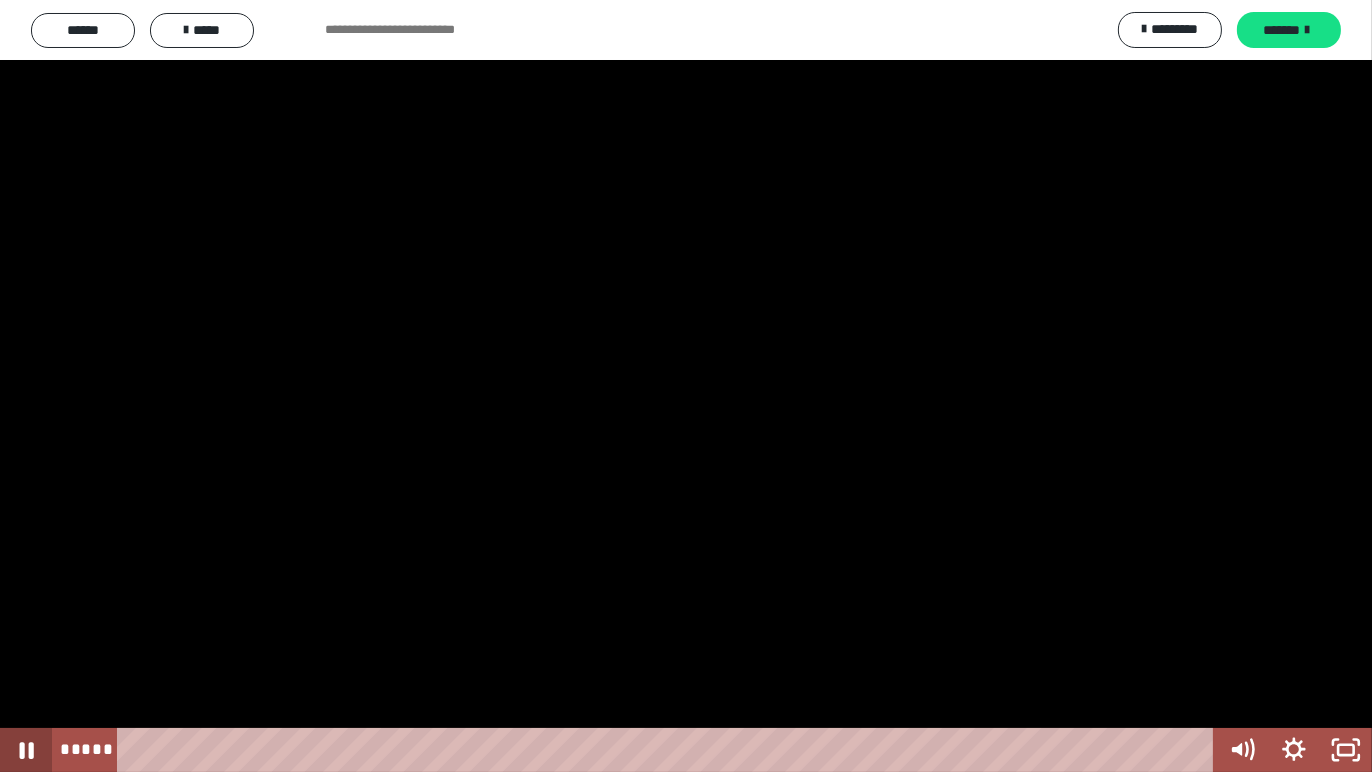 click 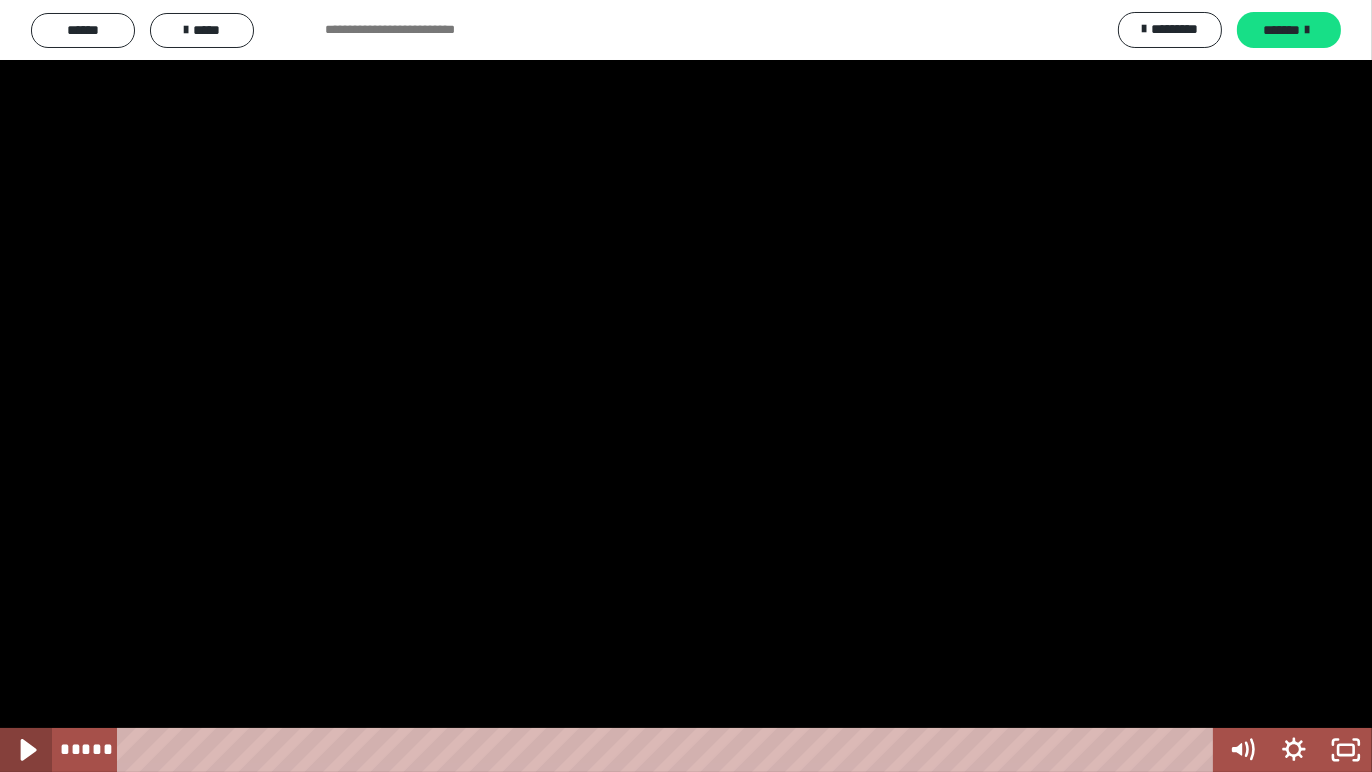 click 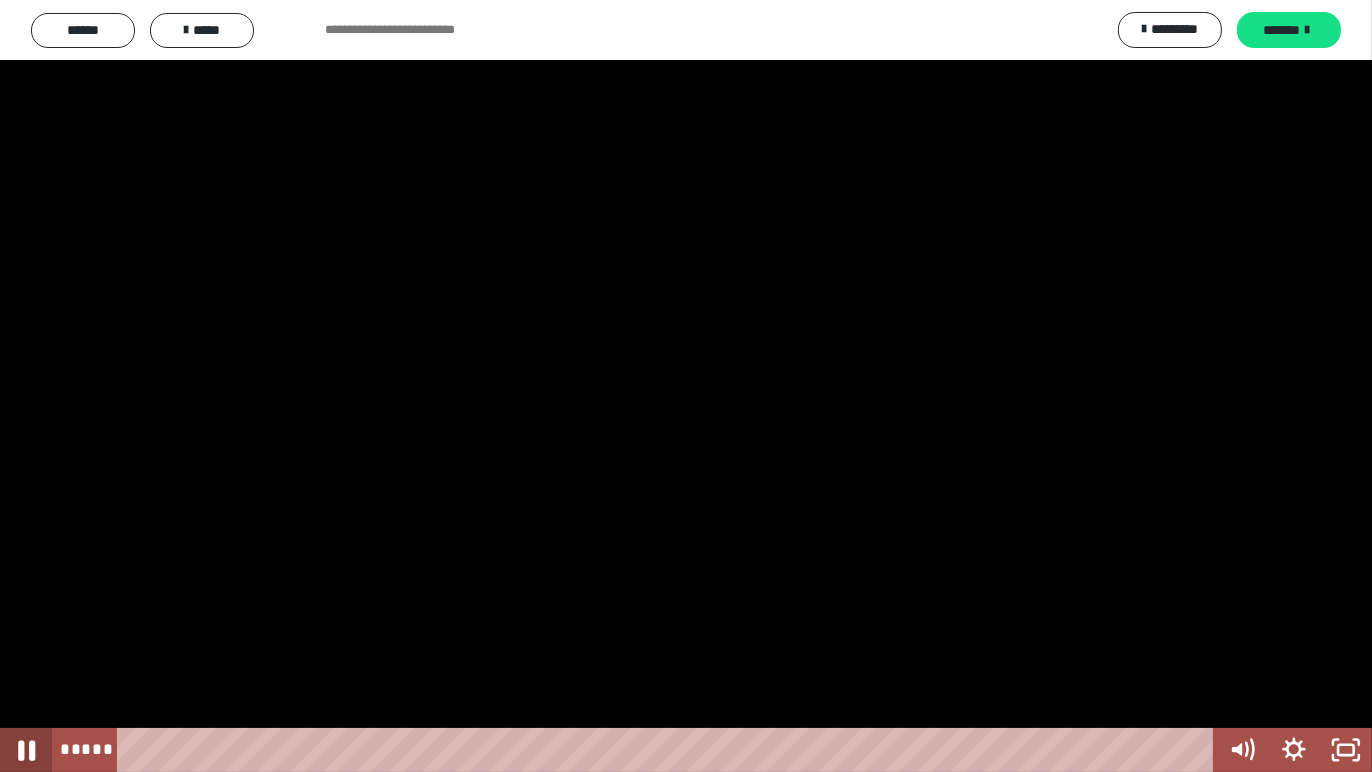 click 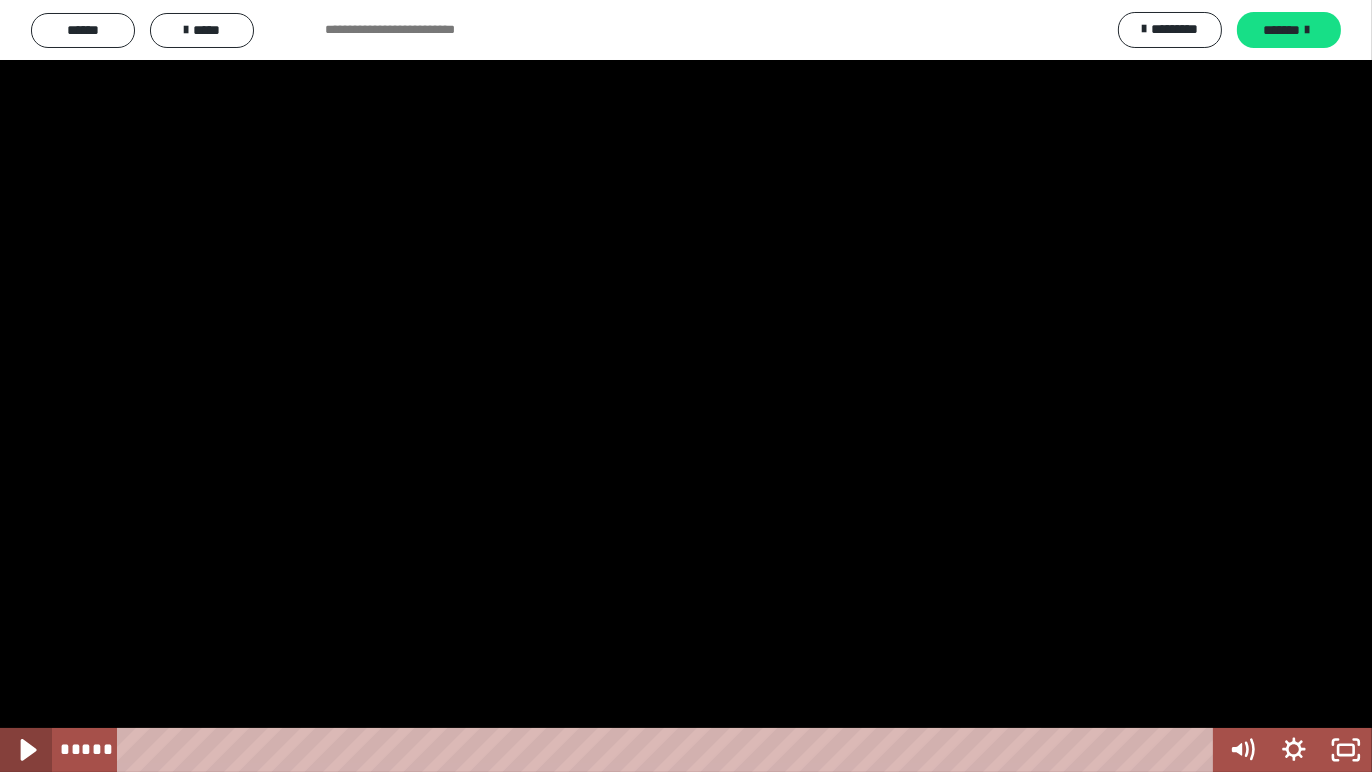 click 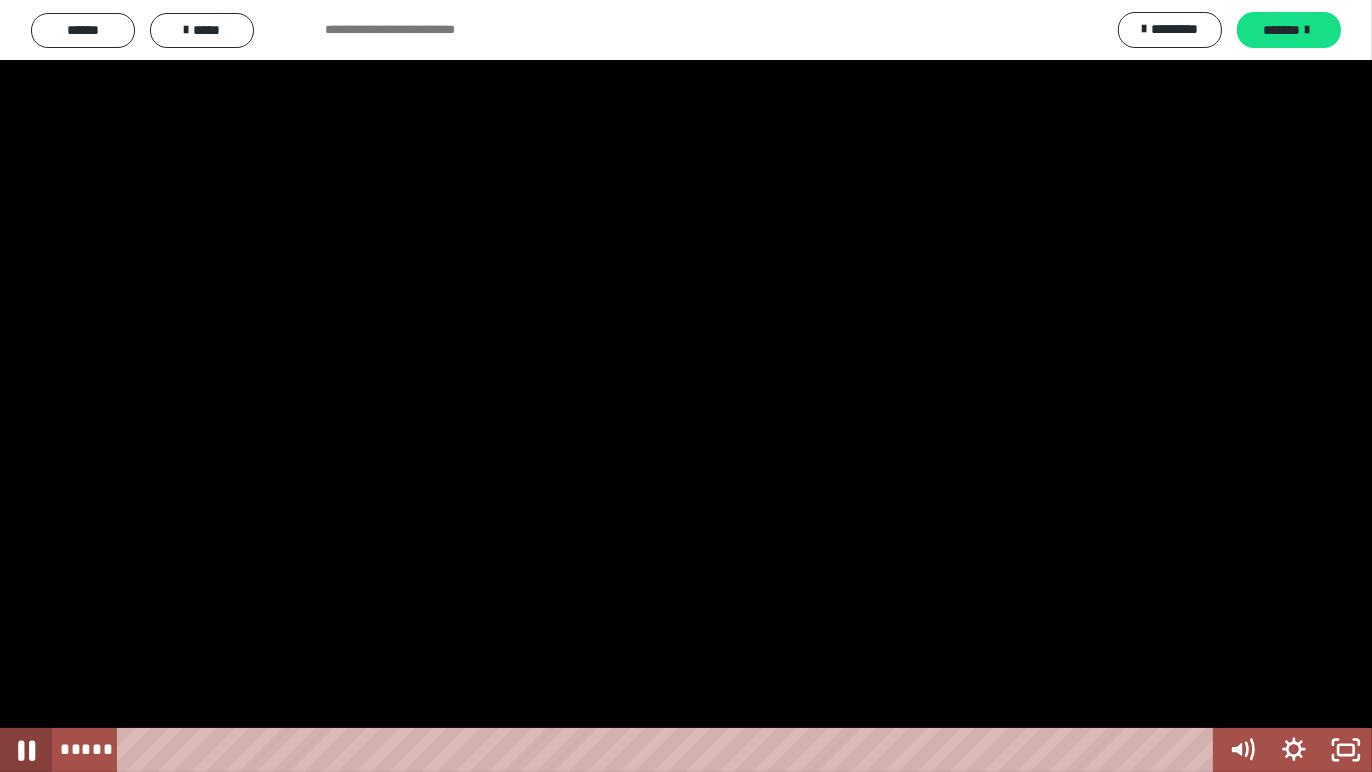 click 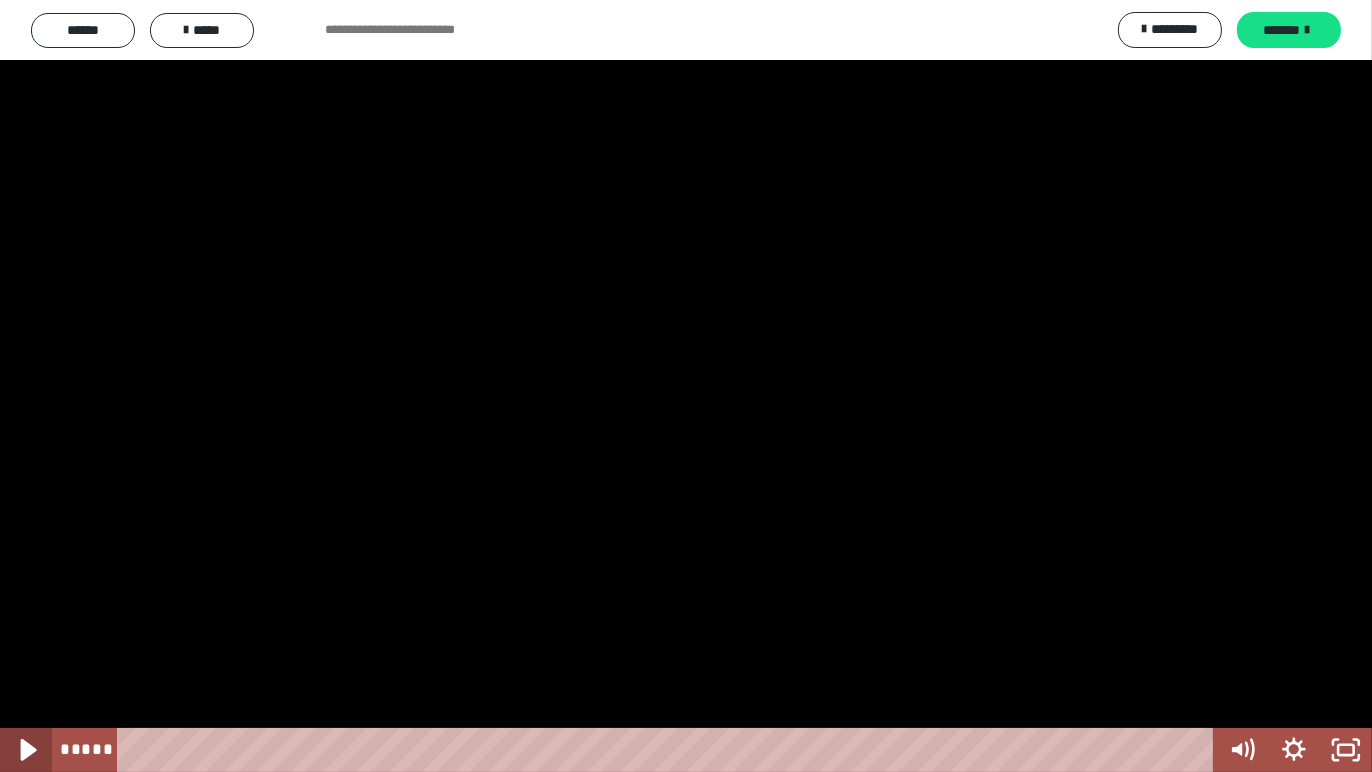 click 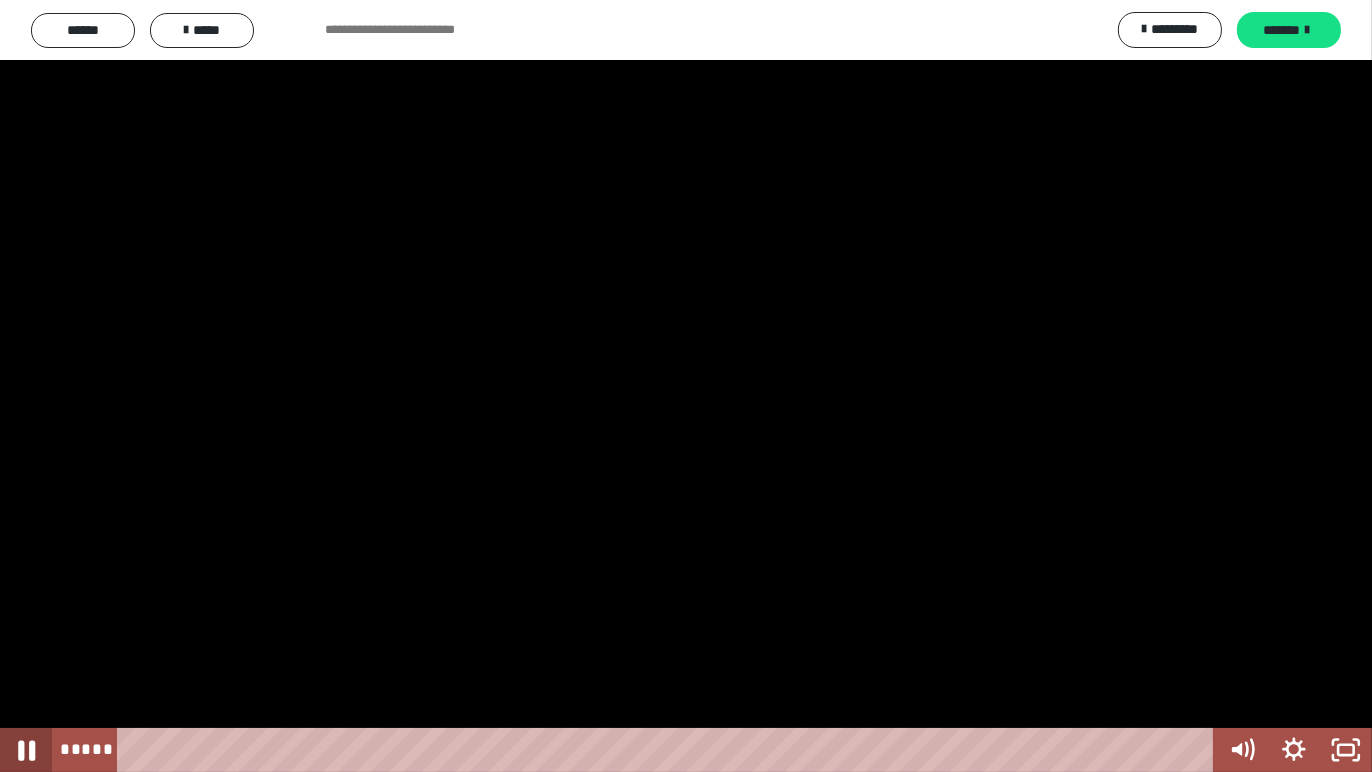 click 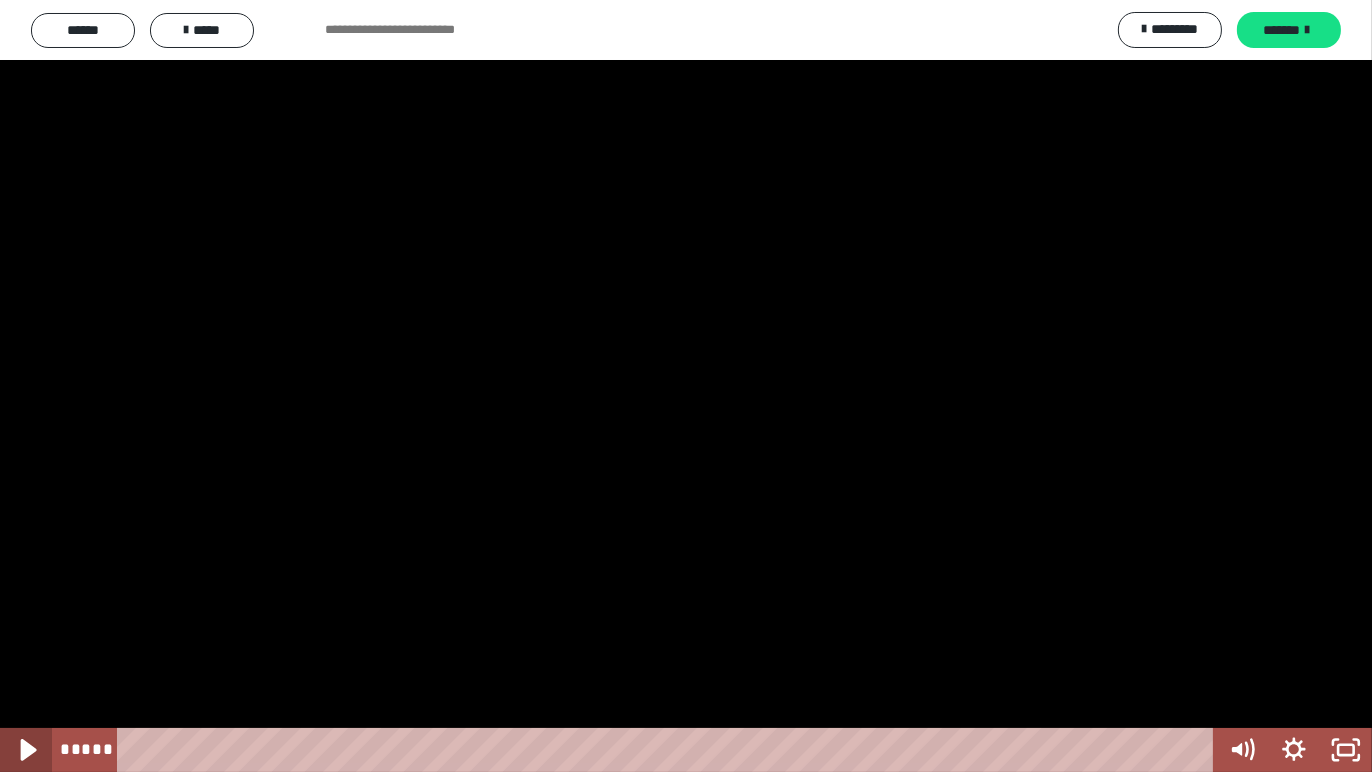 click 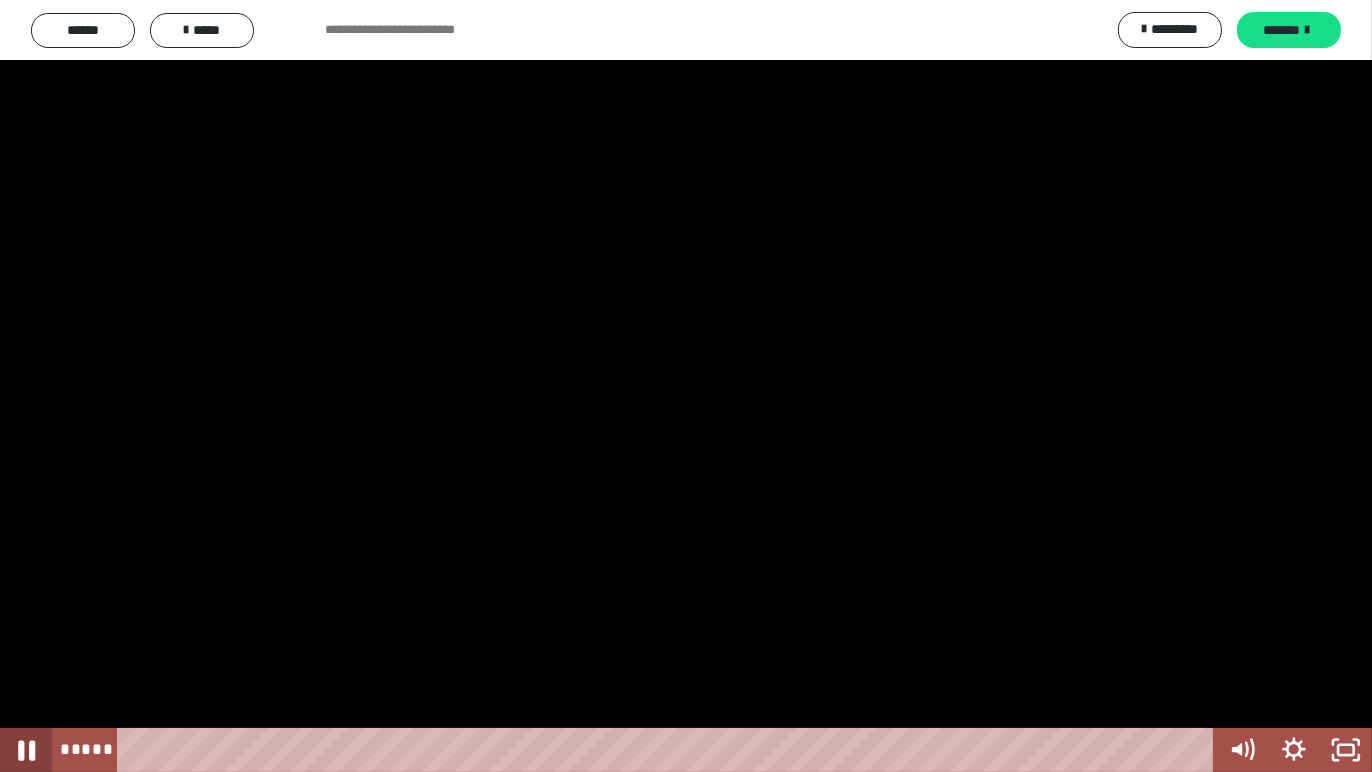 click 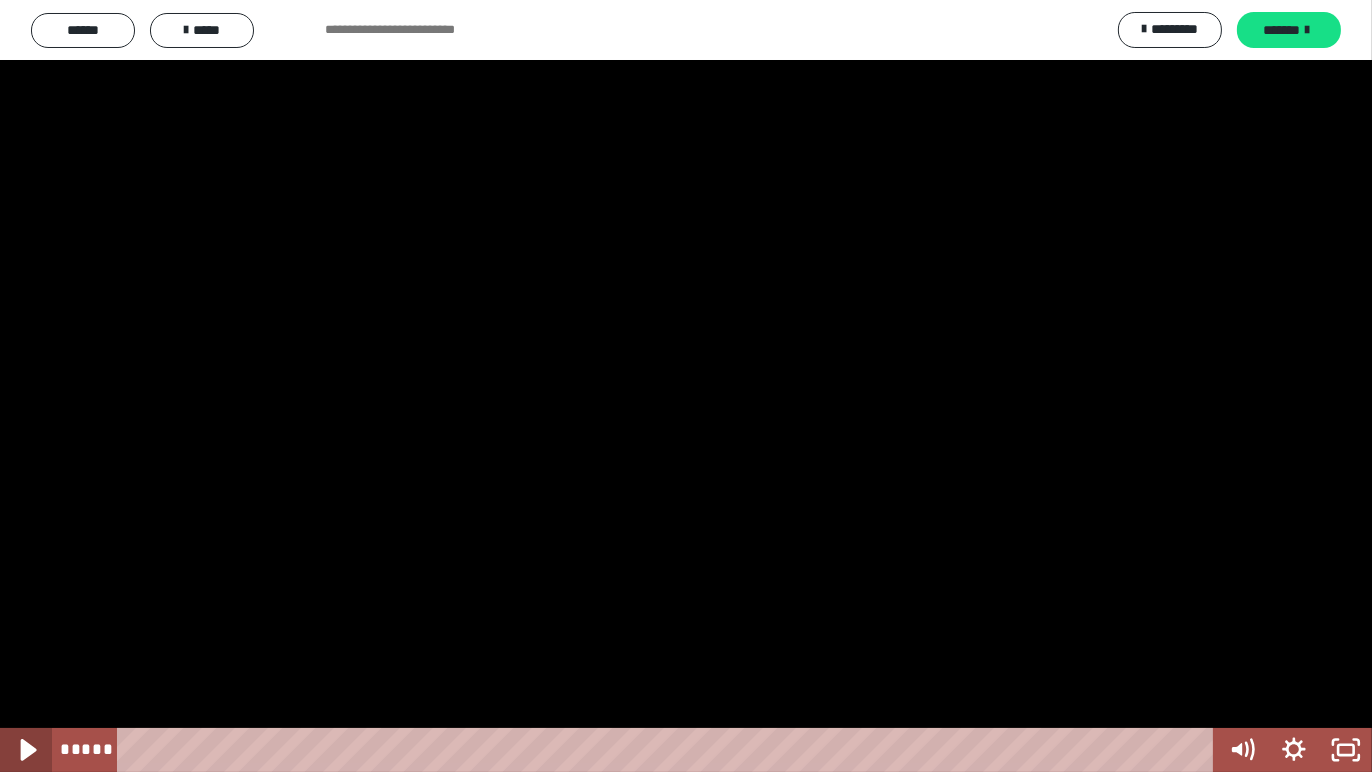 click 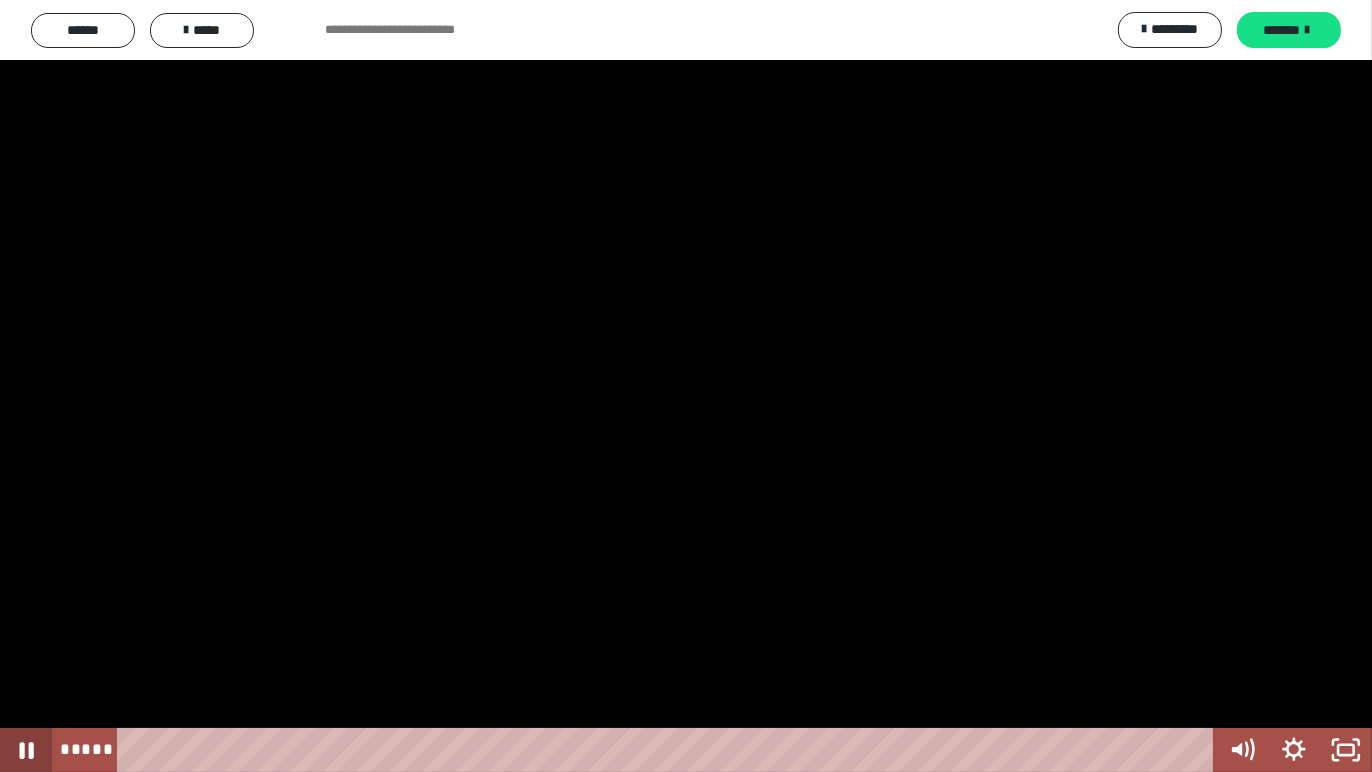 click 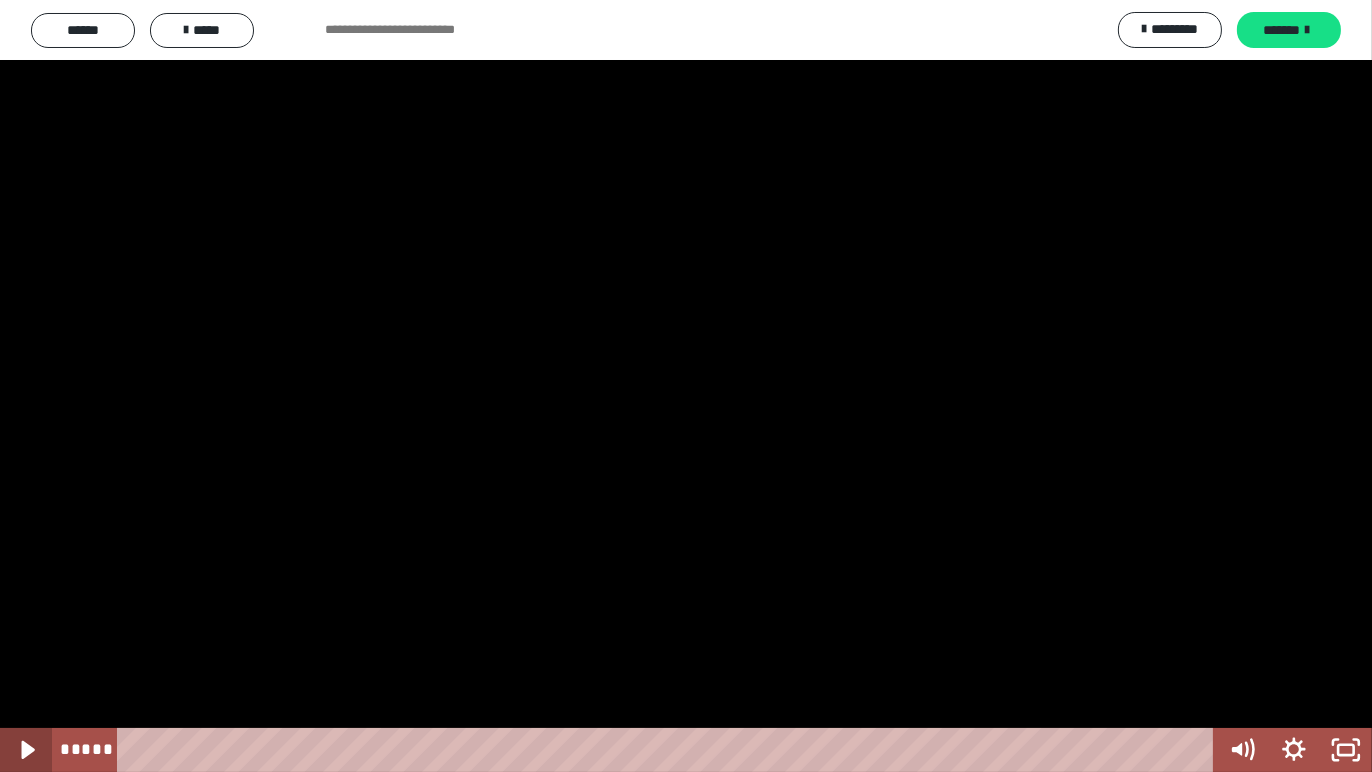 click 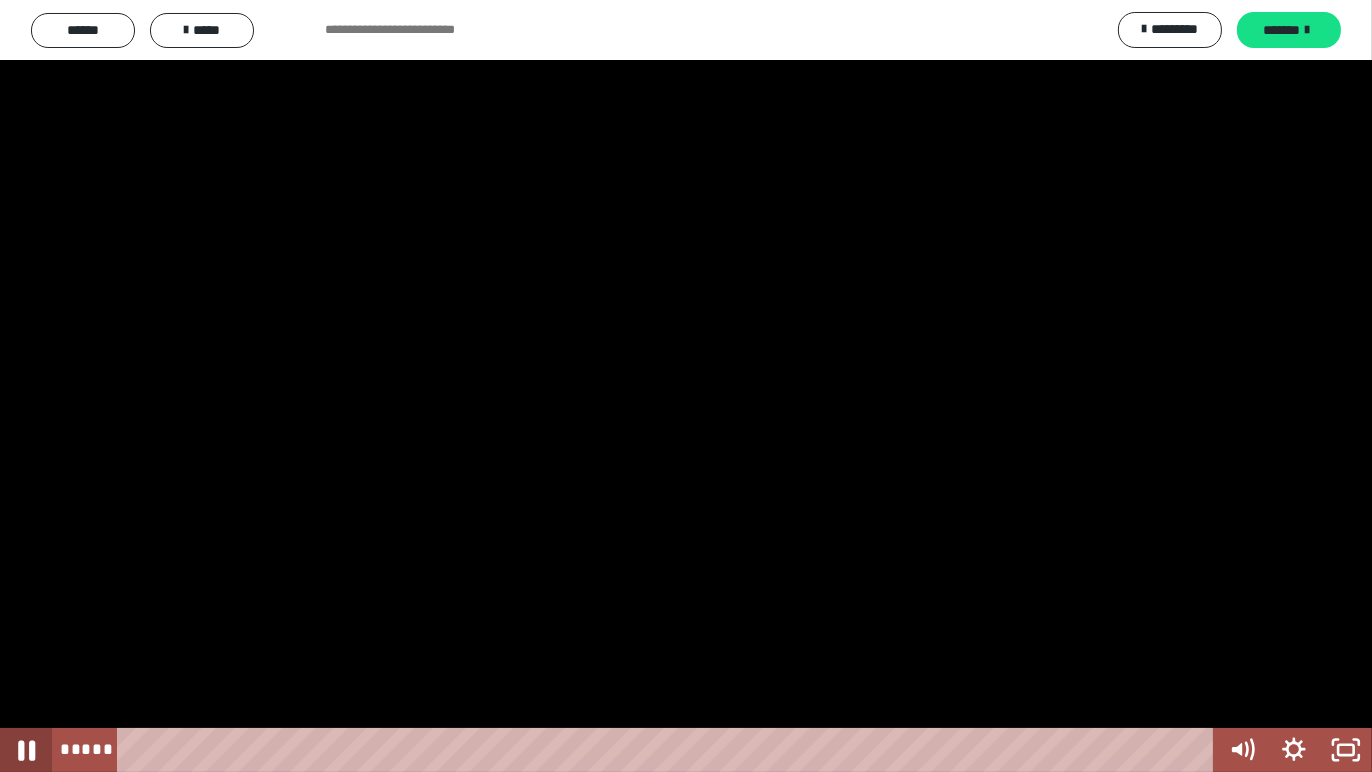 click 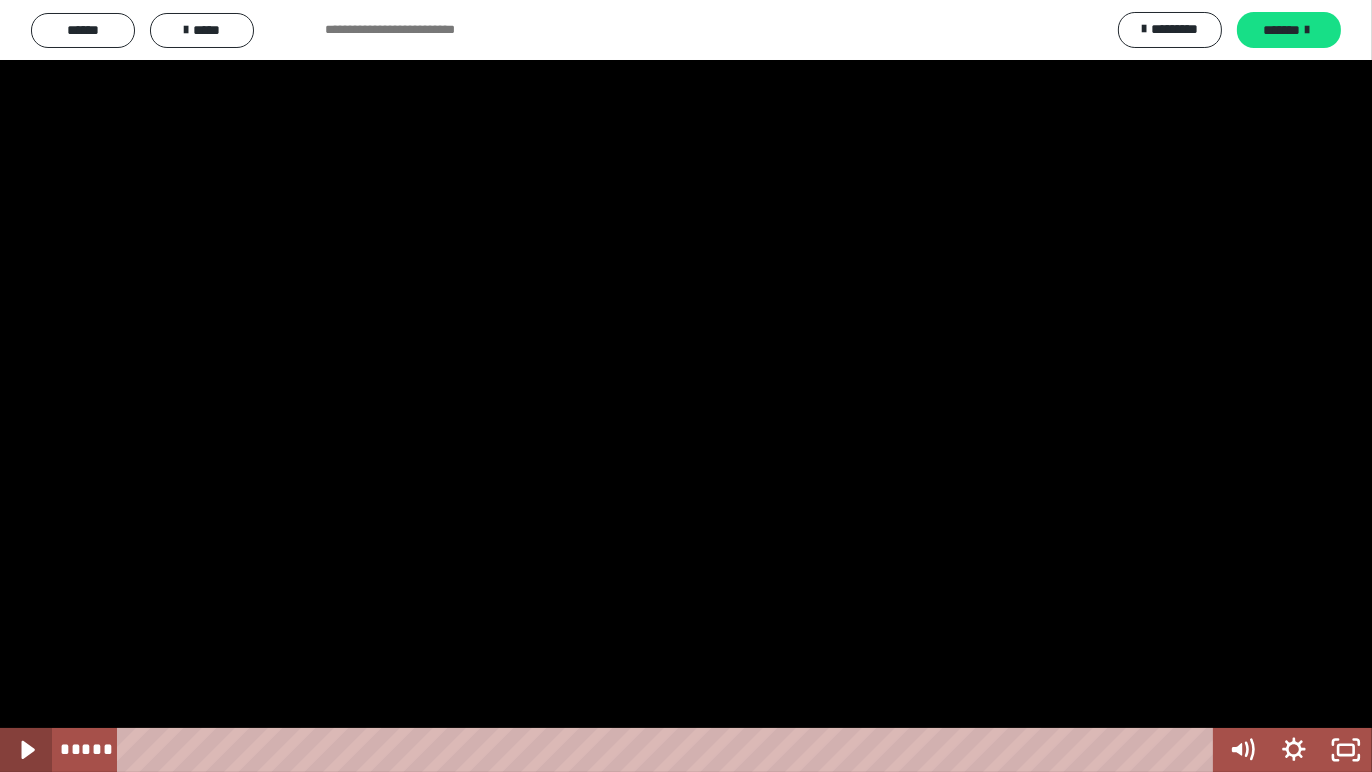 click 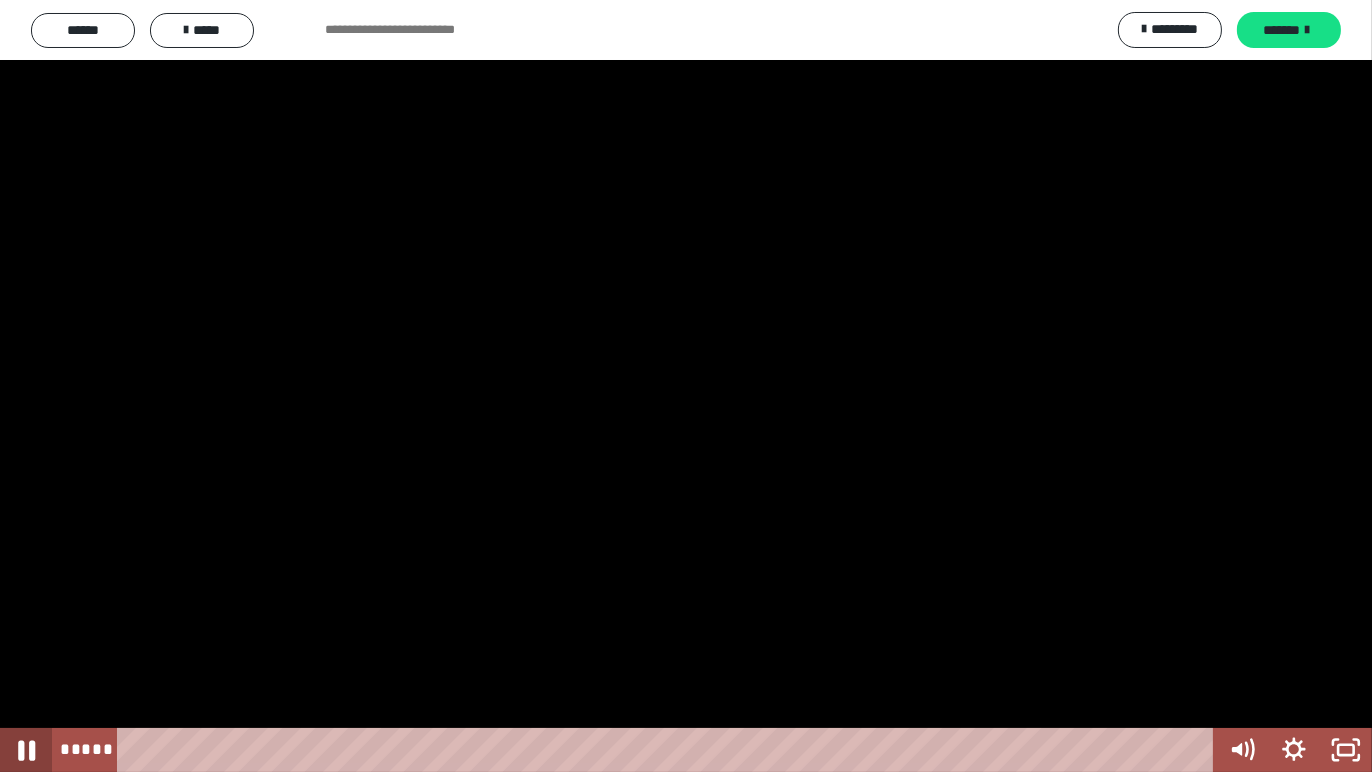 click 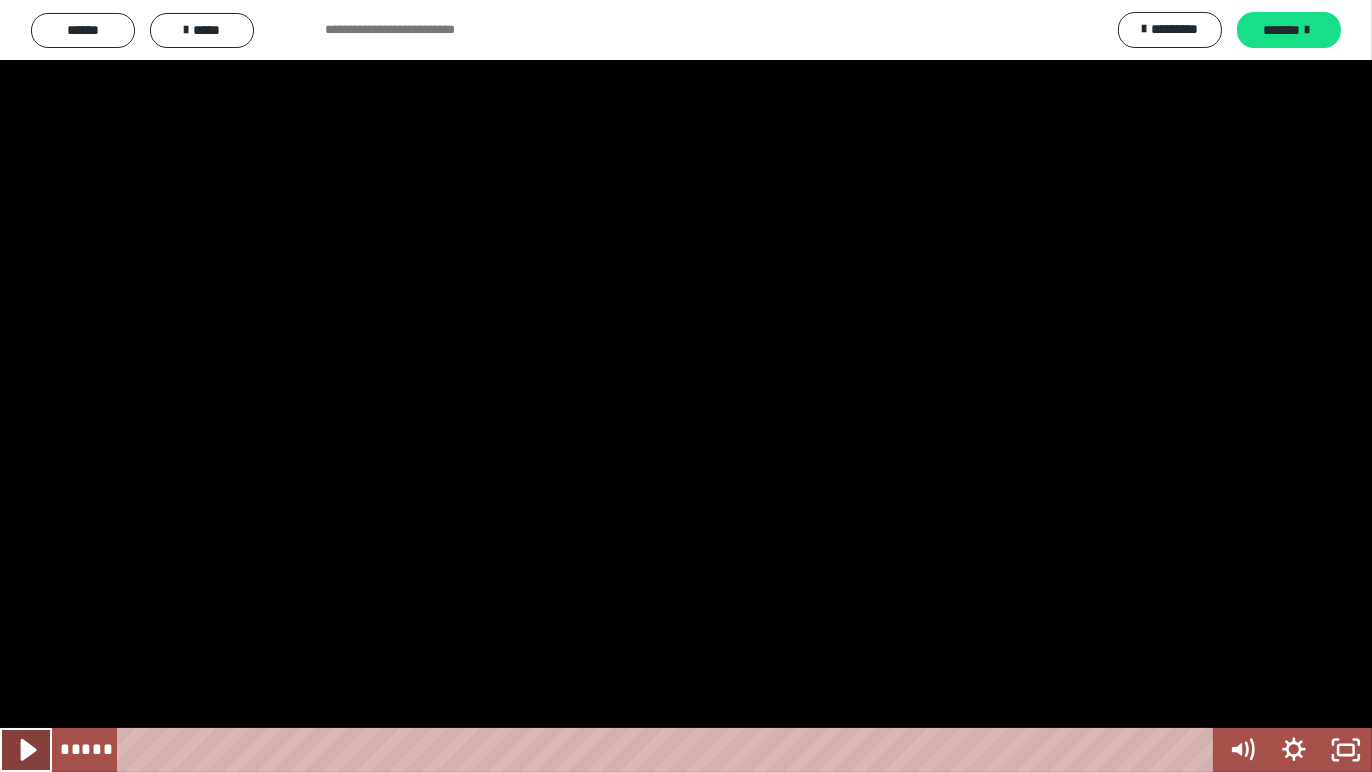 click 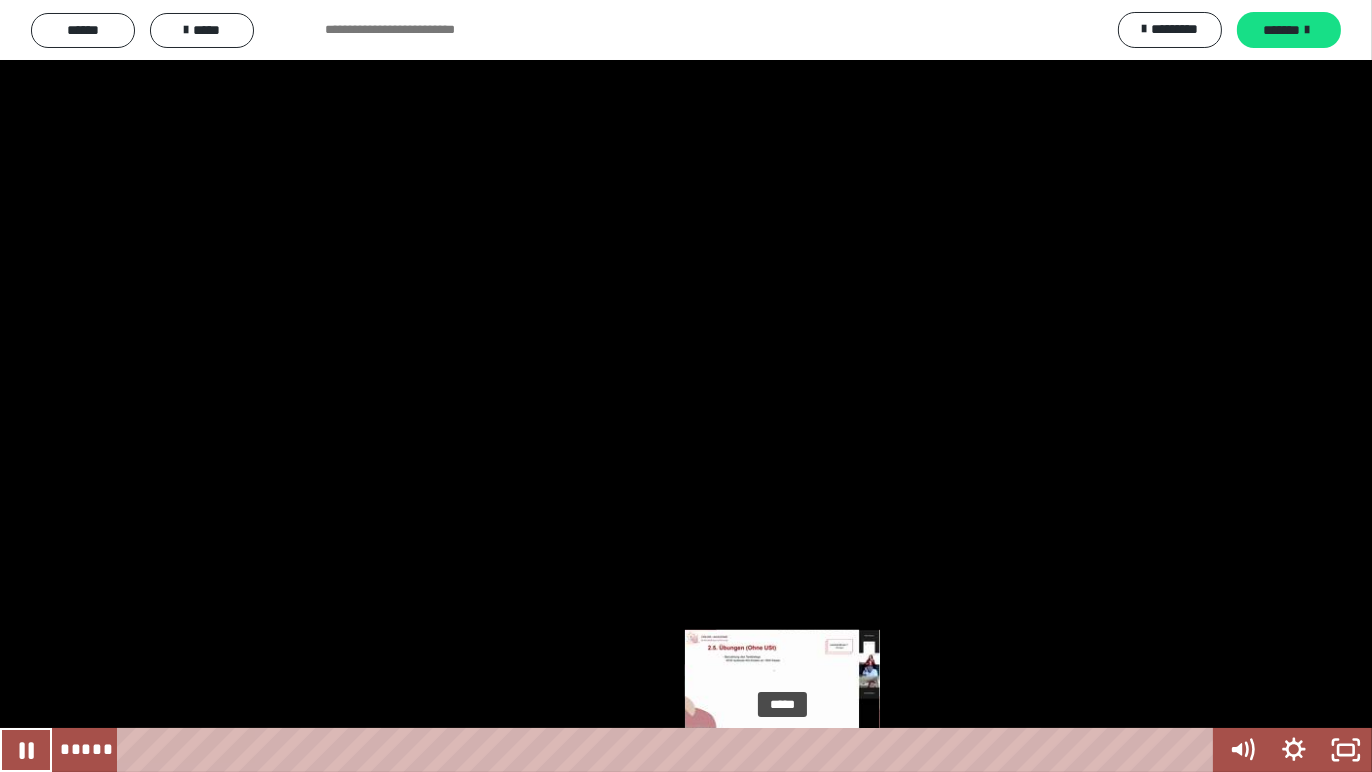 click on "*****" at bounding box center (669, 750) 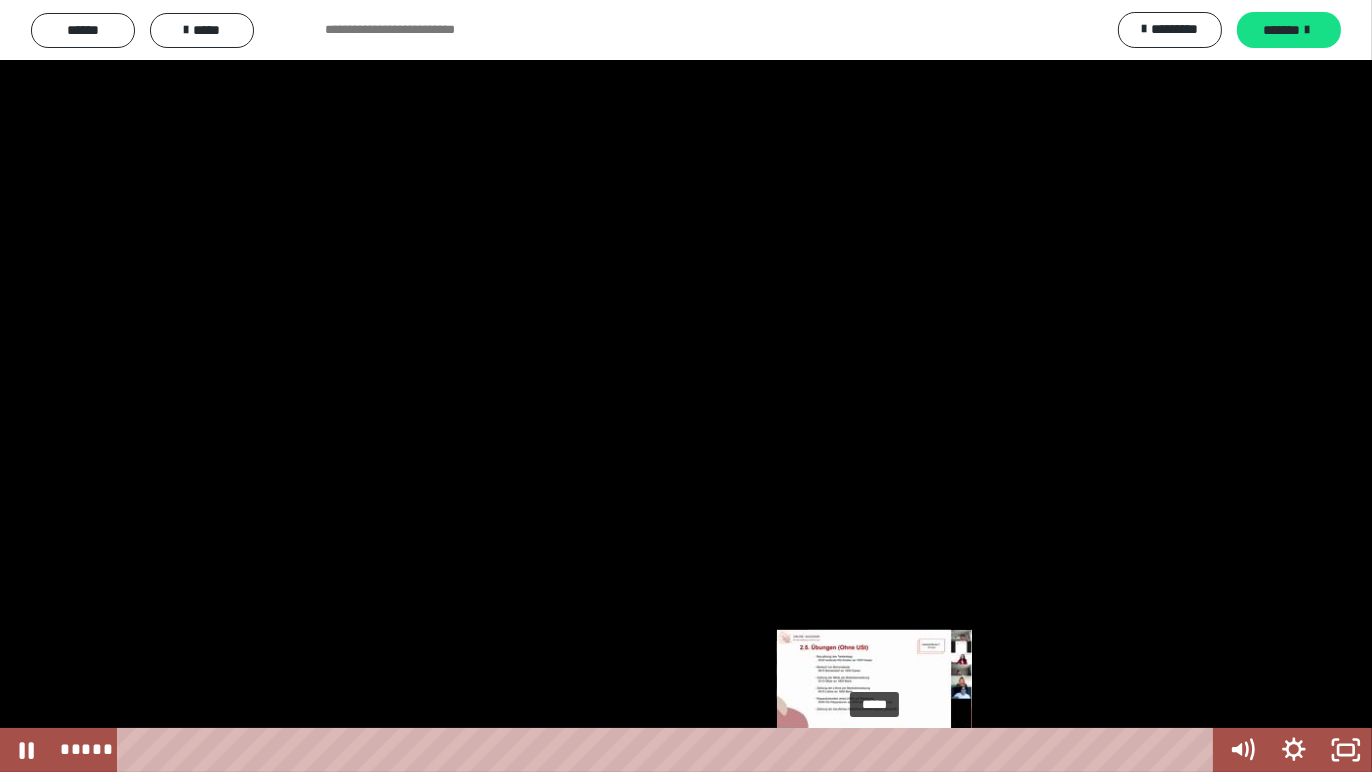 click on "*****" at bounding box center (669, 750) 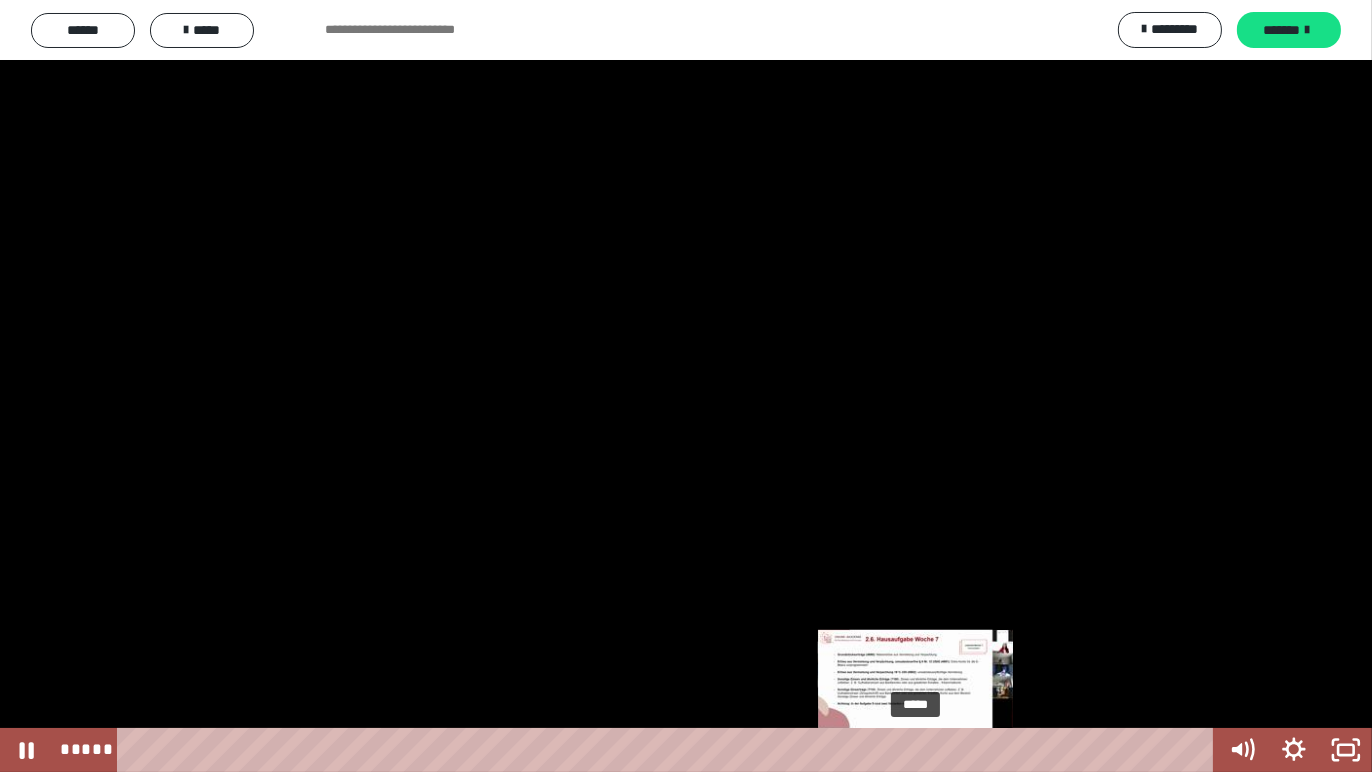click on "*****" at bounding box center [669, 750] 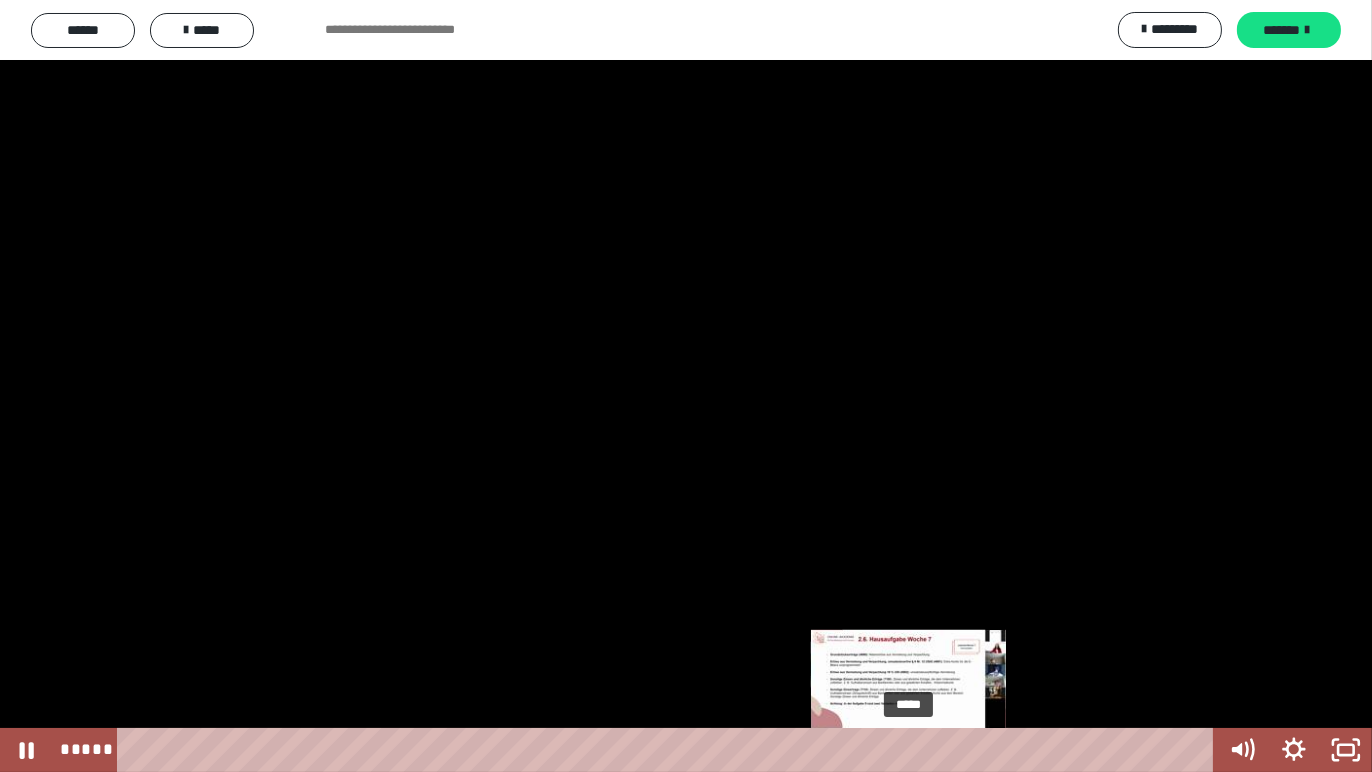 click at bounding box center [917, 750] 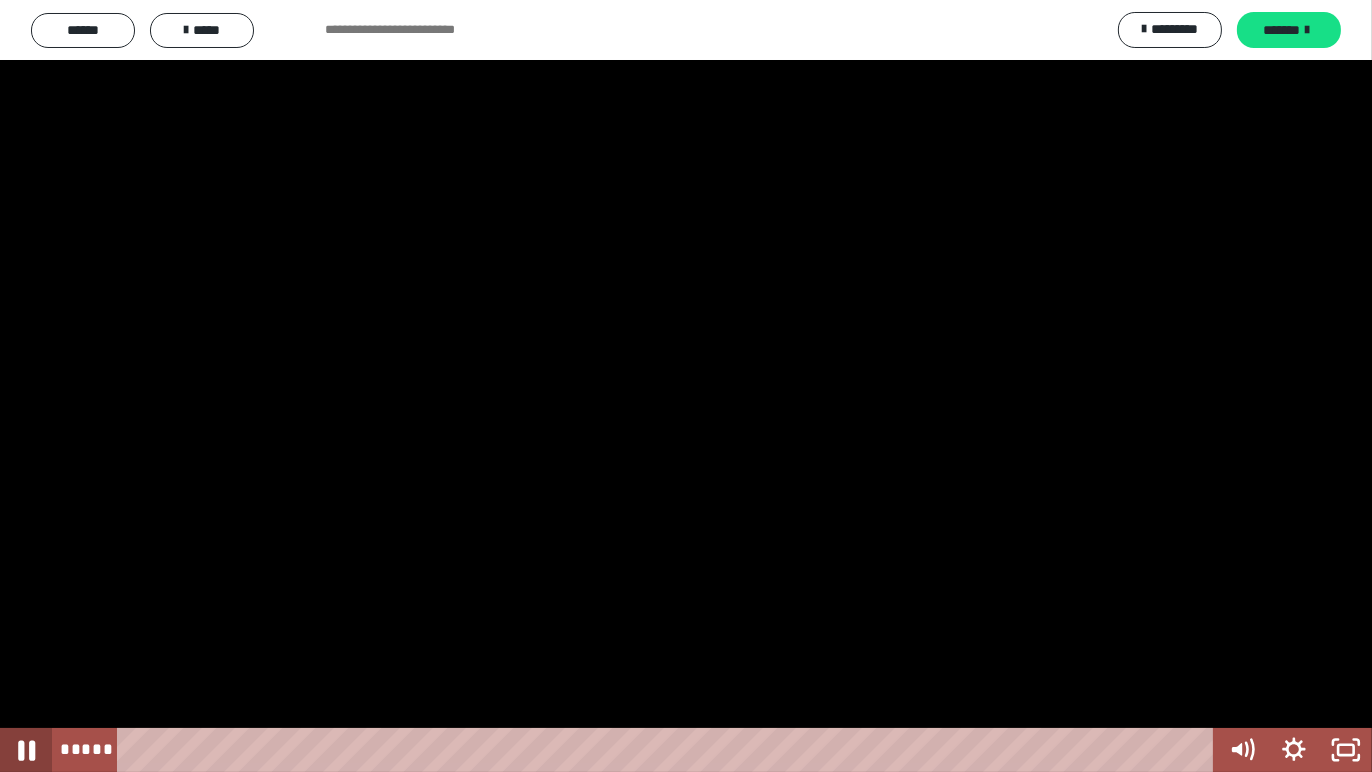 click 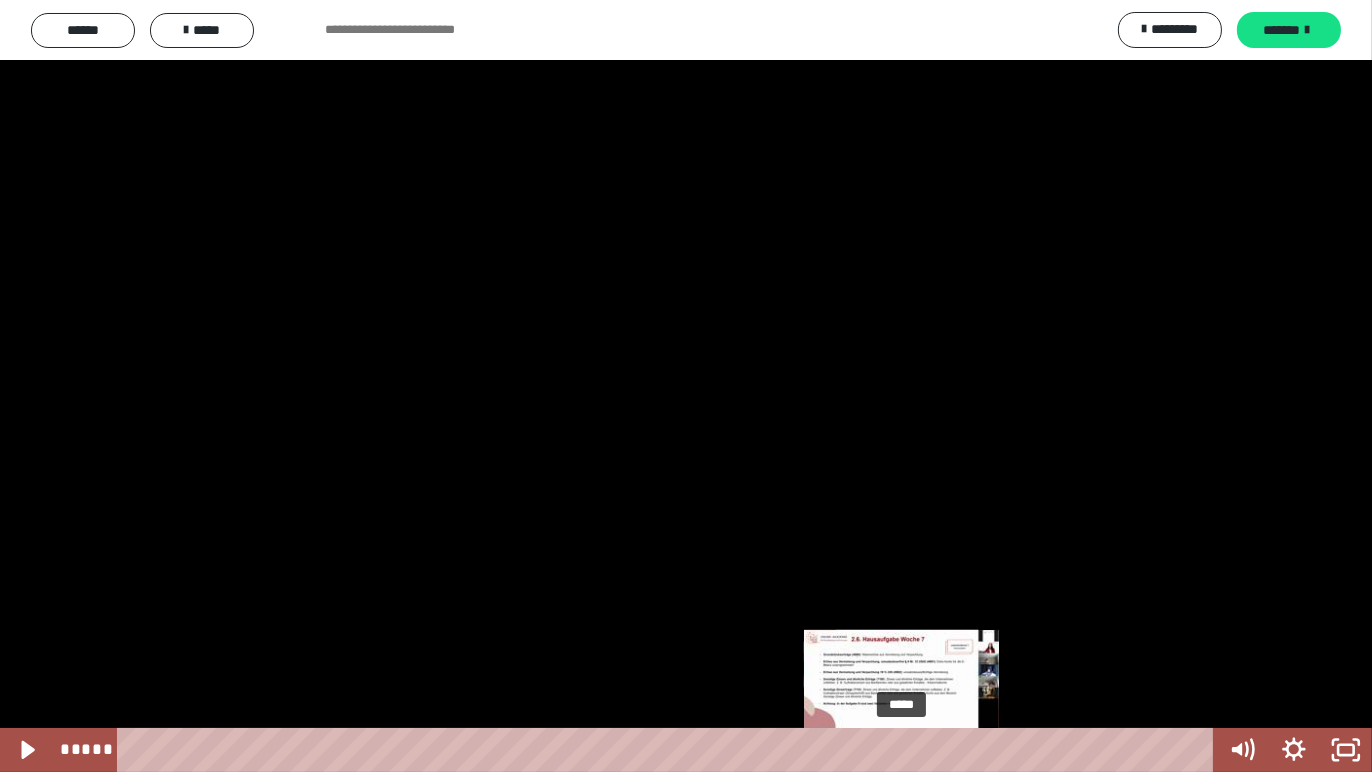 click at bounding box center (911, 750) 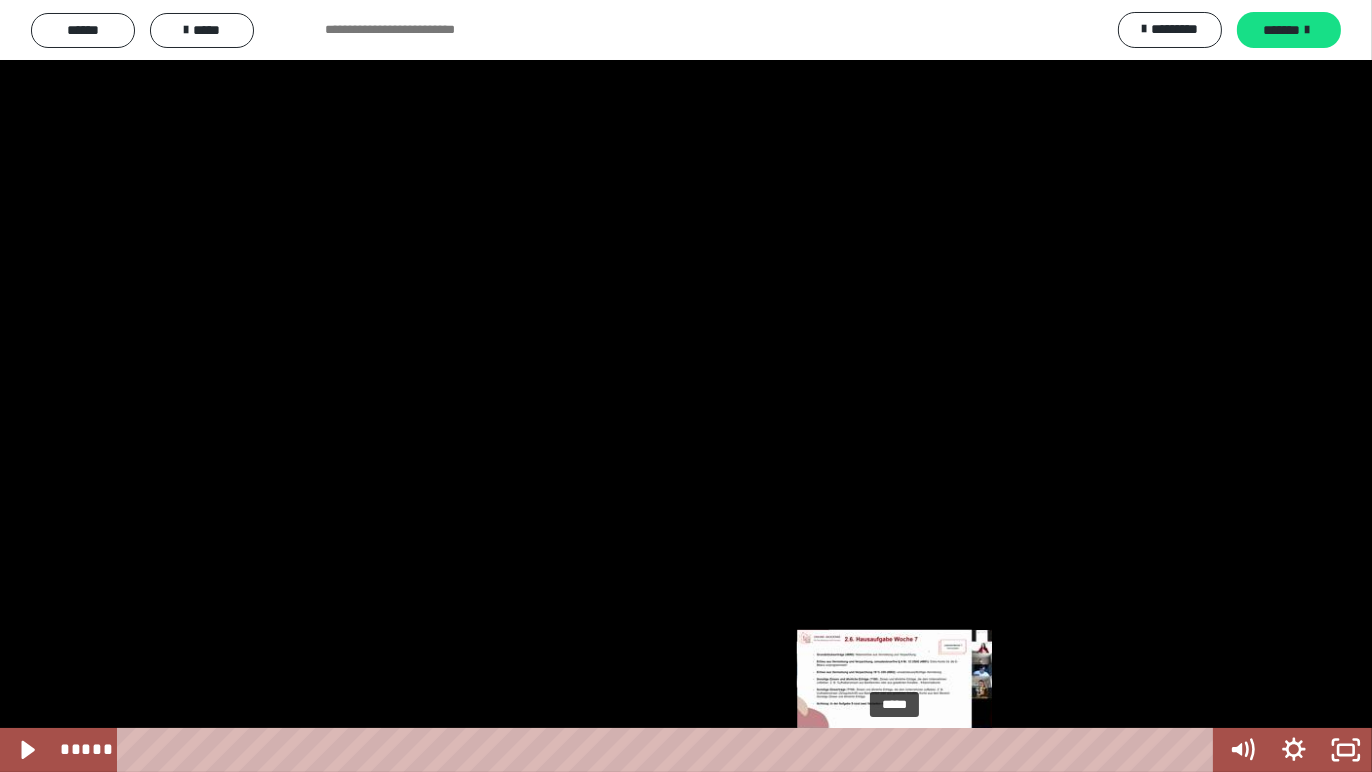 click at bounding box center (894, 750) 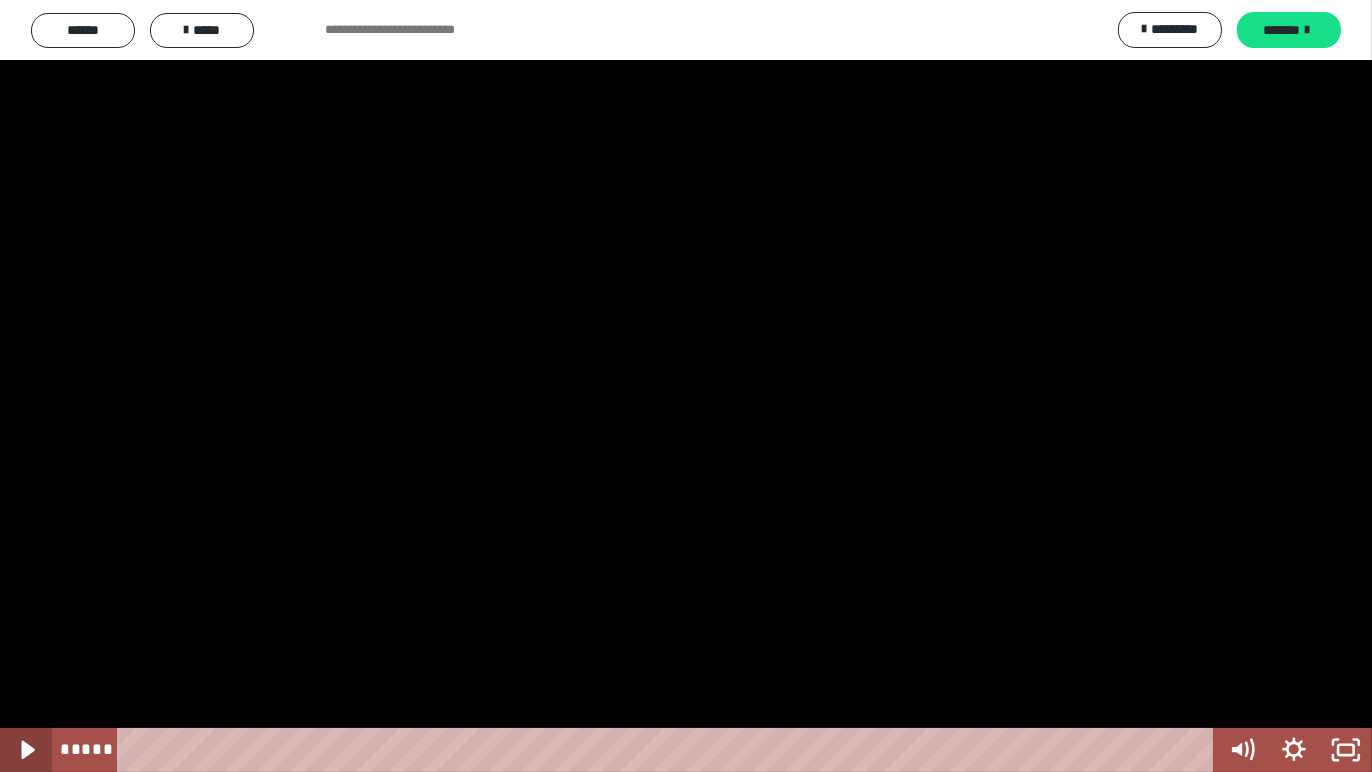 click 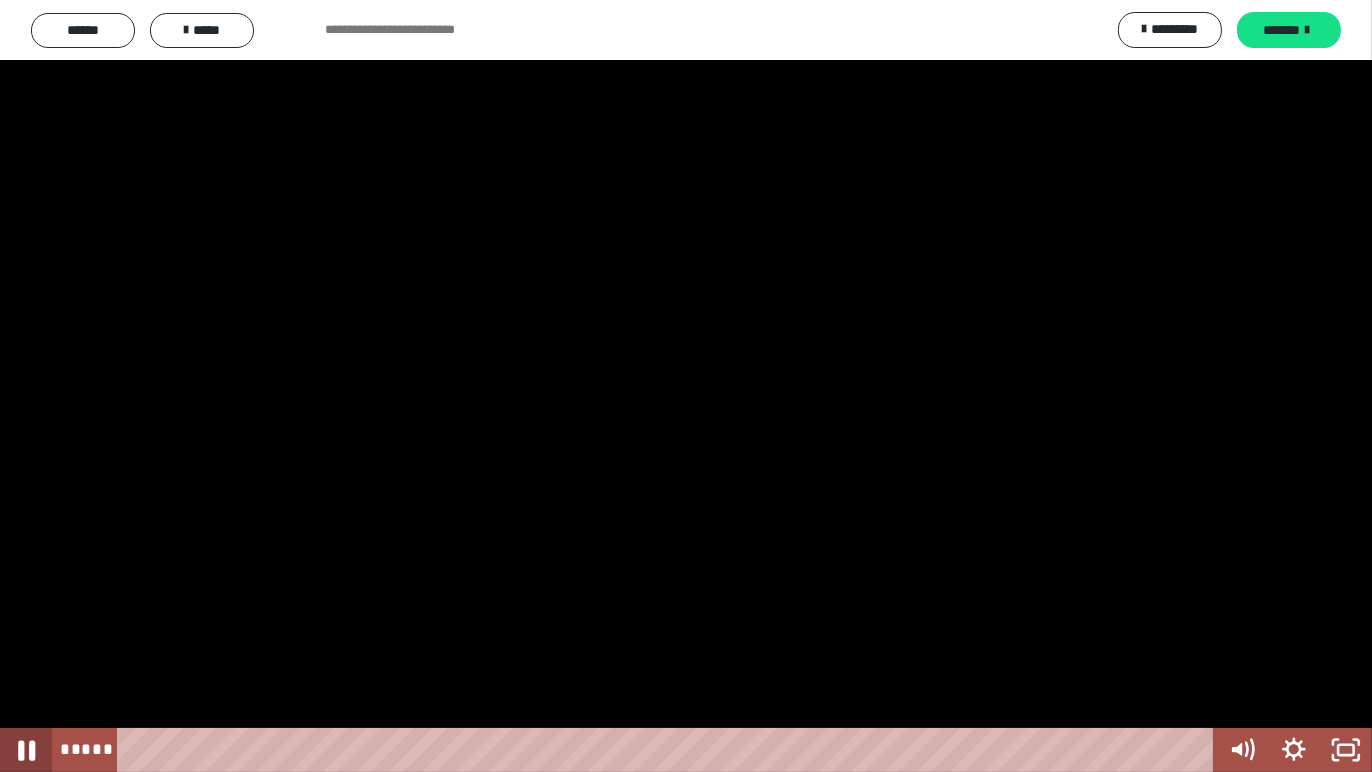 click 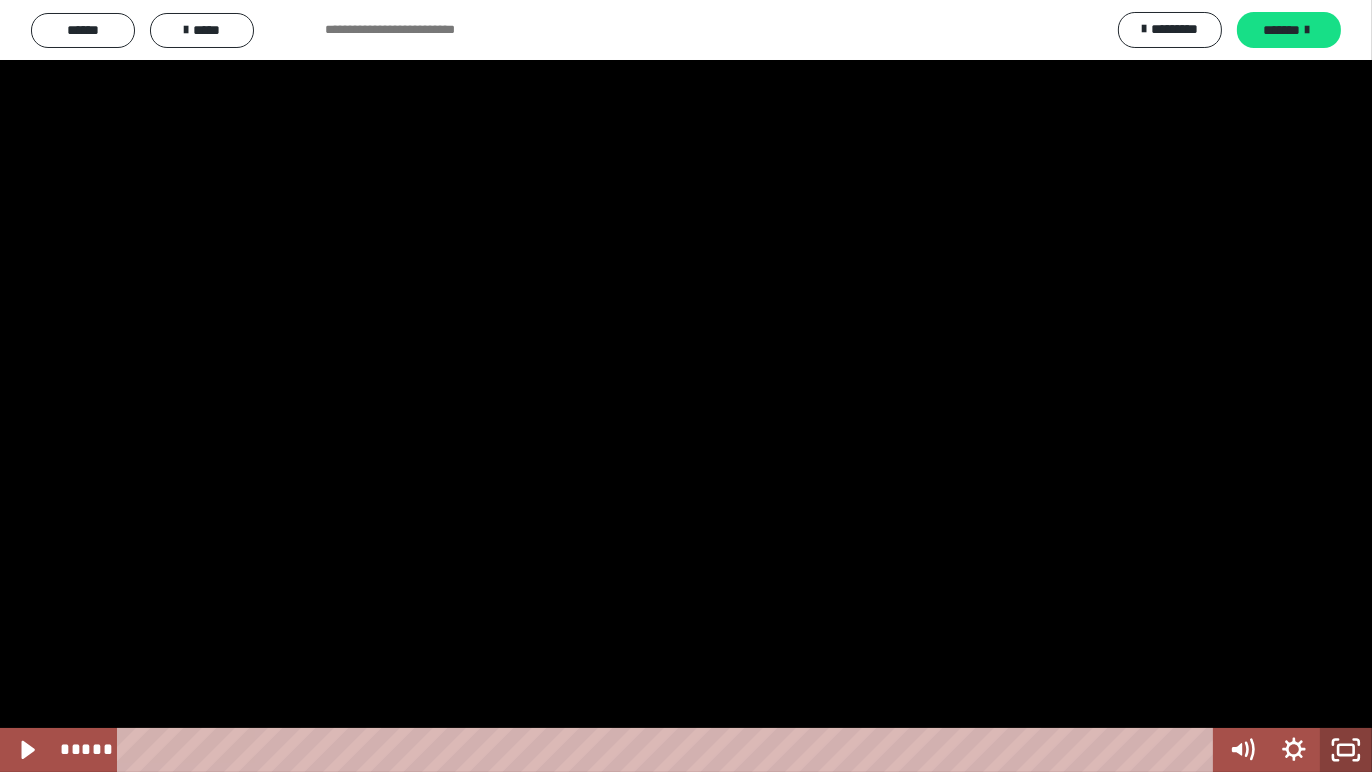 click 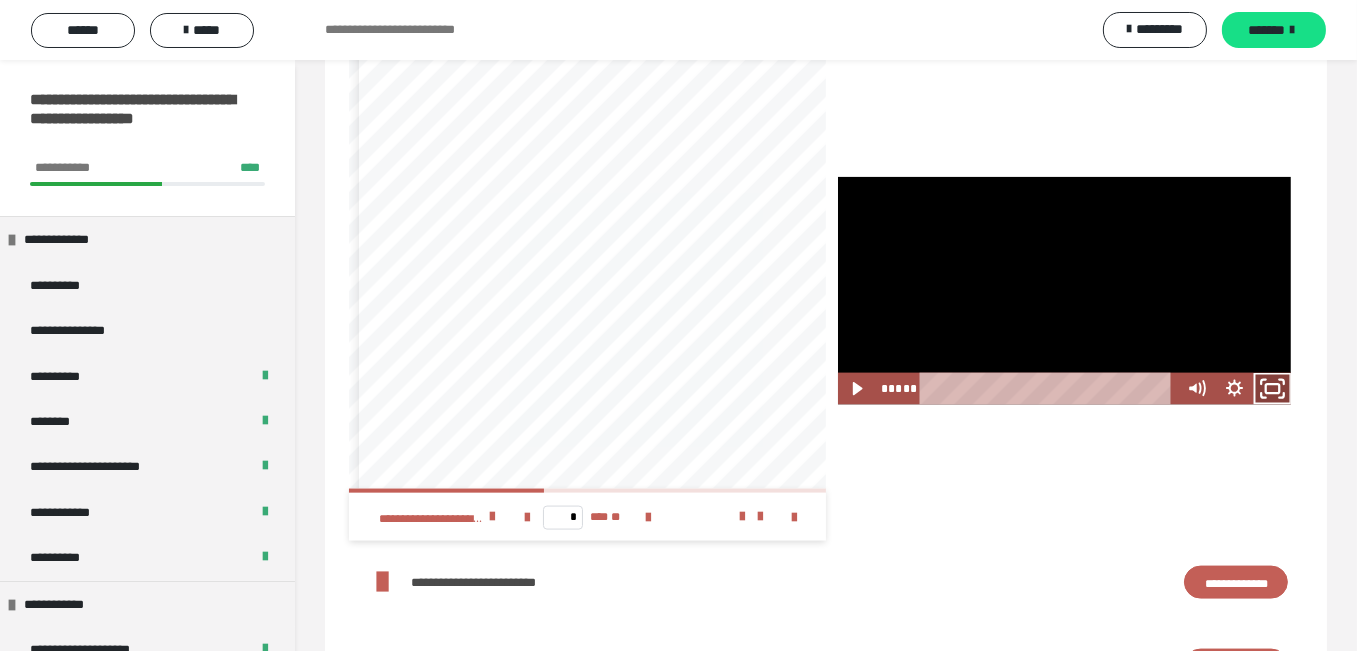 drag, startPoint x: 1261, startPoint y: 382, endPoint x: 1262, endPoint y: 470, distance: 88.005684 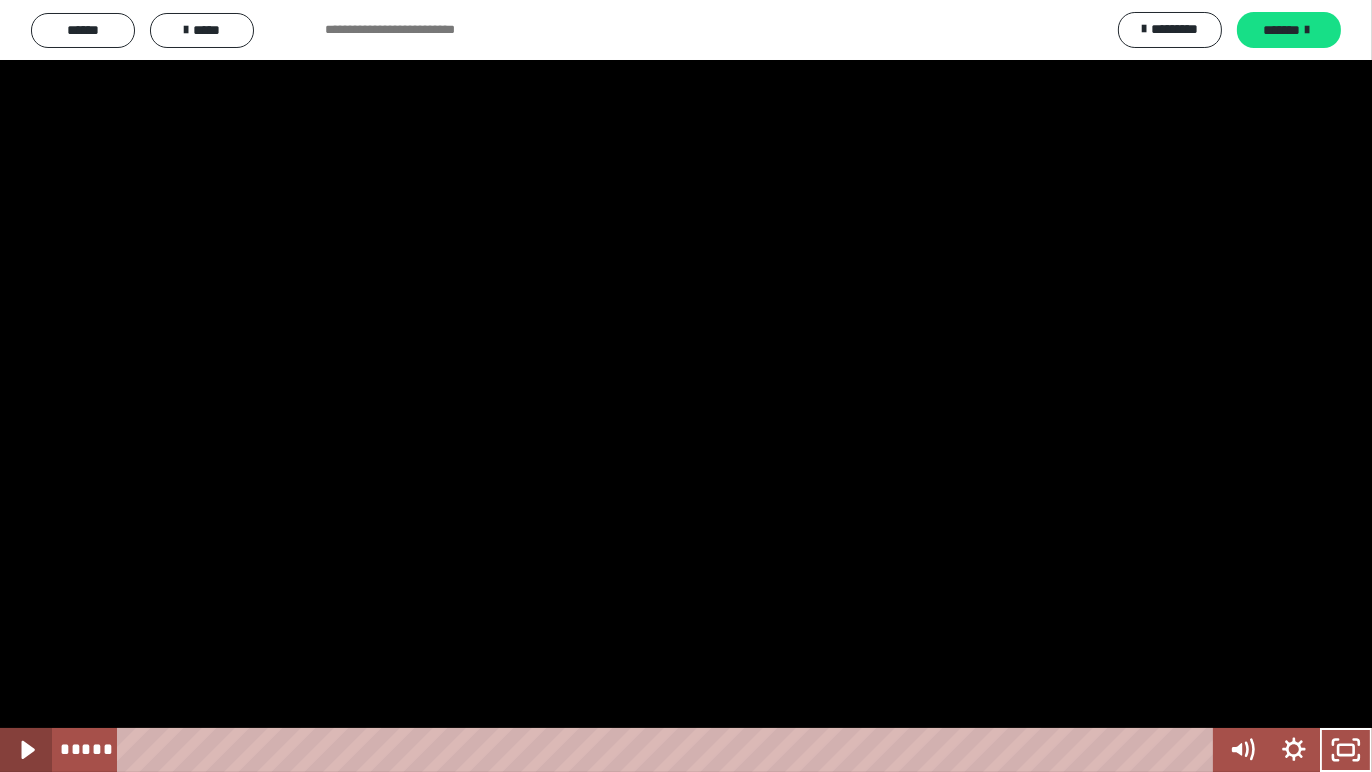 click 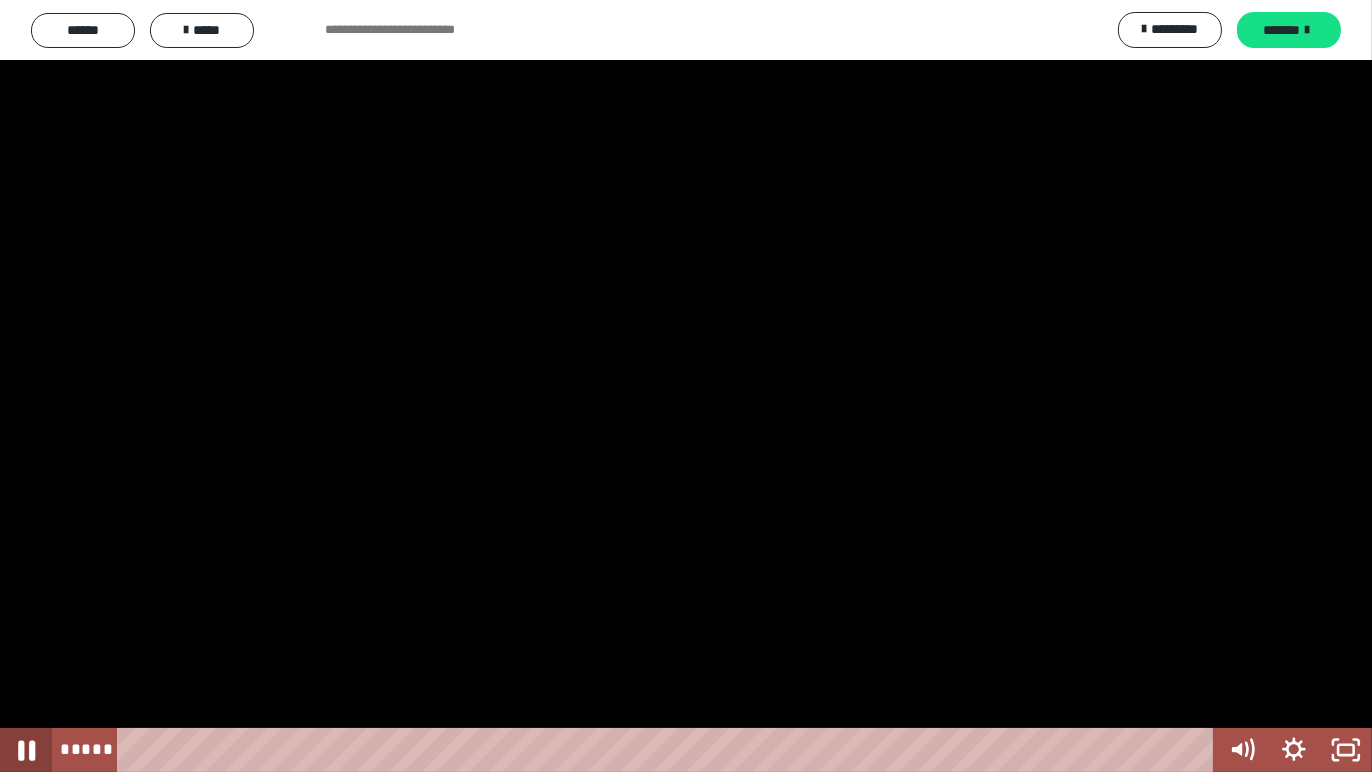 click 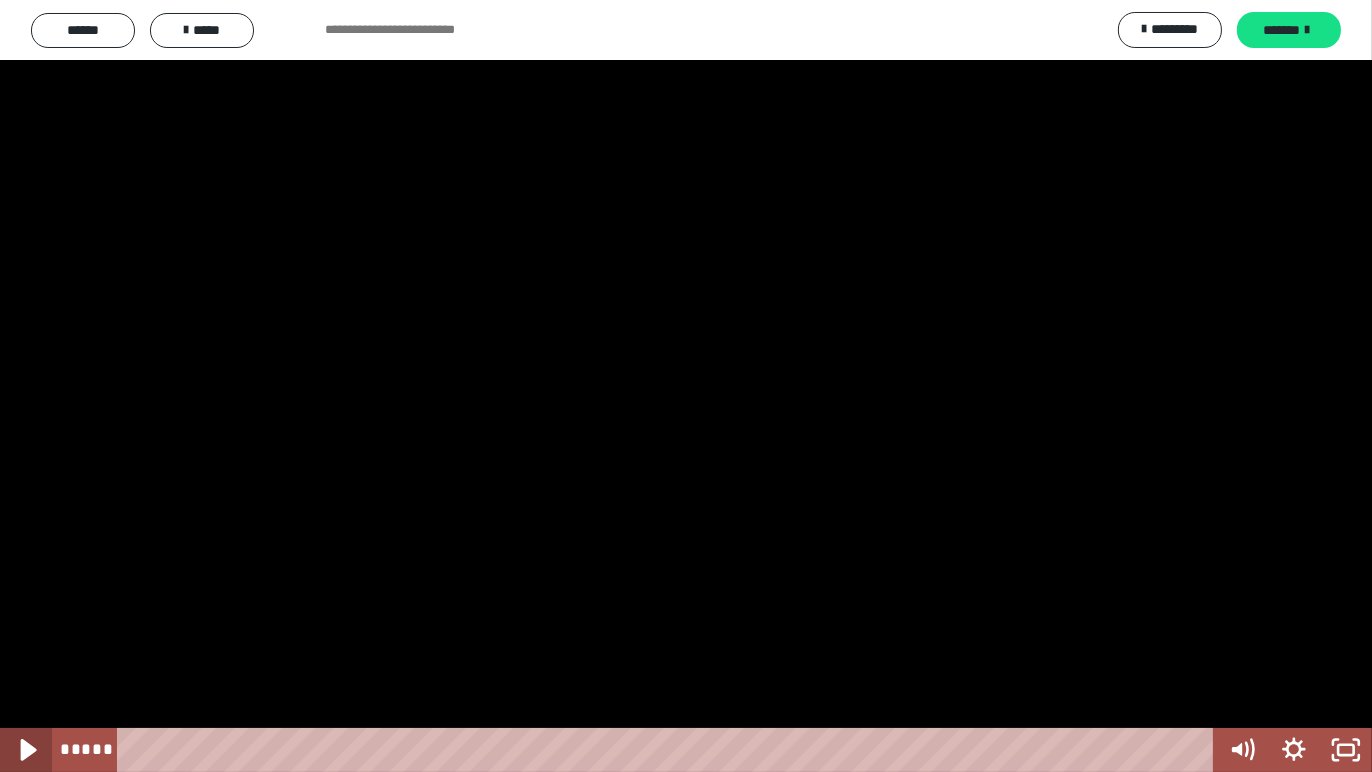click 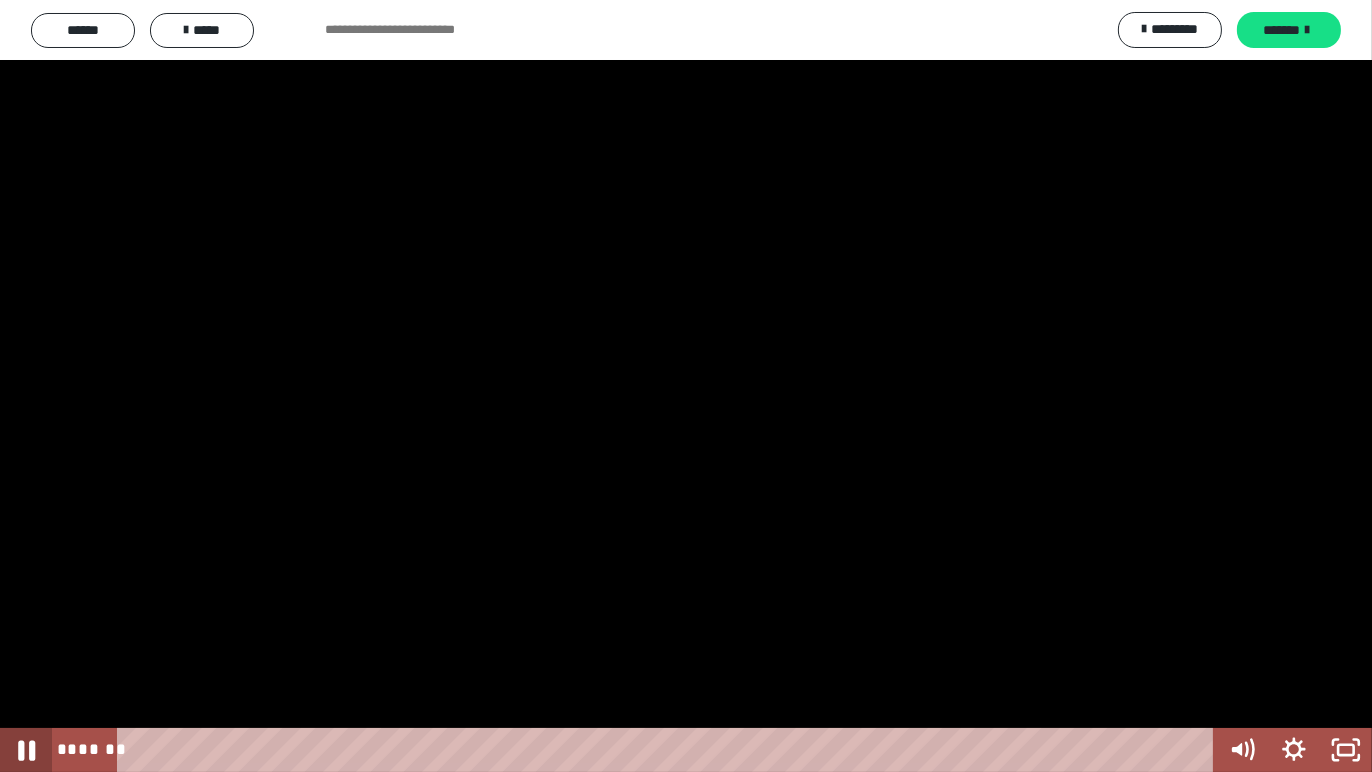 click 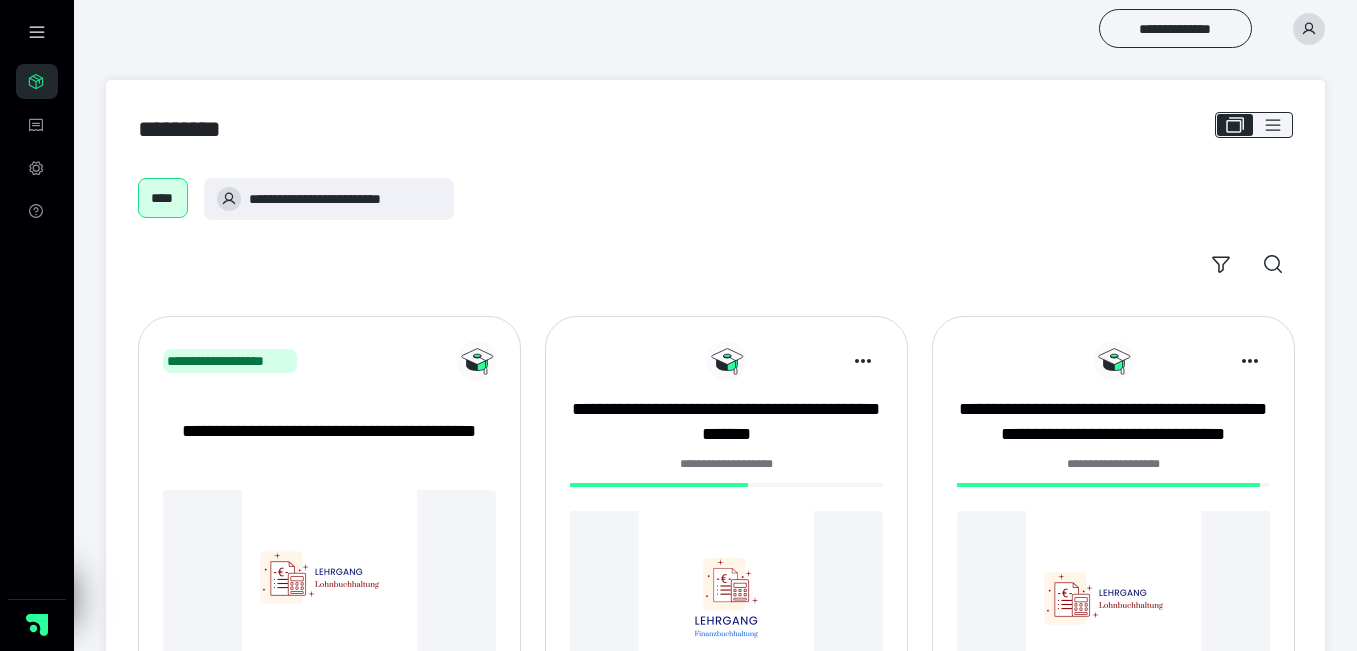 scroll, scrollTop: 0, scrollLeft: 0, axis: both 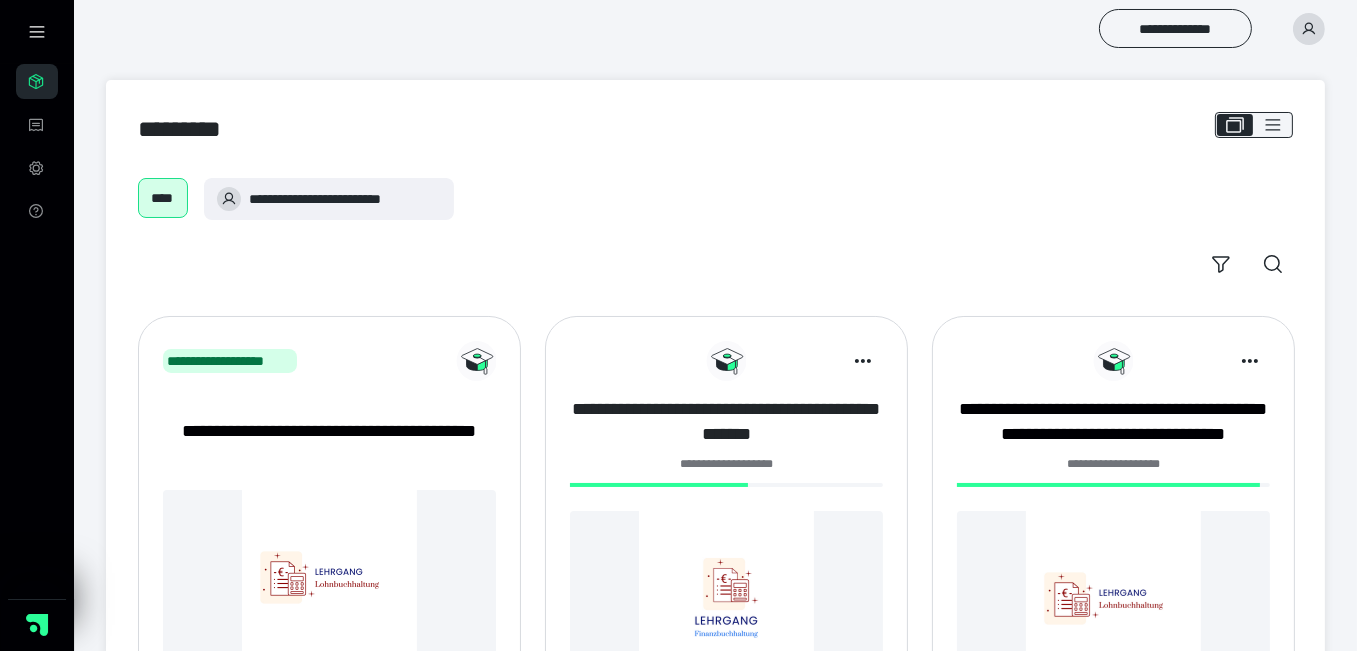 click on "**********" at bounding box center [726, 422] 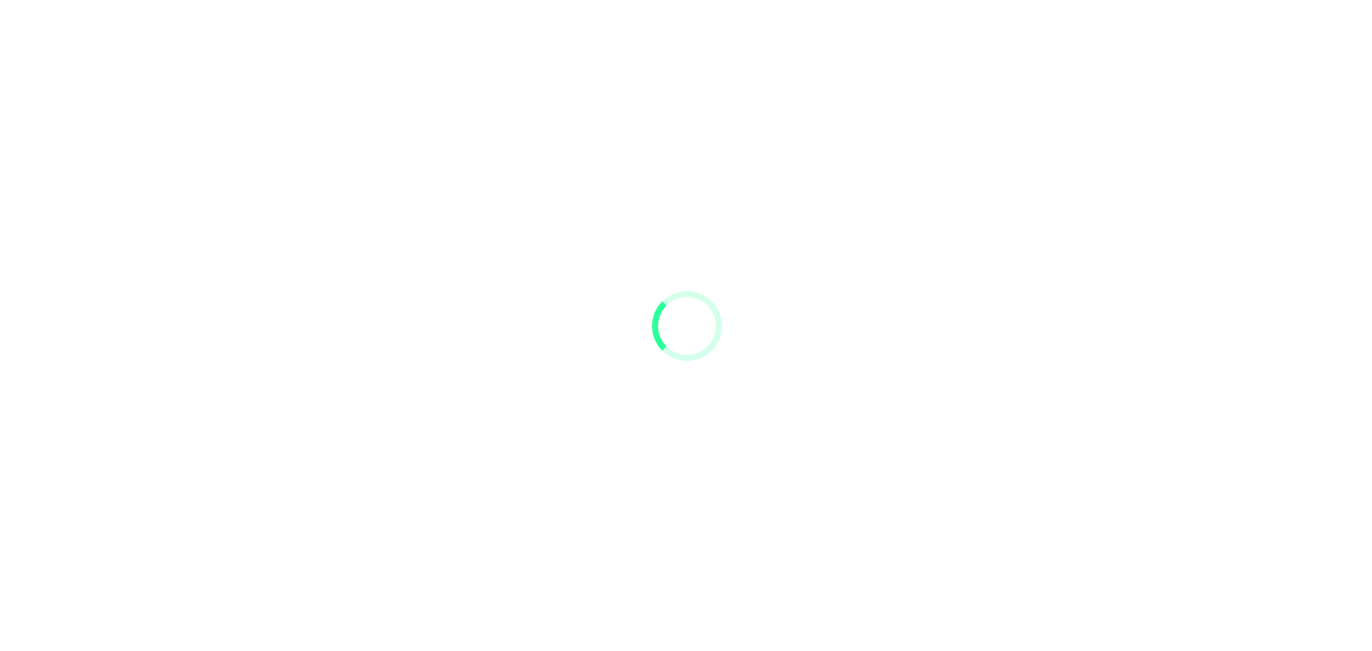 scroll, scrollTop: 0, scrollLeft: 0, axis: both 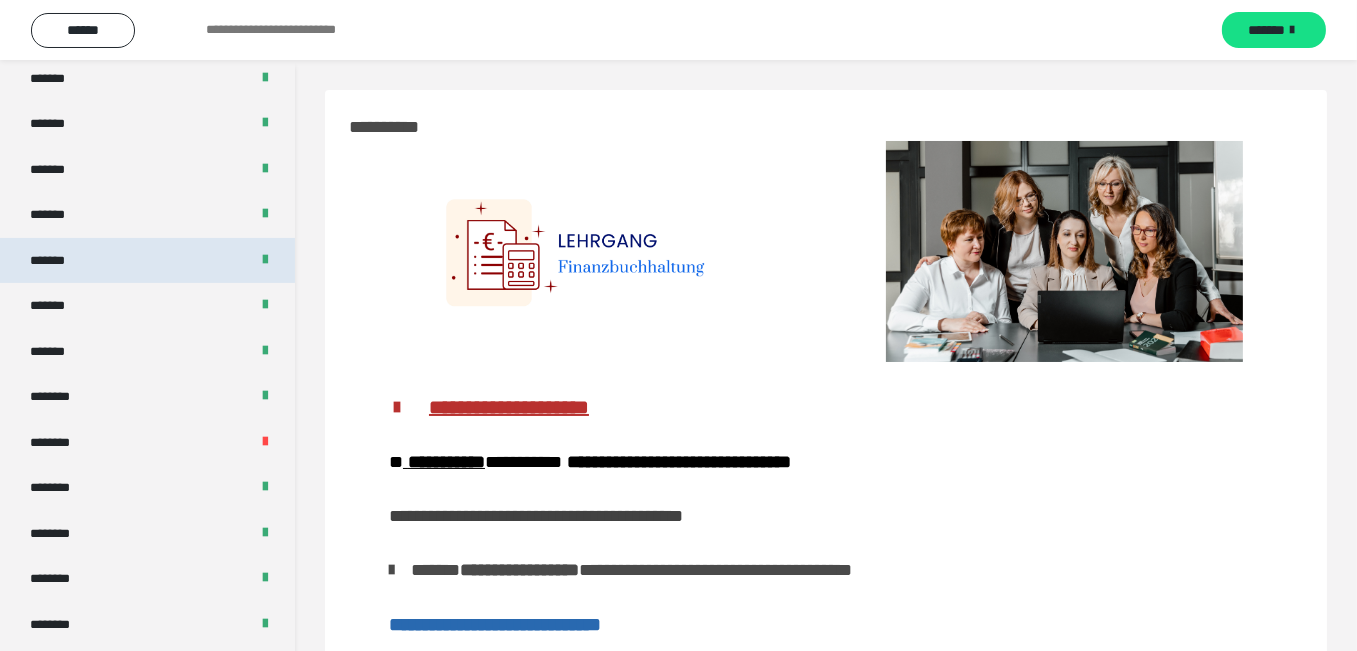 click on "*******" at bounding box center (58, 260) 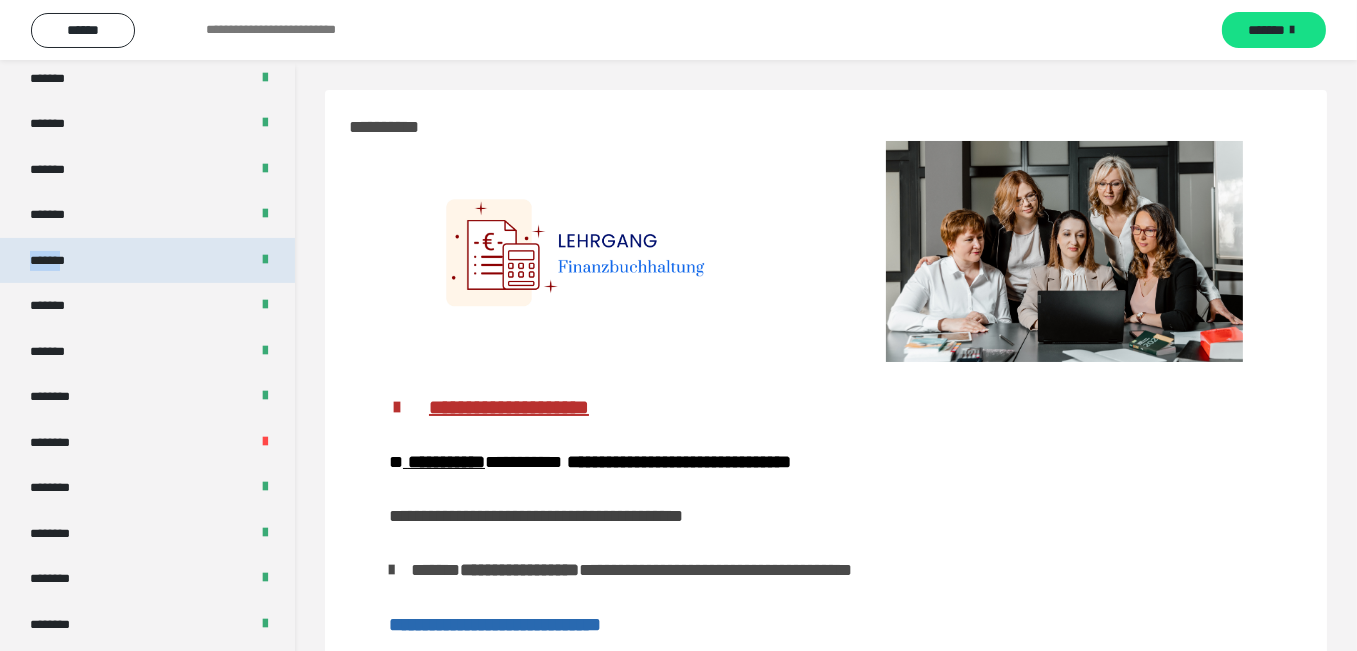 click on "*******" at bounding box center [58, 260] 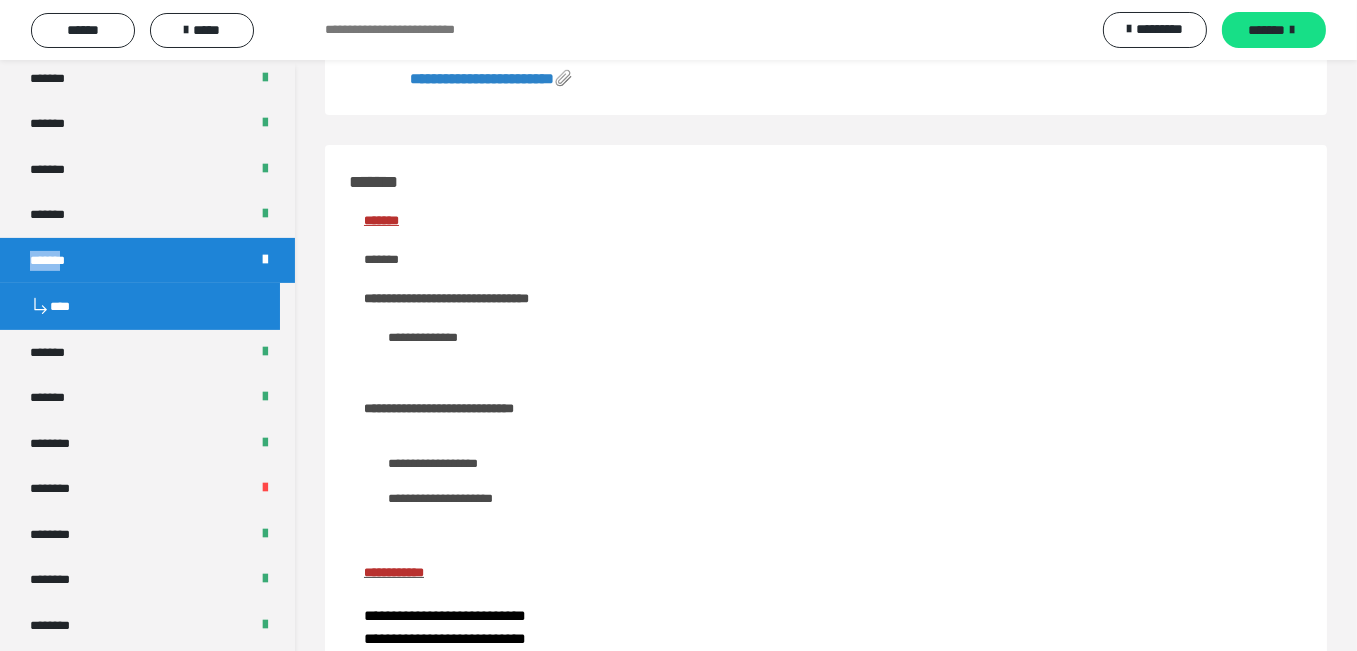 scroll, scrollTop: 0, scrollLeft: 0, axis: both 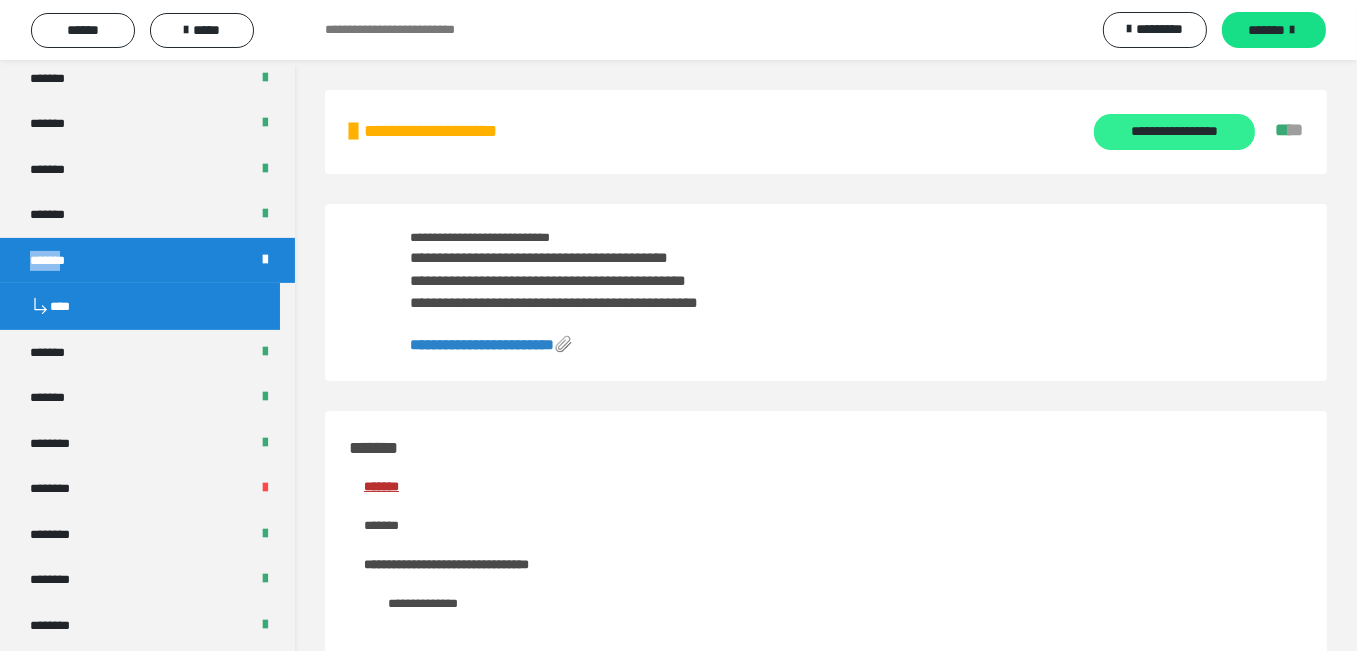 click on "**********" at bounding box center (1174, 132) 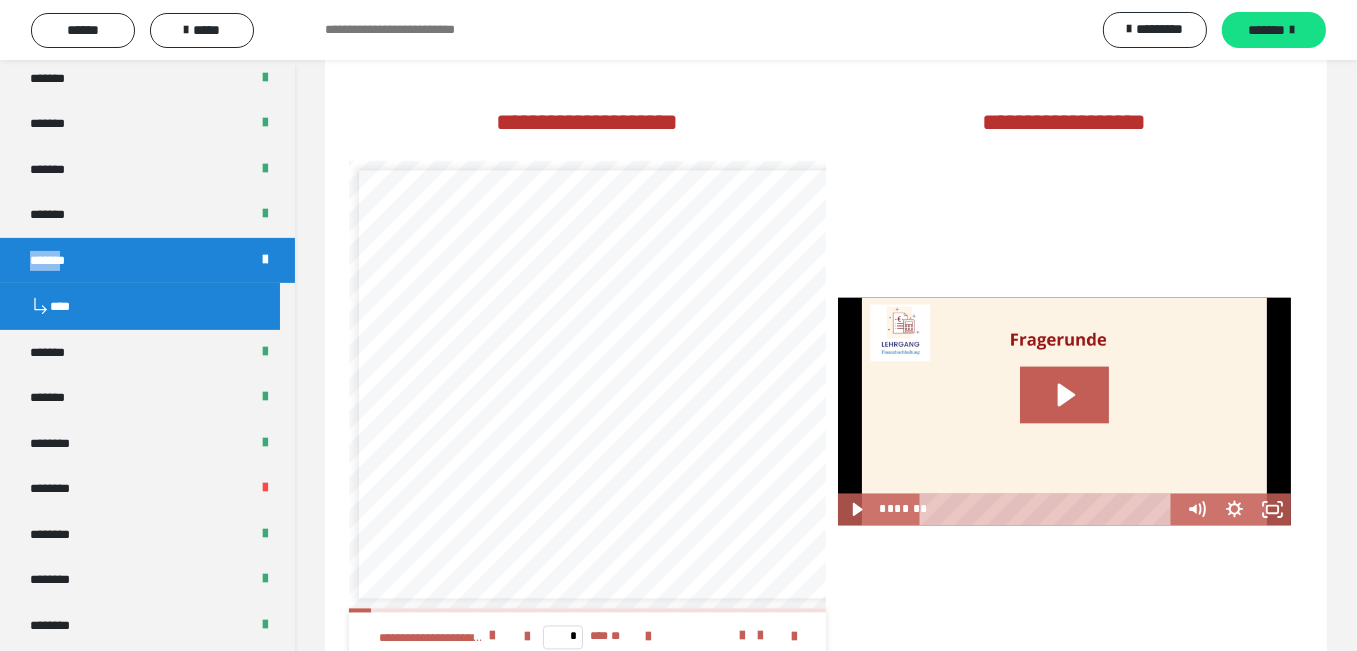 scroll, scrollTop: 5162, scrollLeft: 0, axis: vertical 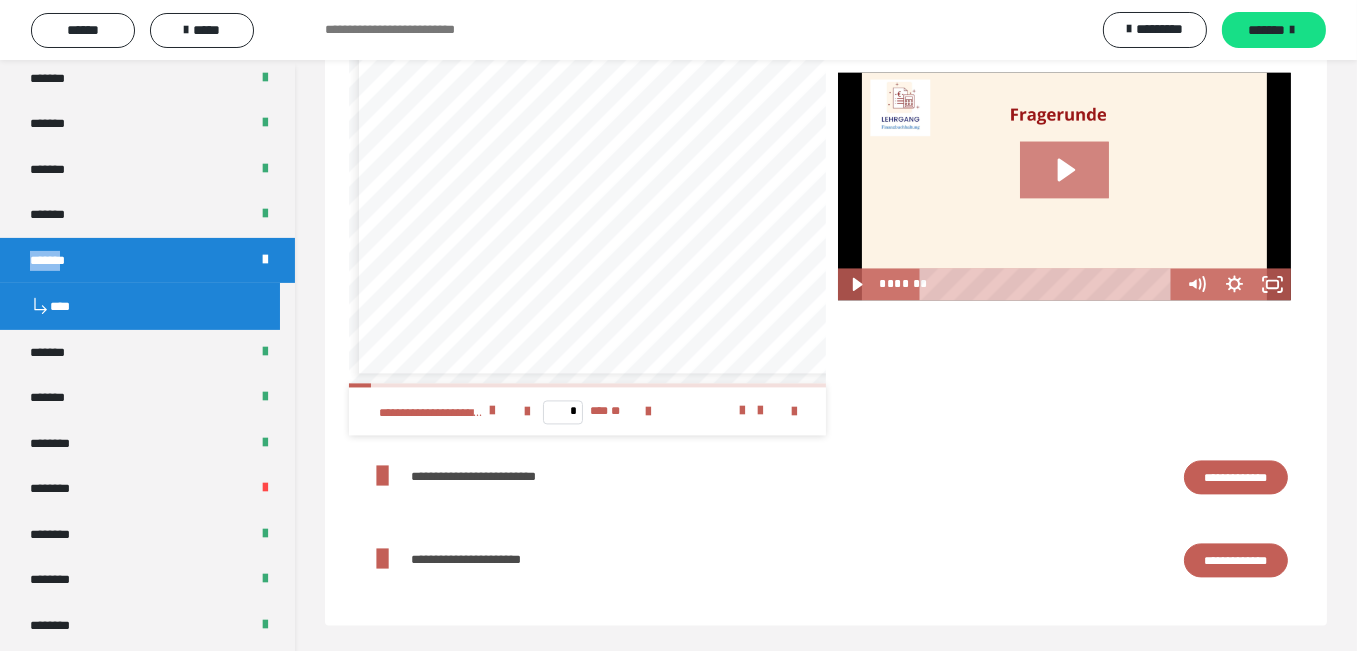 click 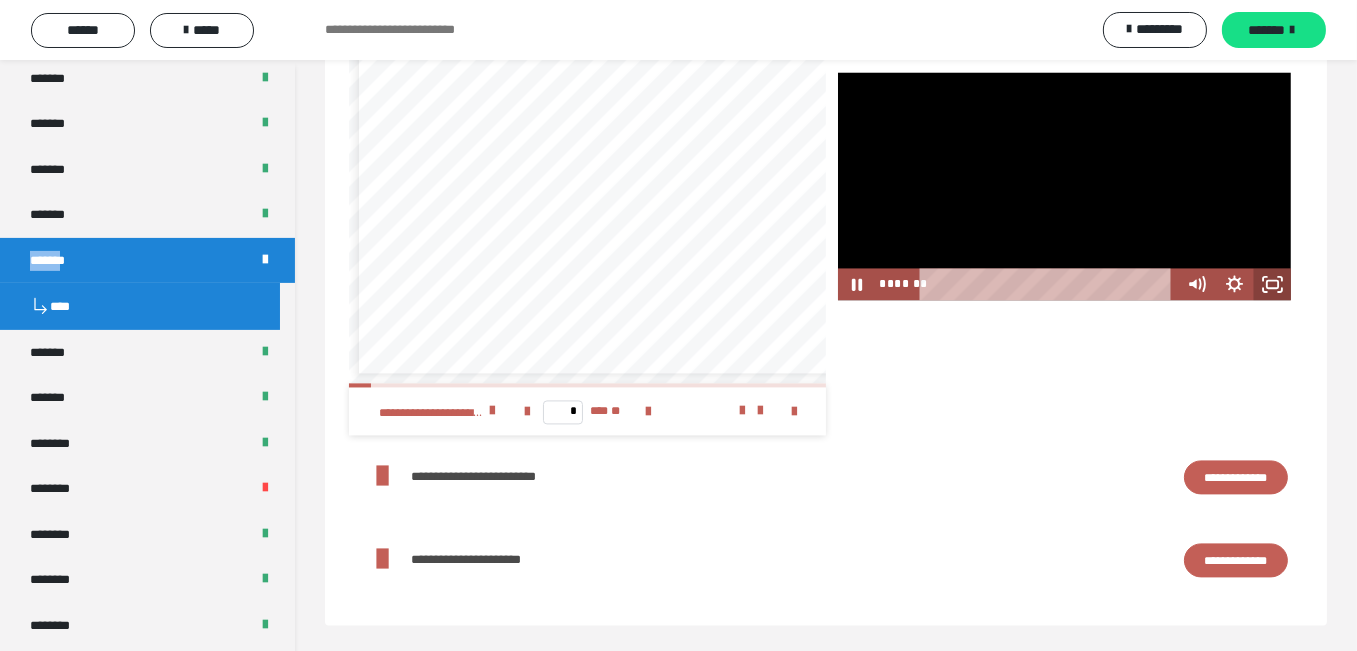 click 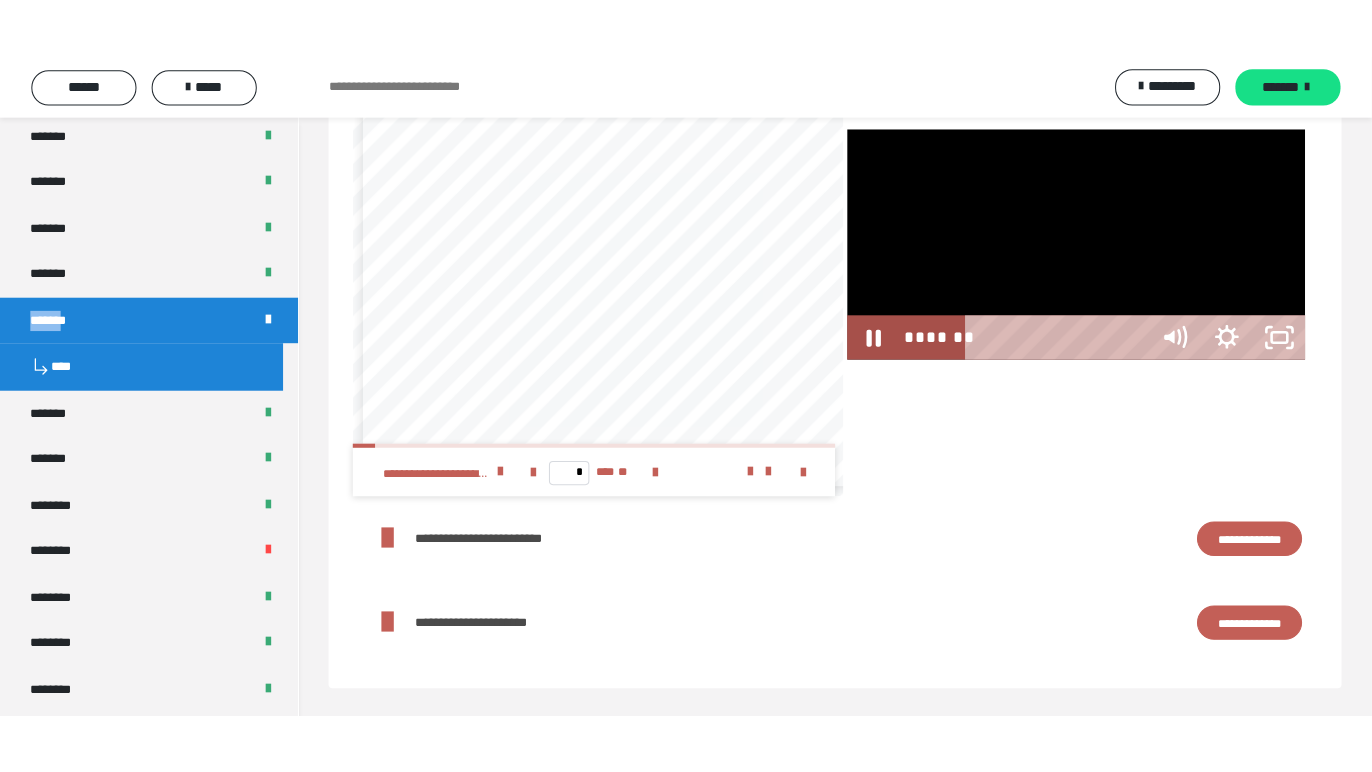 scroll, scrollTop: 5053, scrollLeft: 0, axis: vertical 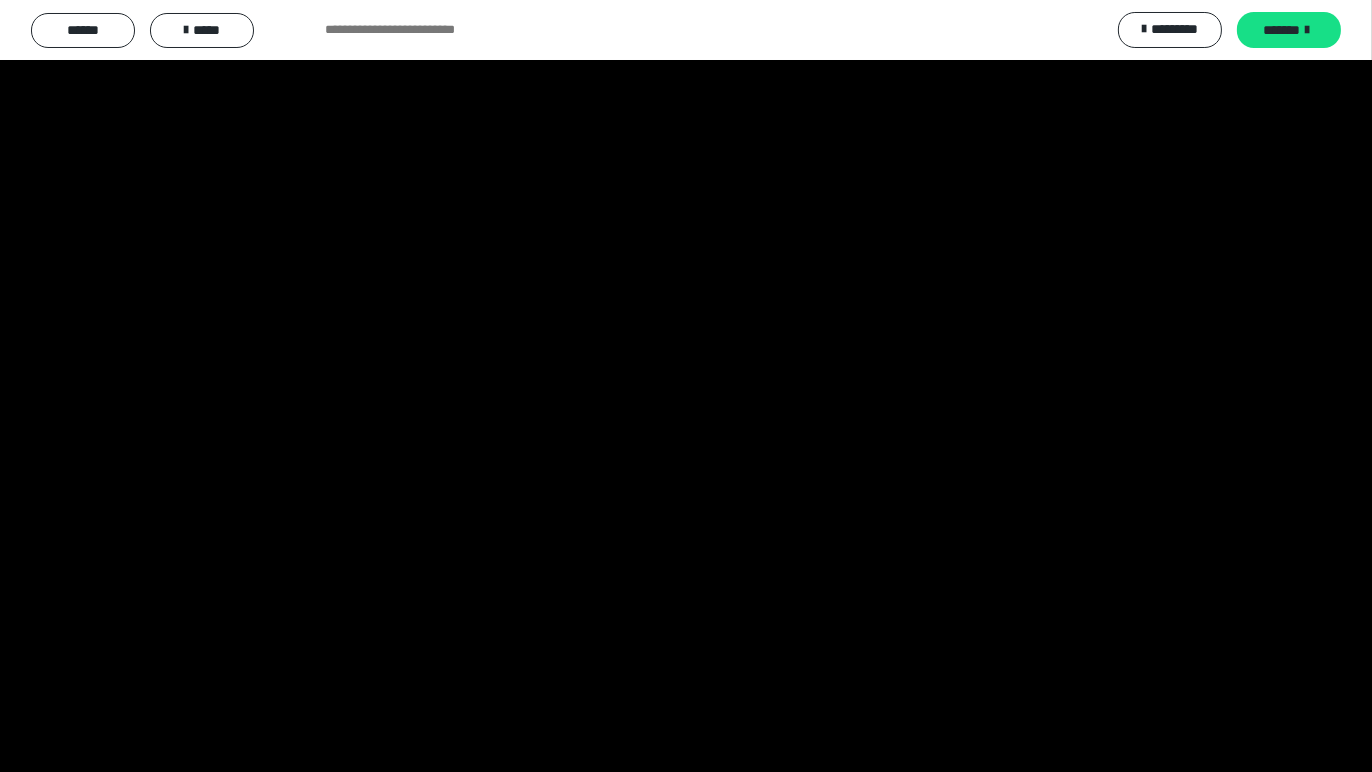 type 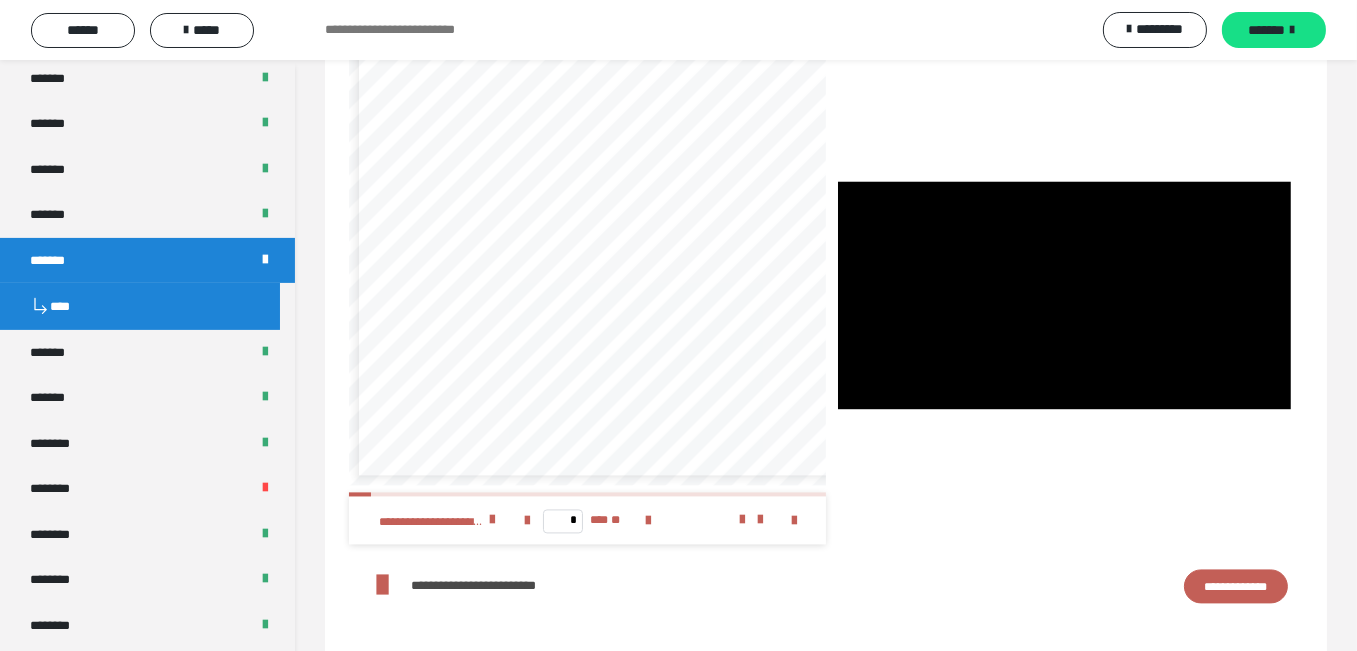click at bounding box center (1064, 294) 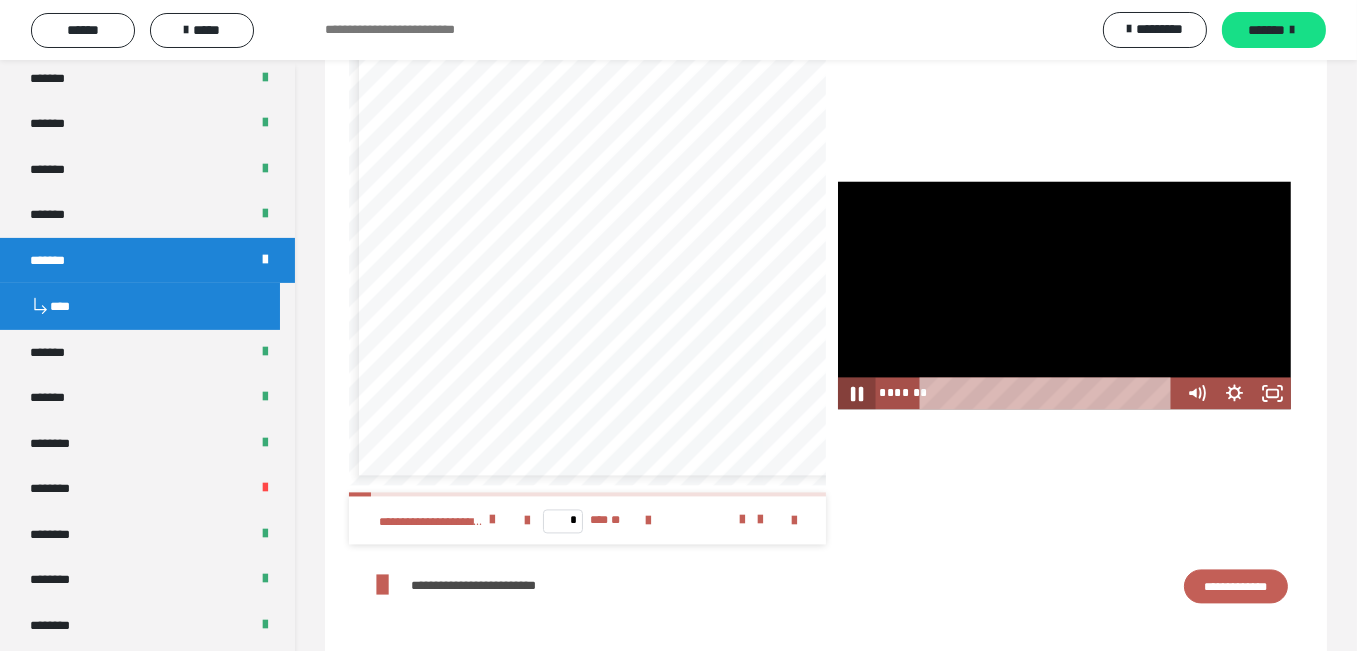 click 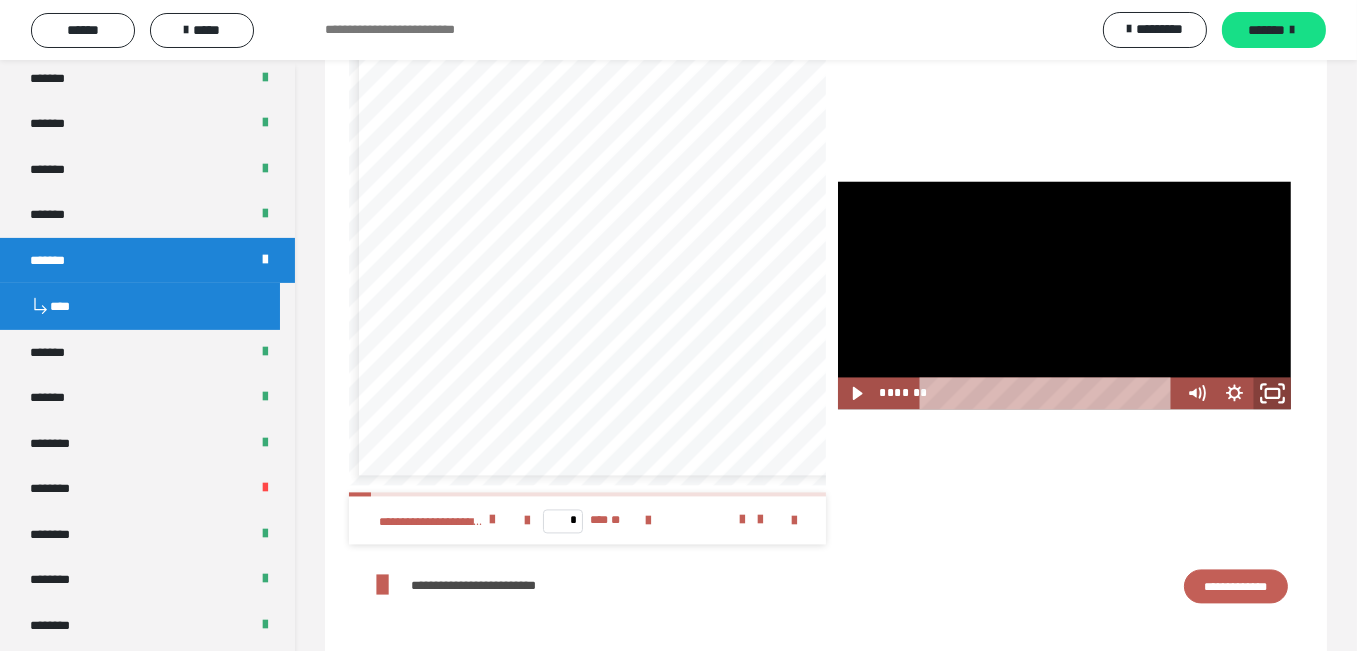 drag, startPoint x: 1276, startPoint y: 390, endPoint x: 1276, endPoint y: 477, distance: 87 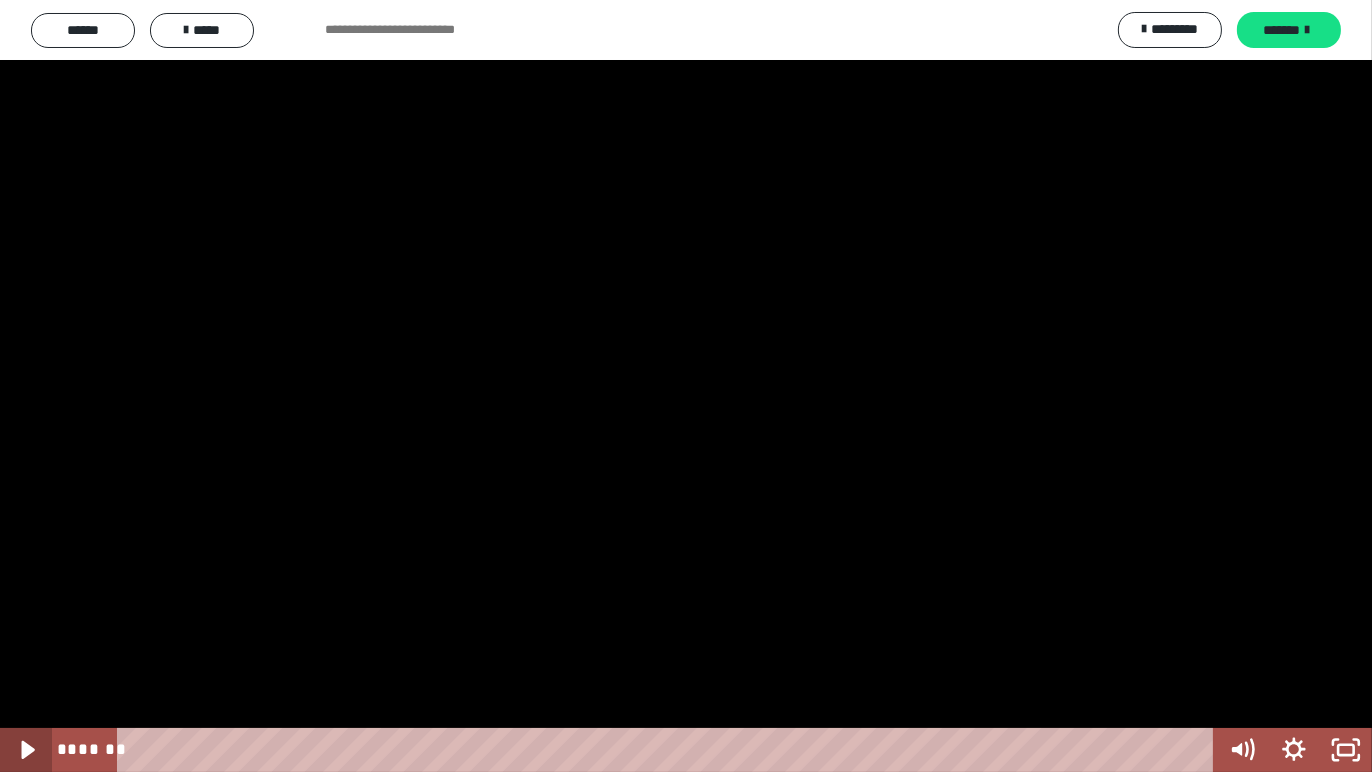 click 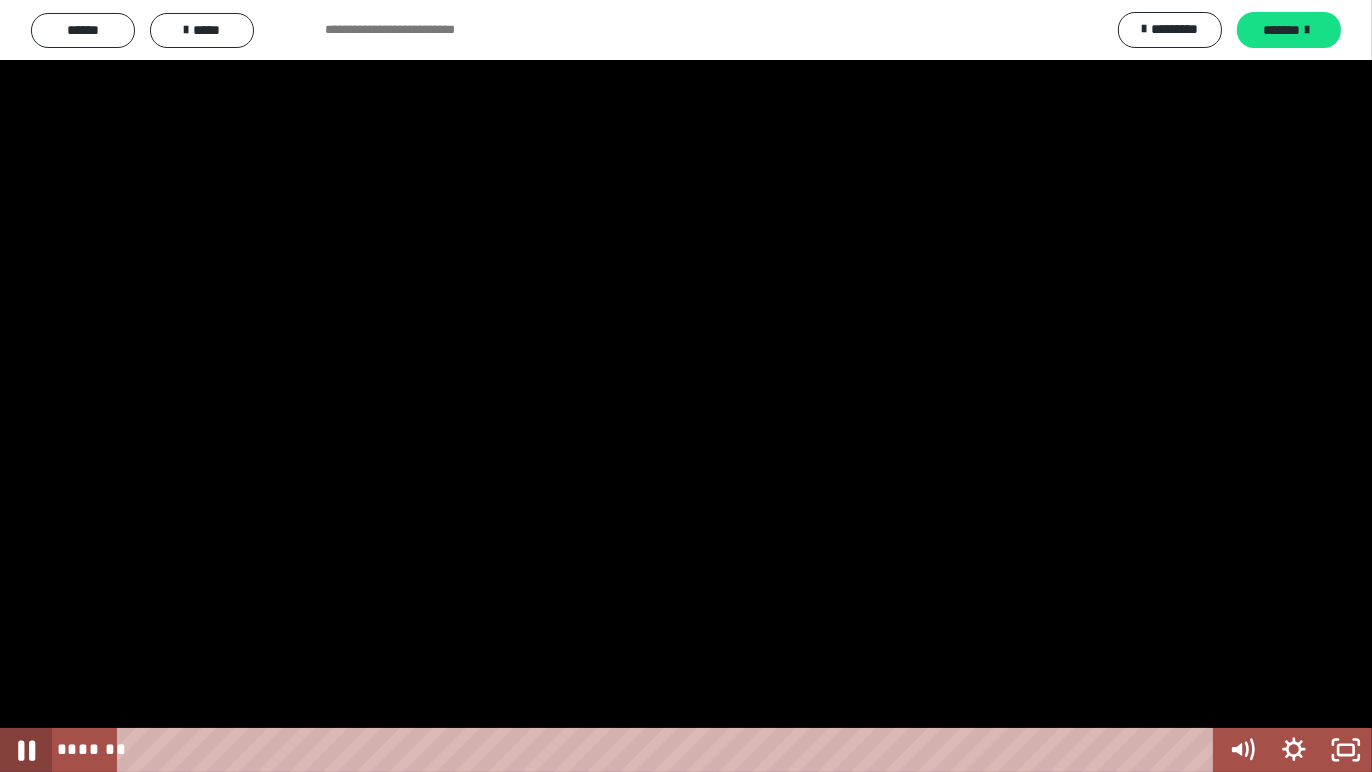 click 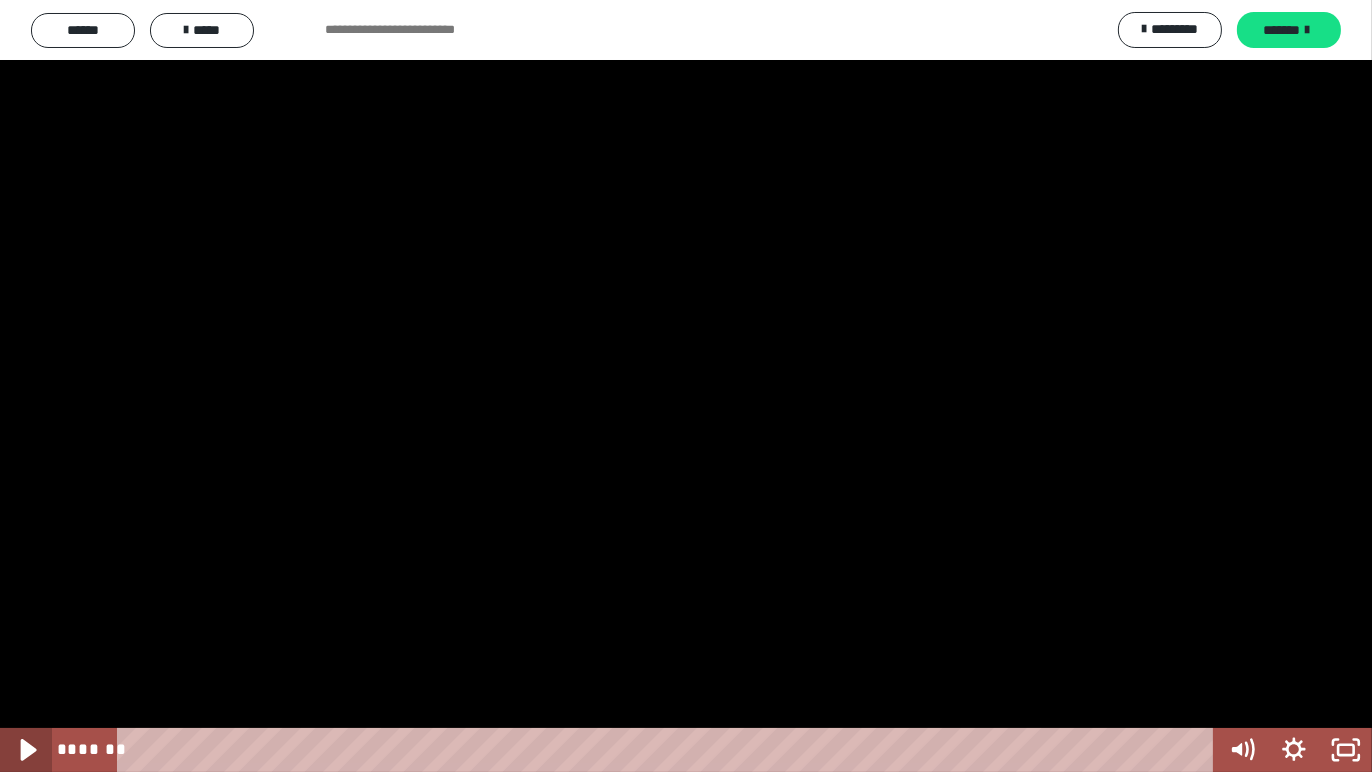 click 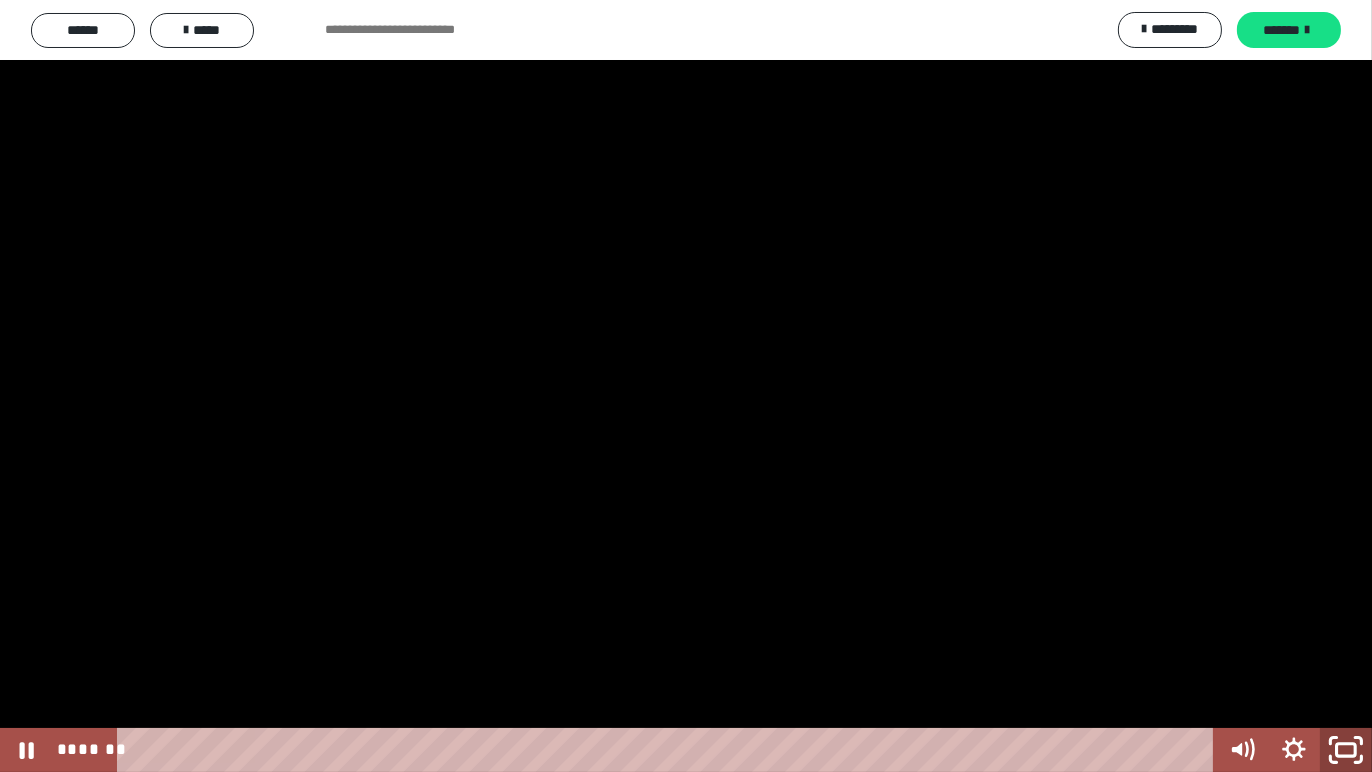 click 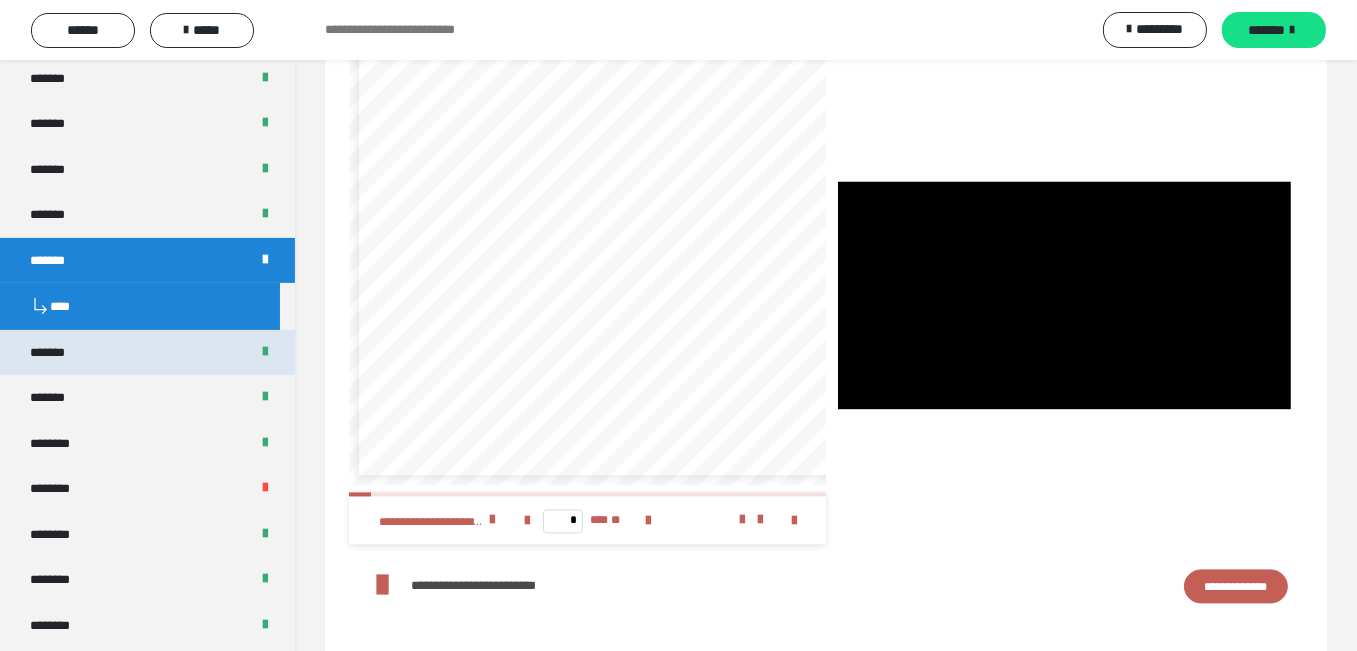click on "*******" at bounding box center (147, 352) 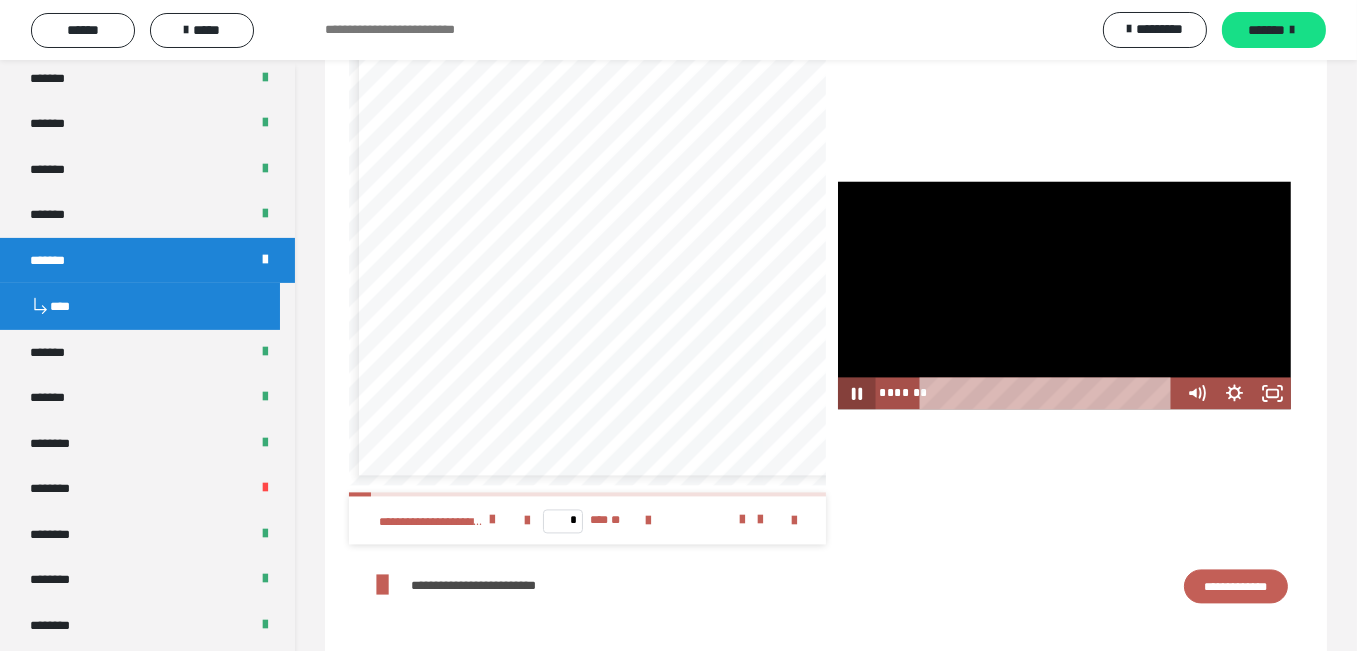click 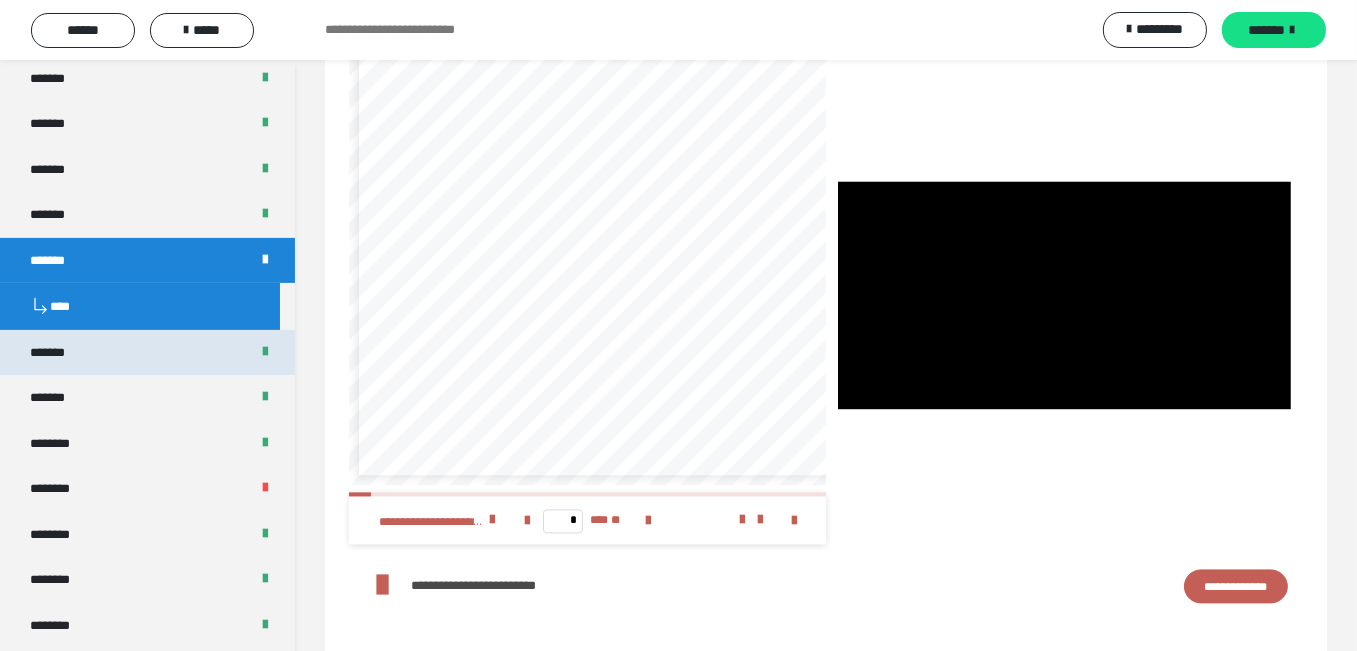 click on "*******" at bounding box center [147, 352] 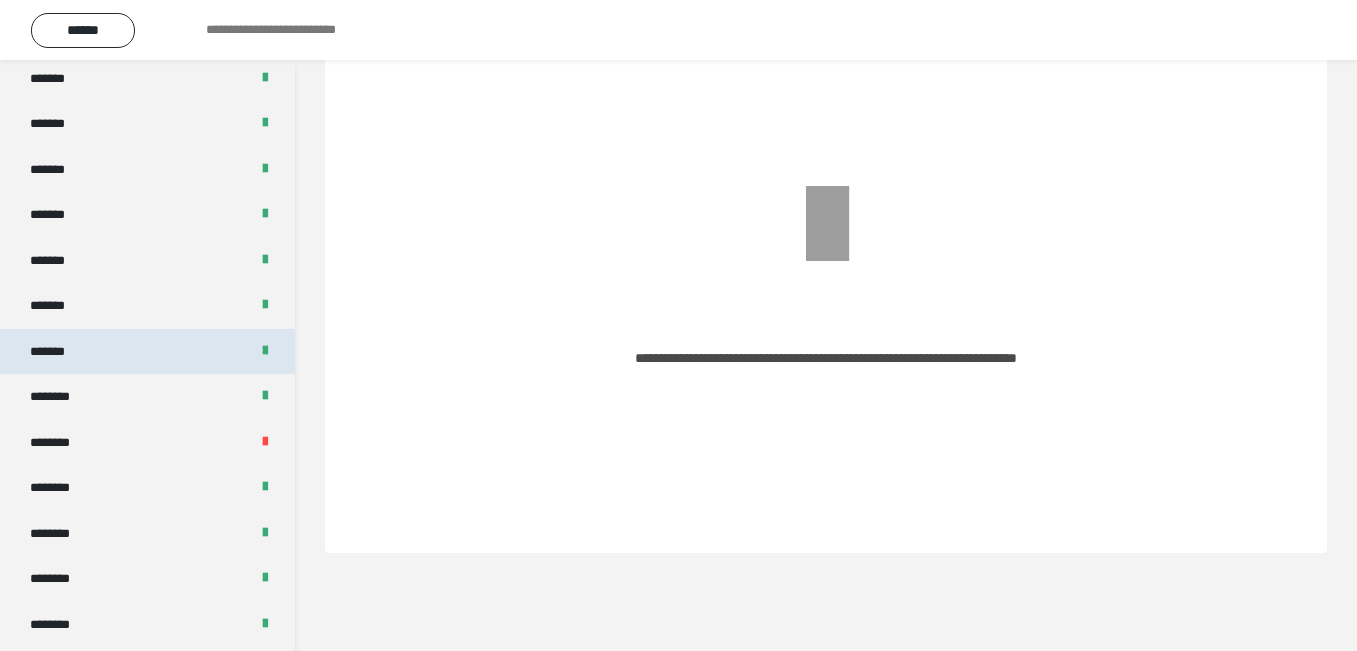 scroll, scrollTop: 60, scrollLeft: 0, axis: vertical 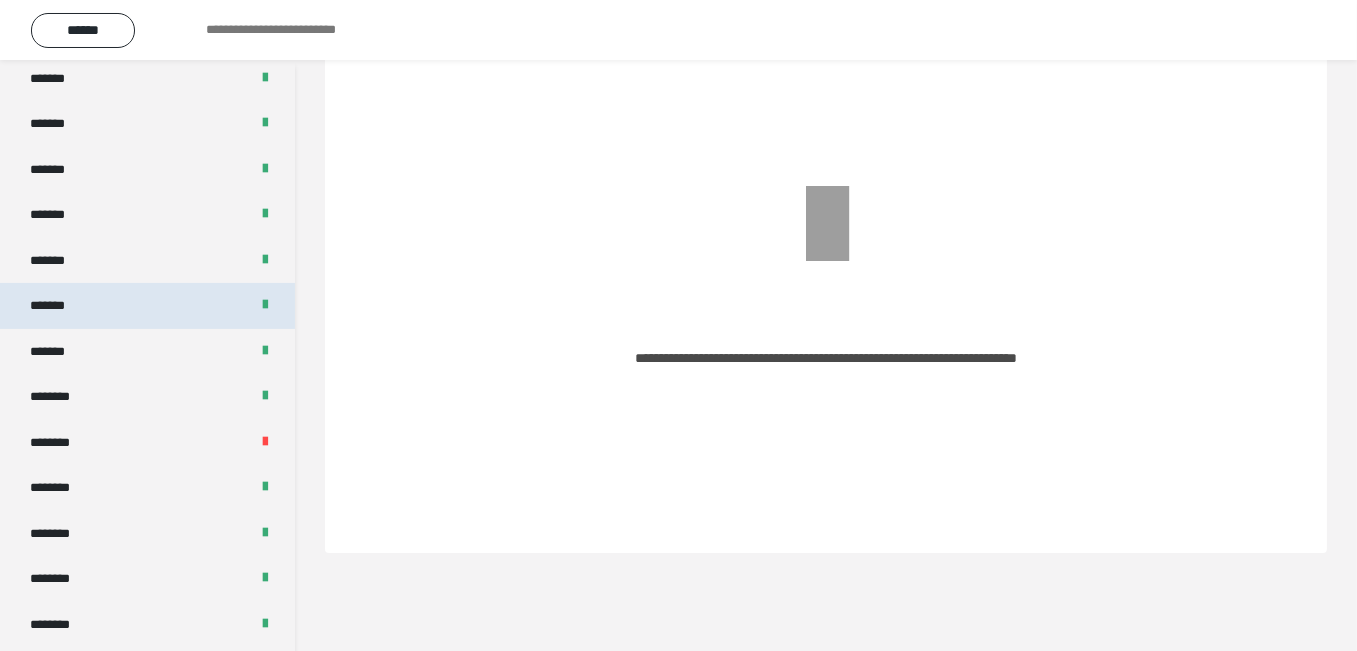 click on "*******" at bounding box center (58, 305) 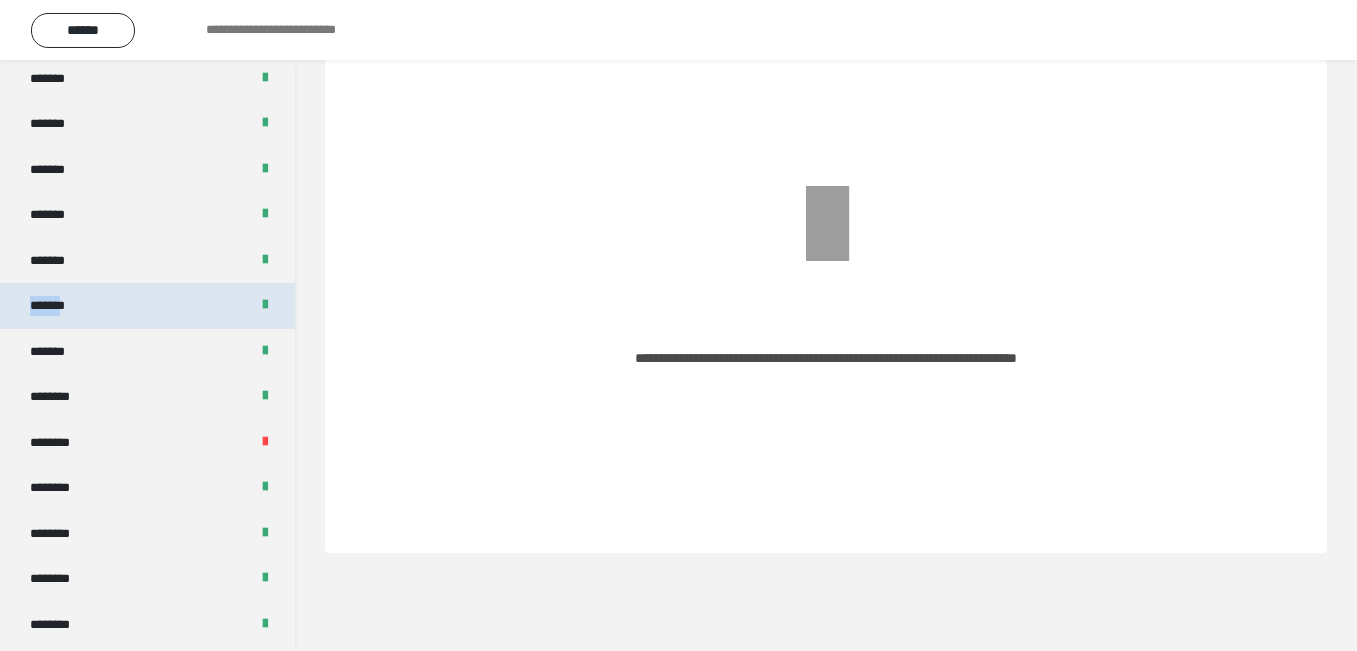 click on "*******" at bounding box center (58, 305) 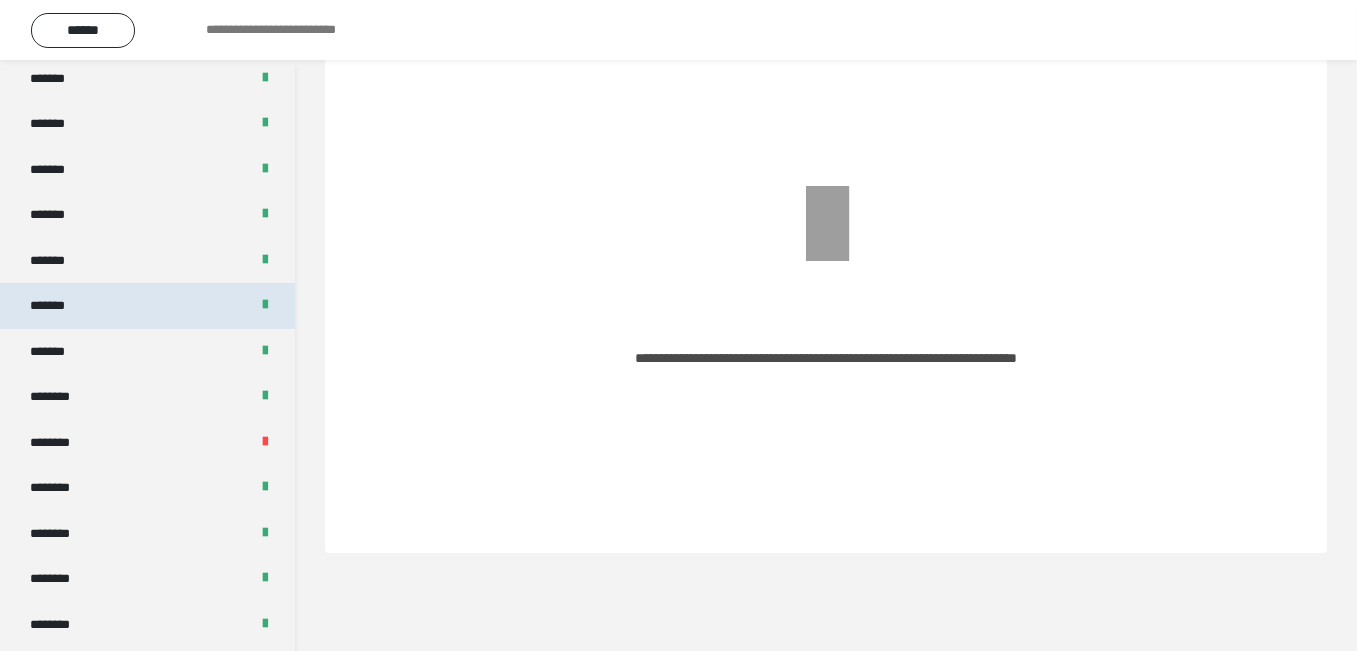 click on "*******" at bounding box center [147, 305] 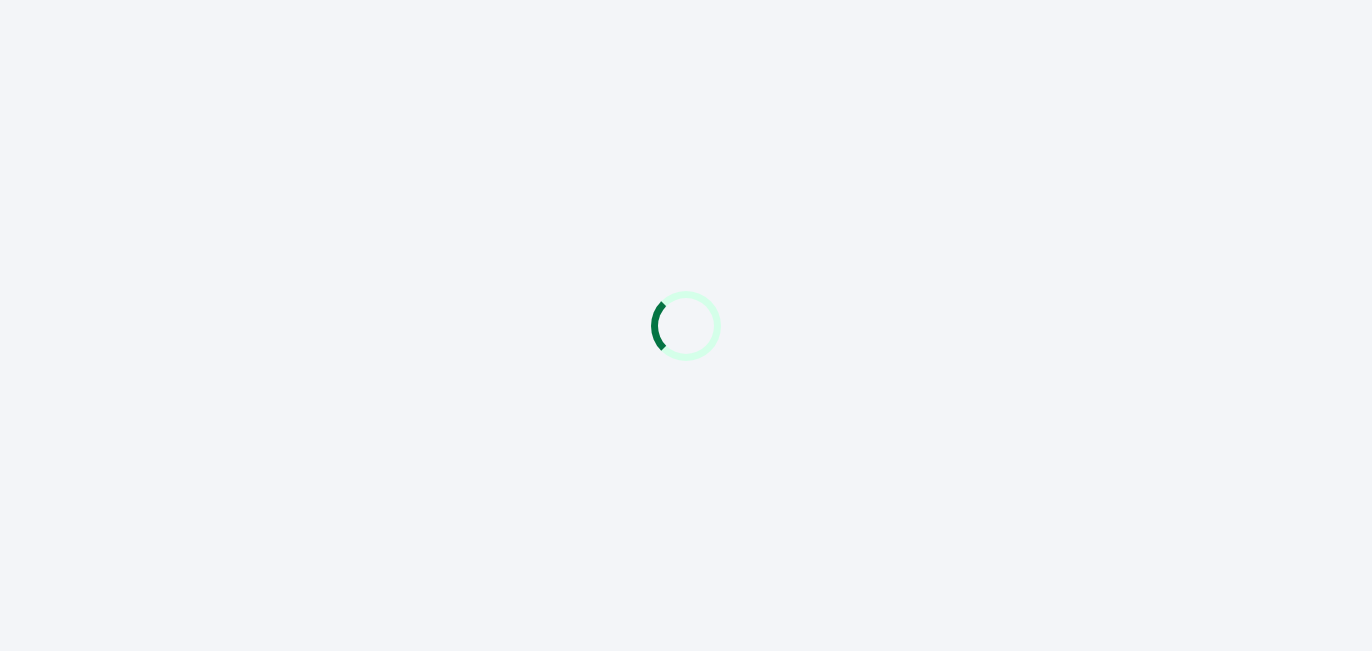 scroll, scrollTop: 0, scrollLeft: 0, axis: both 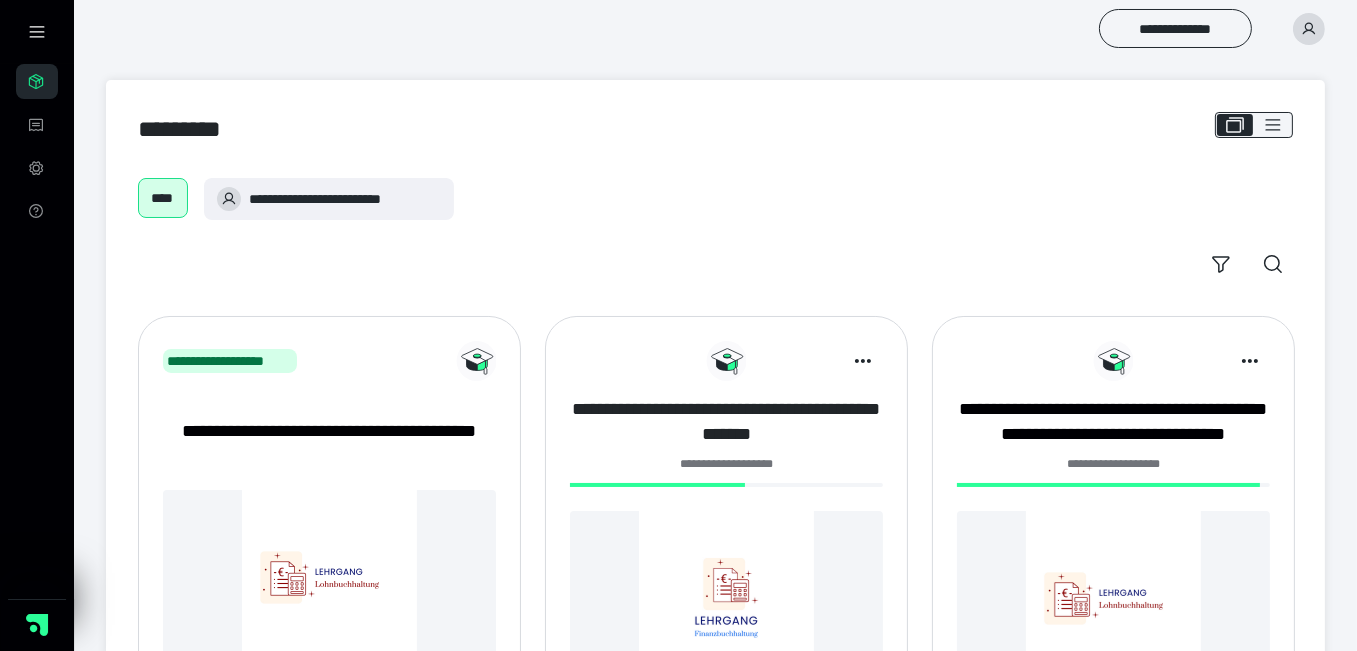 click on "**********" at bounding box center [726, 422] 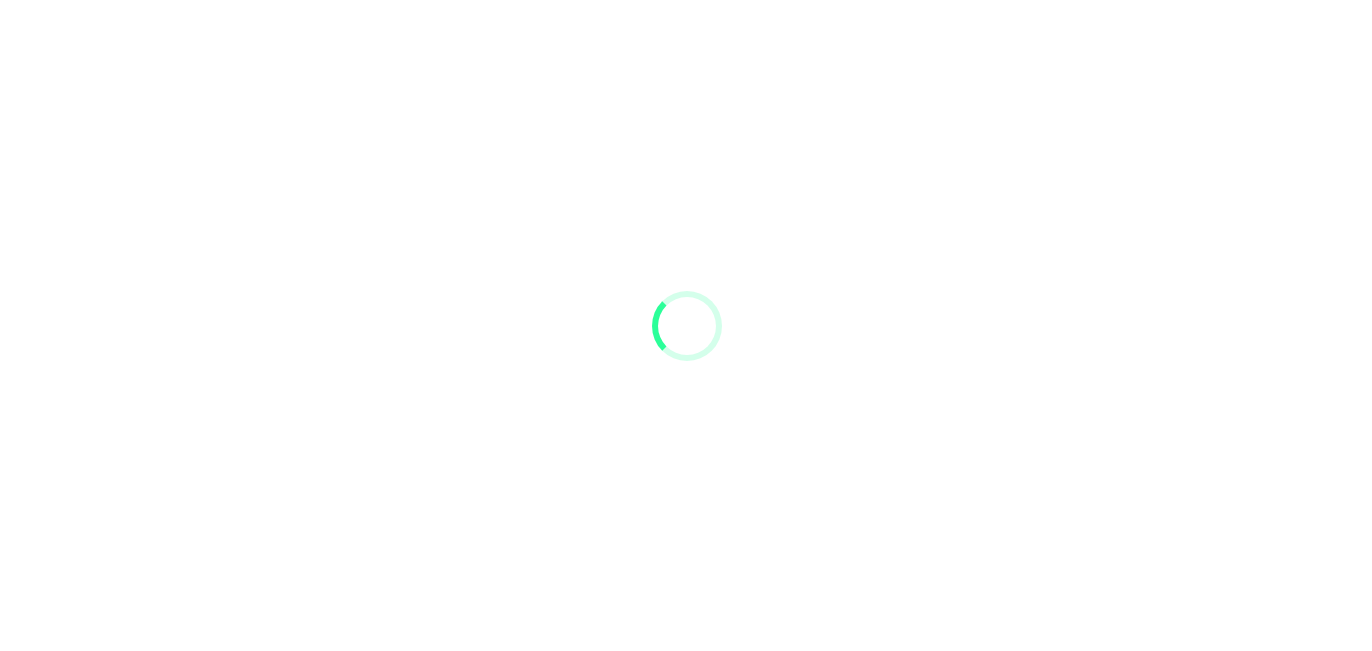 scroll, scrollTop: 0, scrollLeft: 0, axis: both 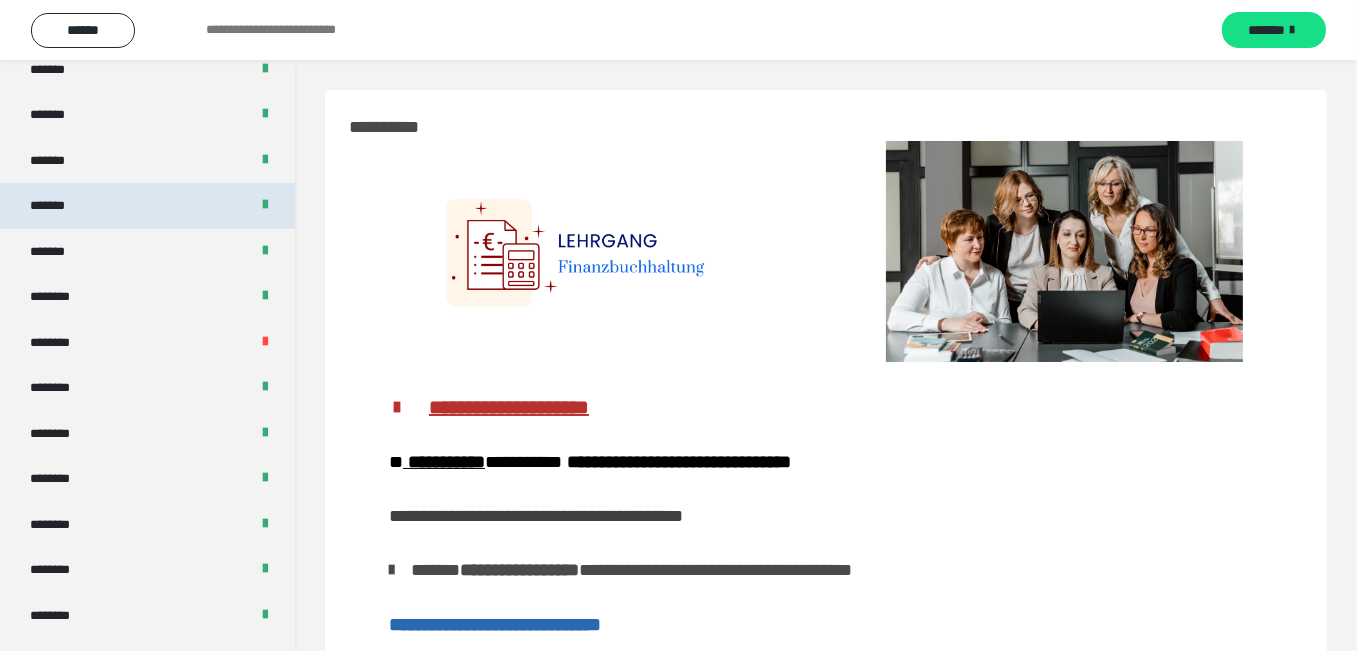 click on "*******" at bounding box center (58, 205) 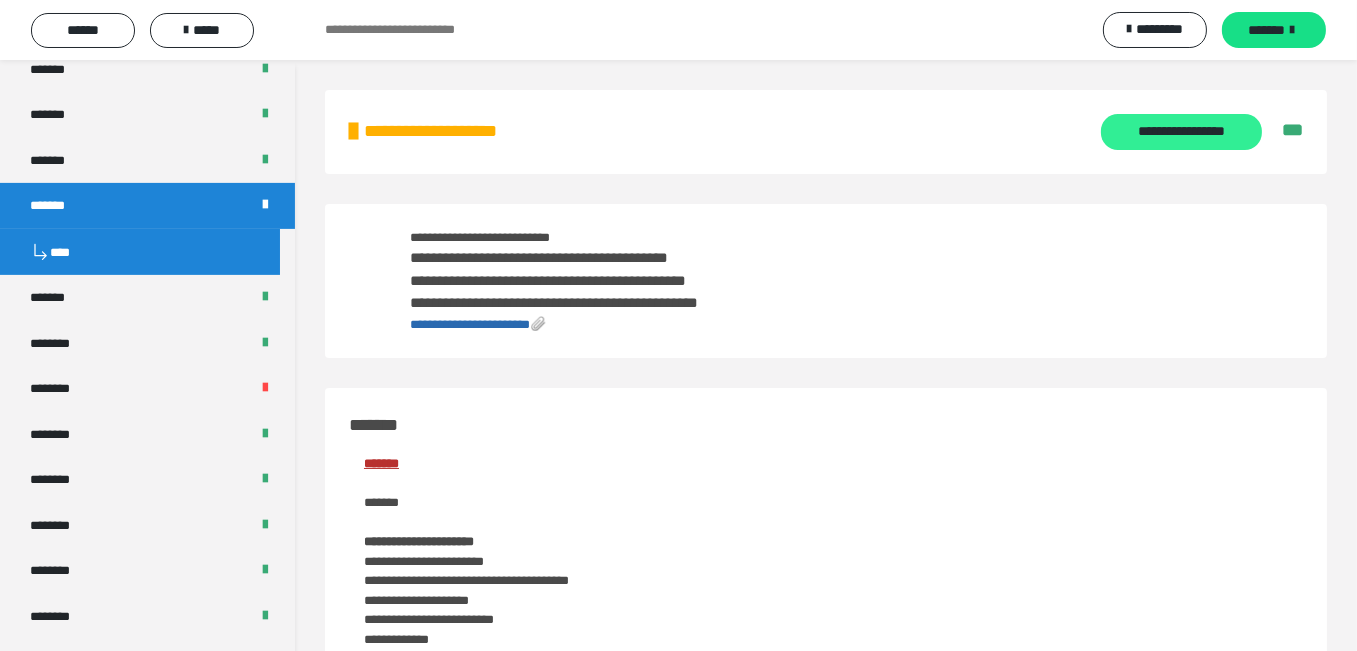 click on "**********" at bounding box center (1181, 132) 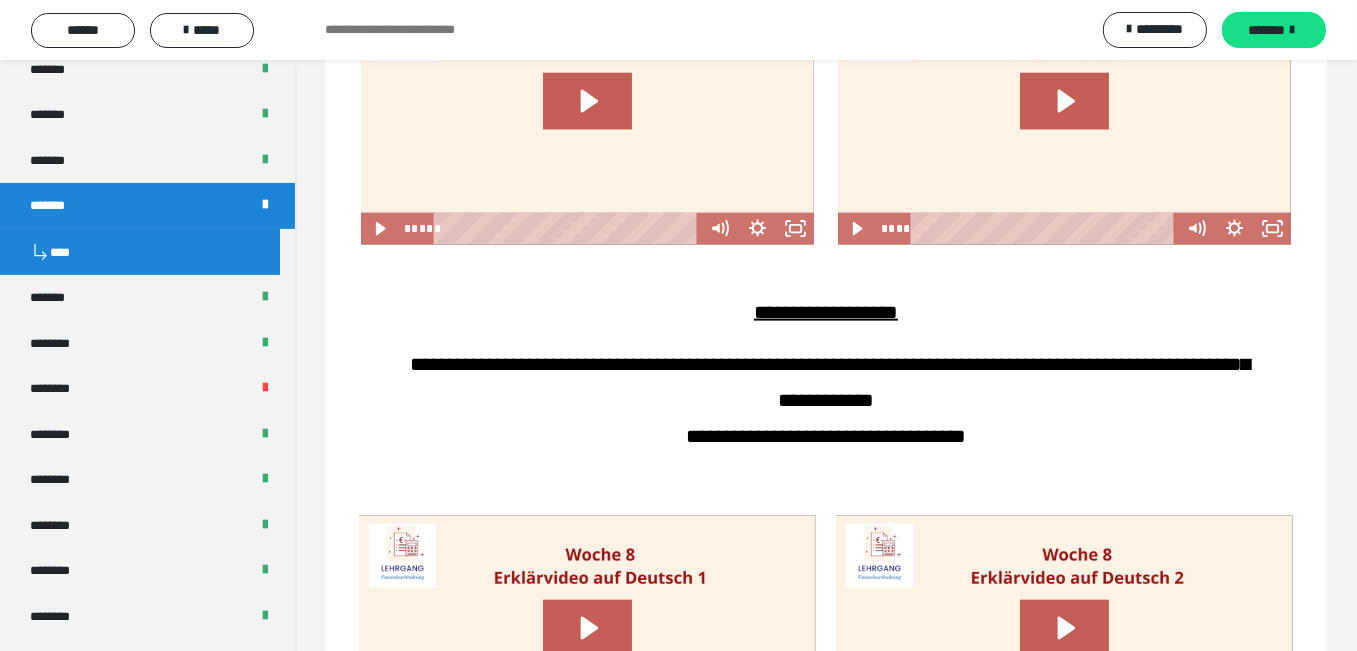 scroll, scrollTop: 3700, scrollLeft: 0, axis: vertical 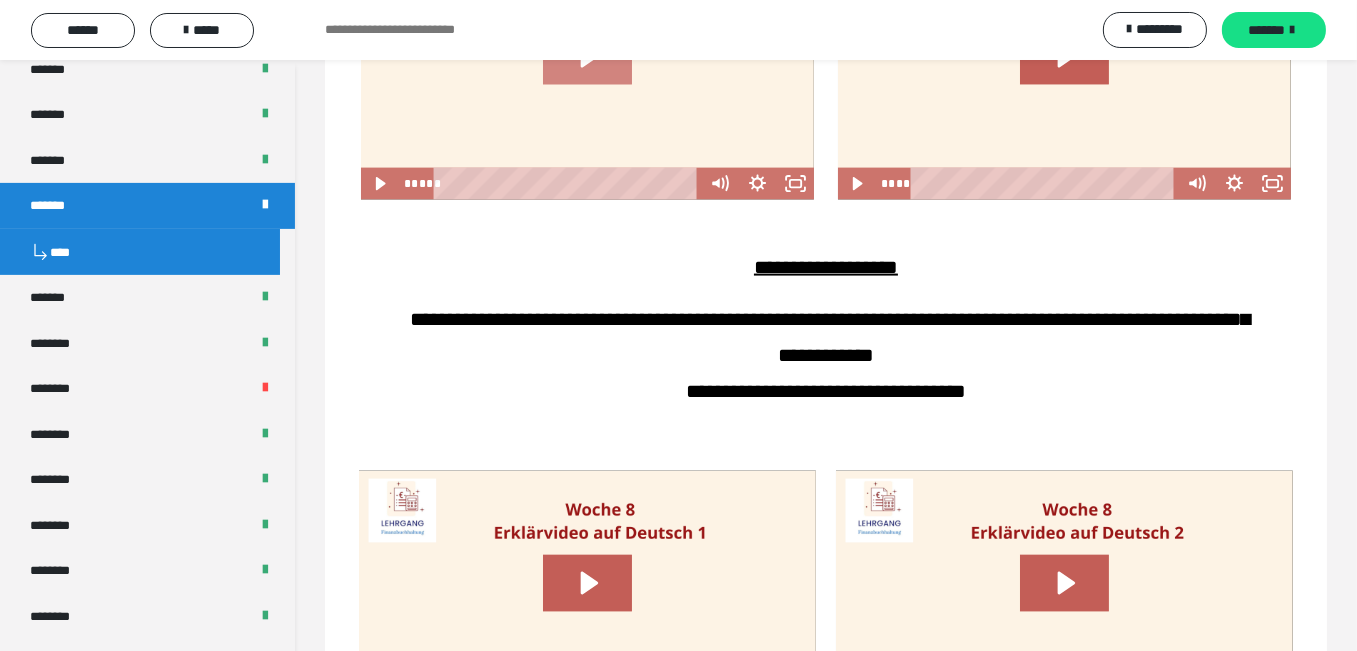 click 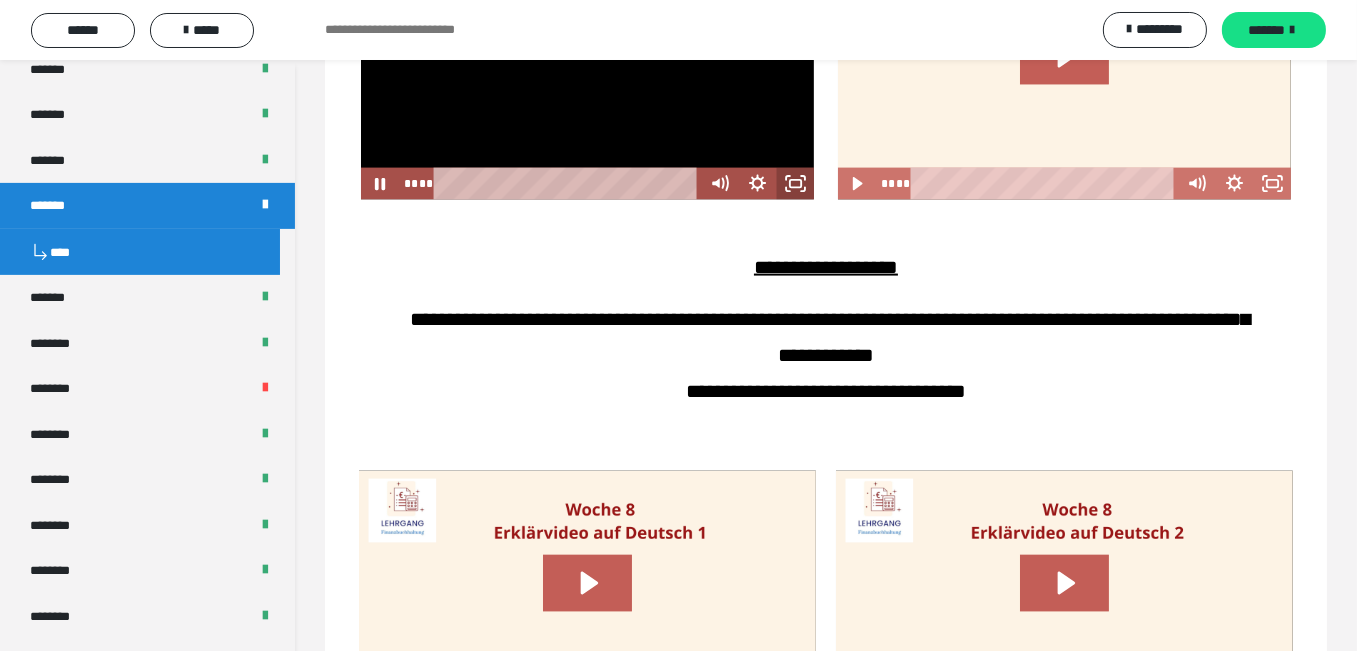 drag, startPoint x: 800, startPoint y: 313, endPoint x: 800, endPoint y: 400, distance: 87 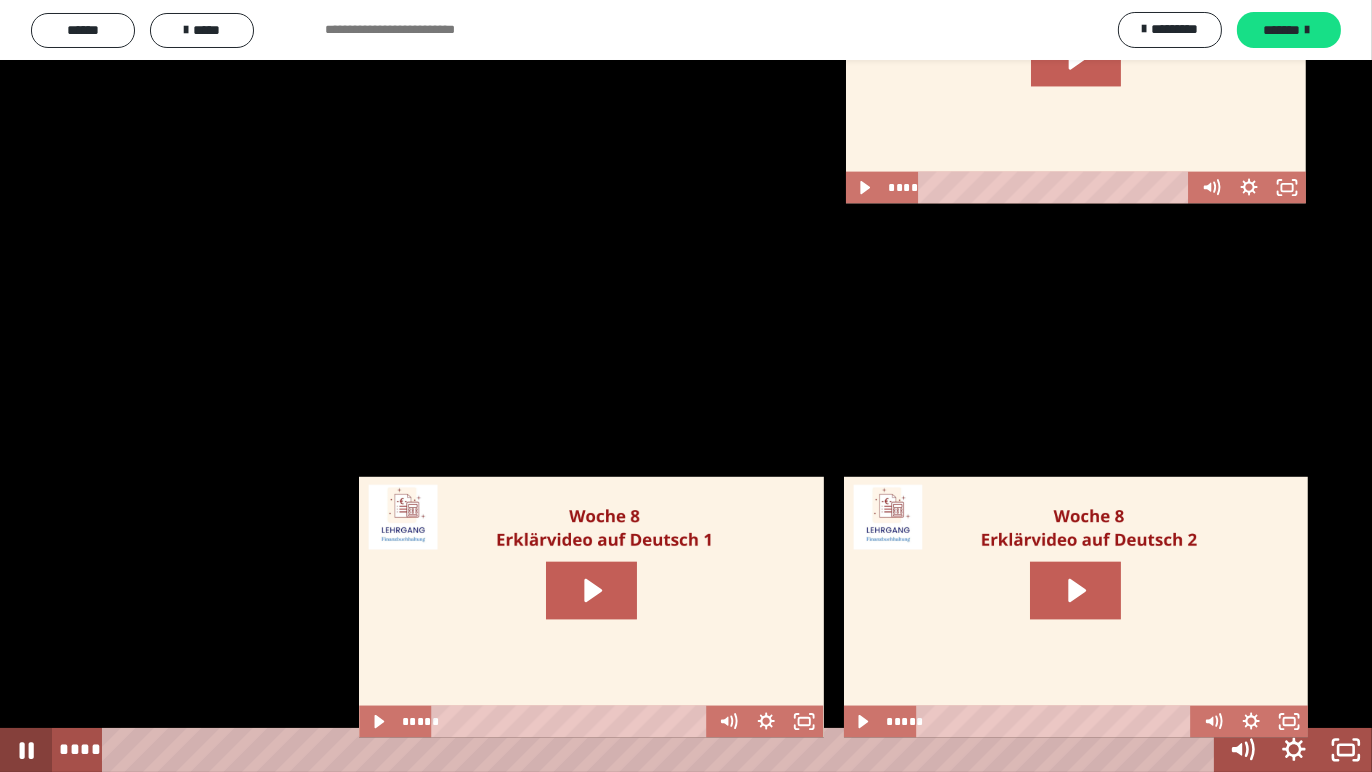 click 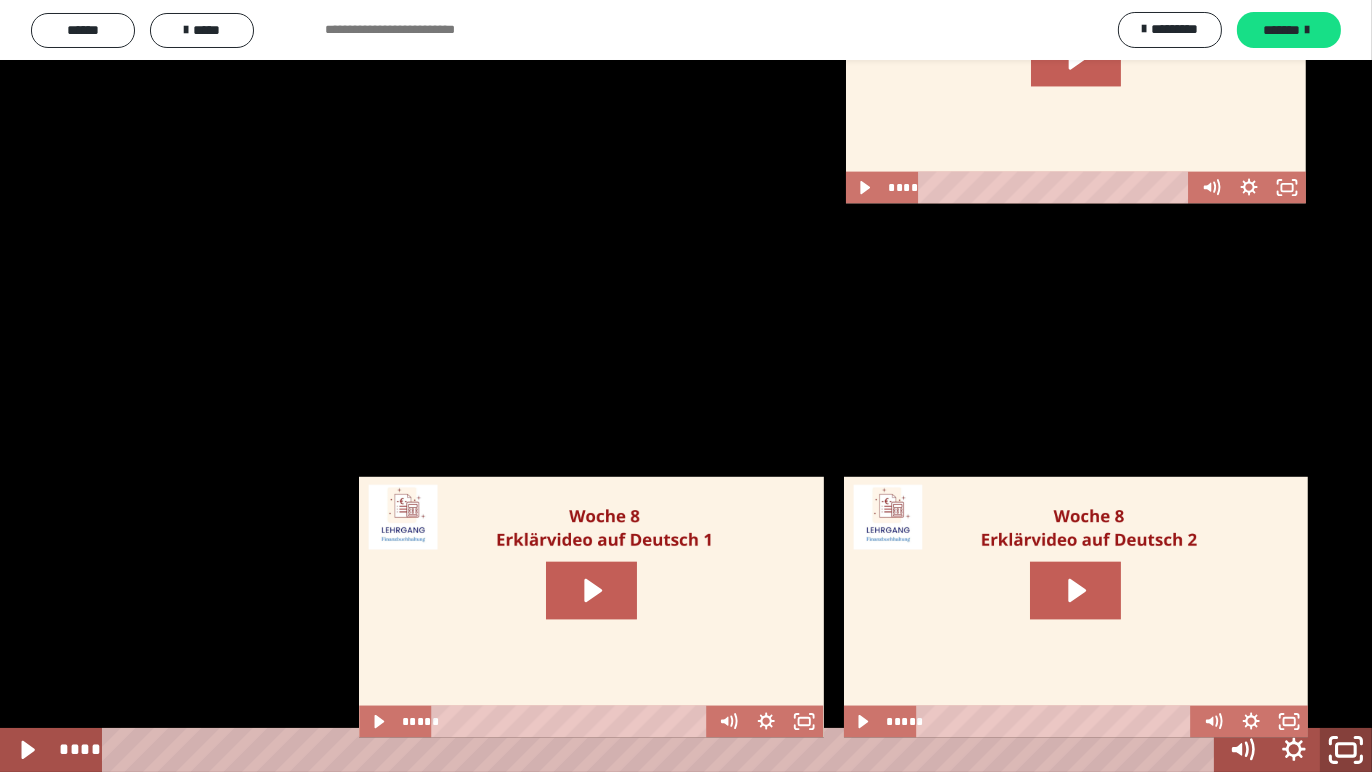 click 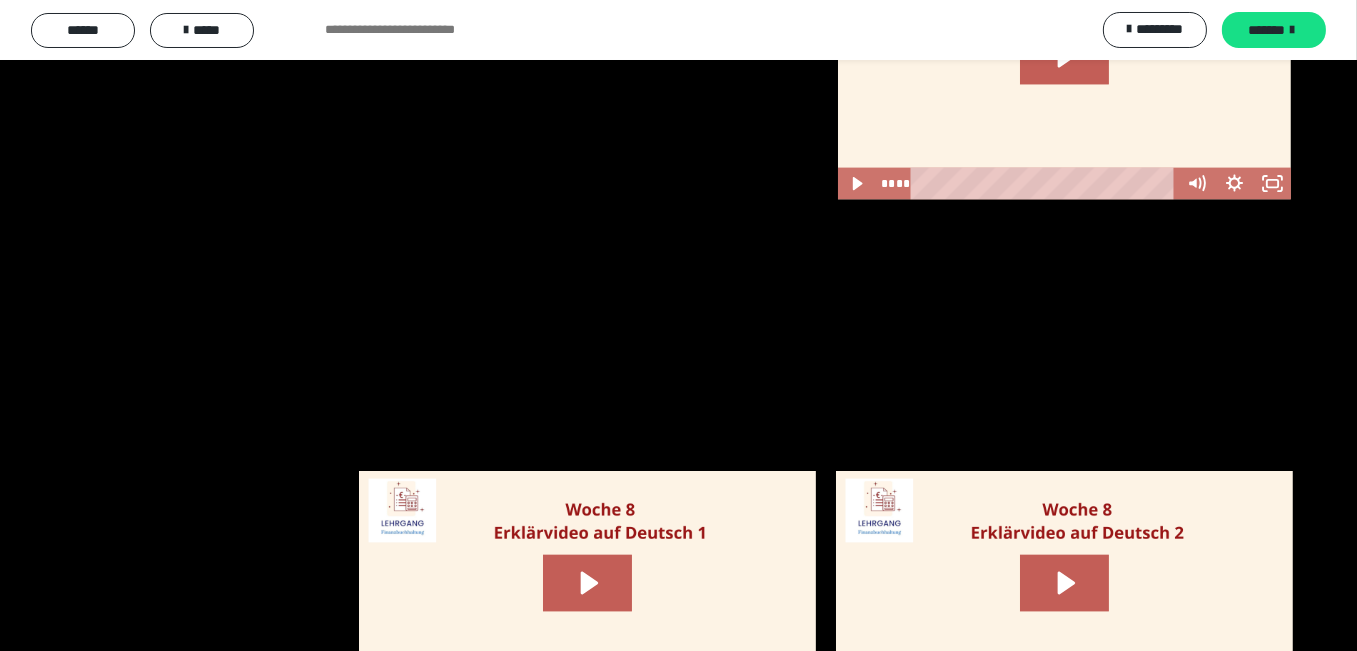 scroll, scrollTop: 0, scrollLeft: 532, axis: horizontal 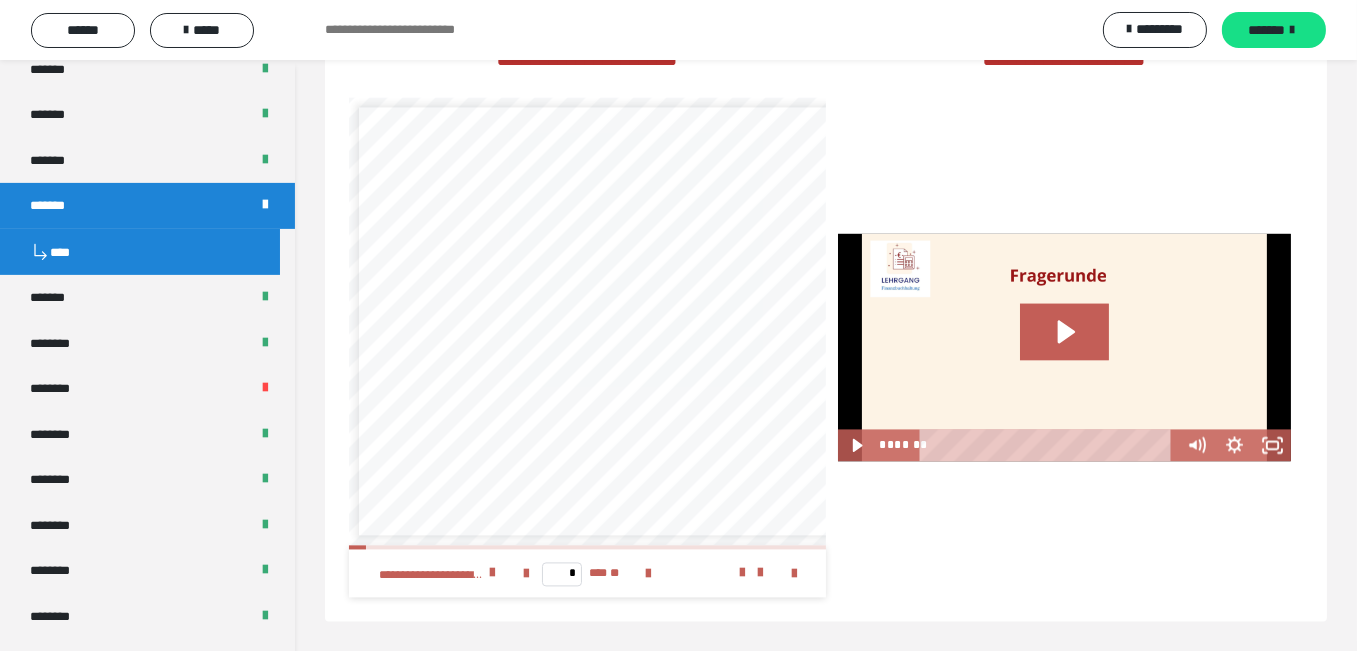 drag, startPoint x: 1149, startPoint y: 445, endPoint x: 1177, endPoint y: 444, distance: 28.01785 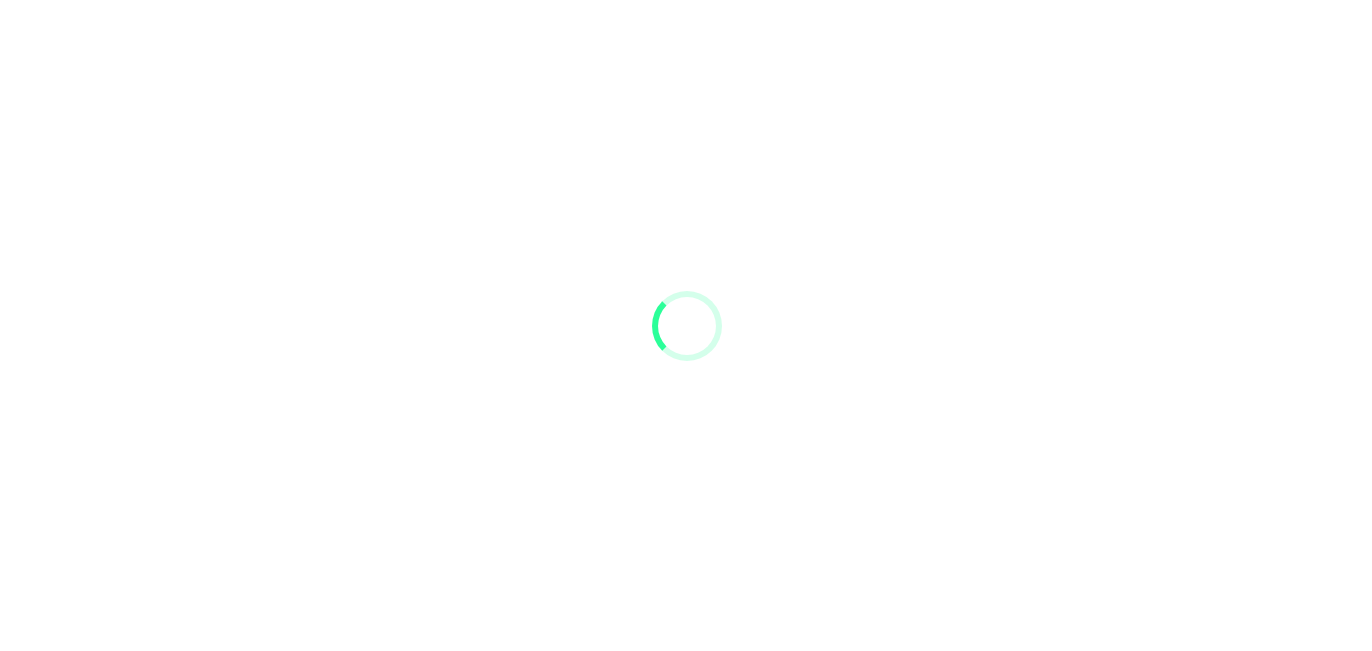 scroll, scrollTop: 0, scrollLeft: 0, axis: both 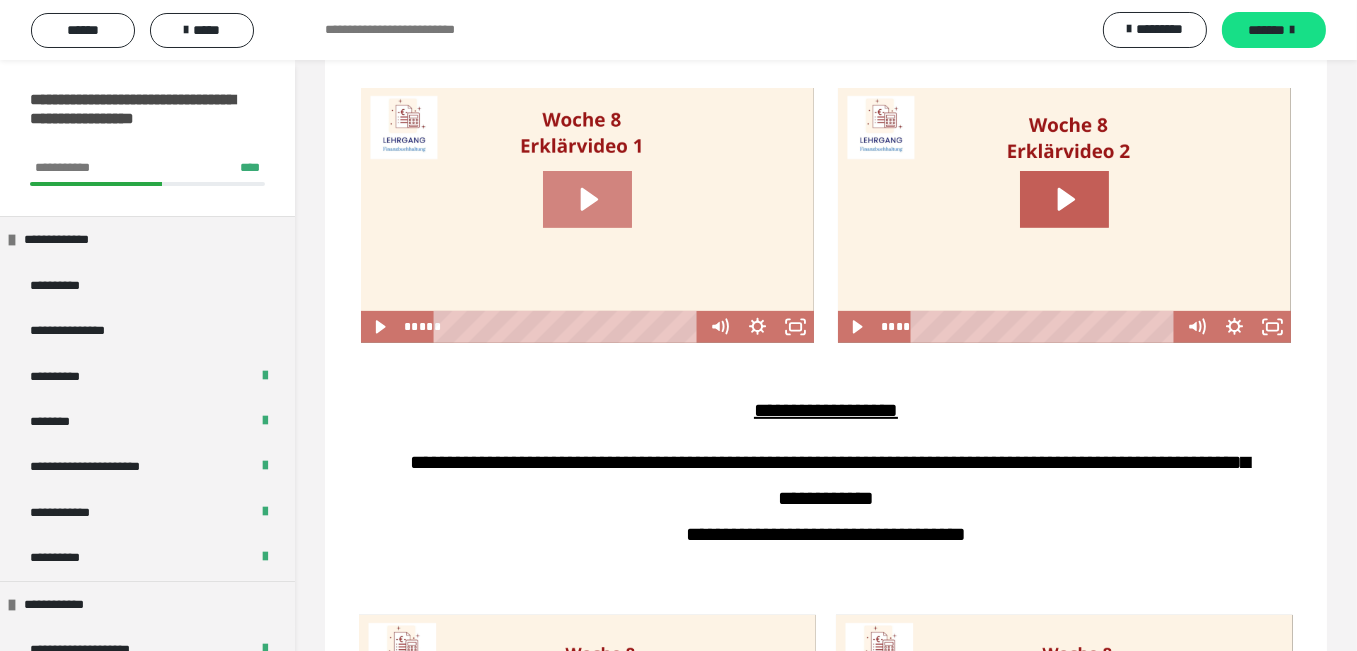 click 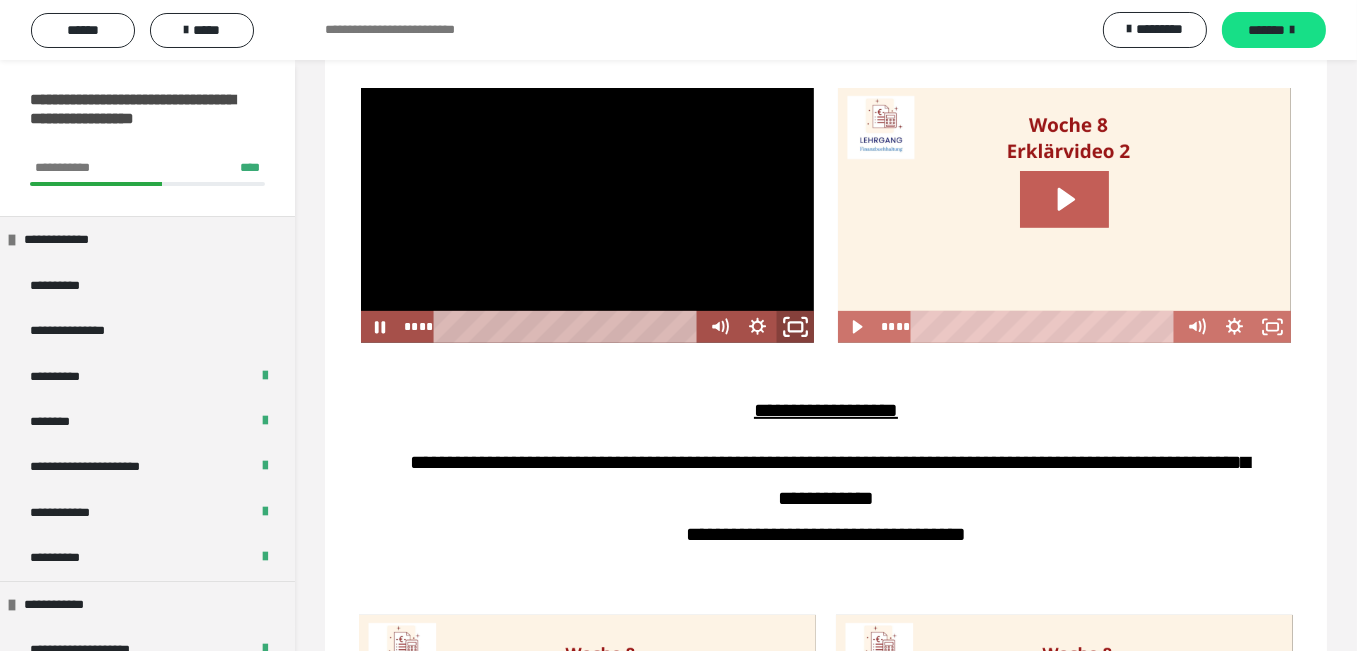 drag, startPoint x: 796, startPoint y: 328, endPoint x: 795, endPoint y: 417, distance: 89.005615 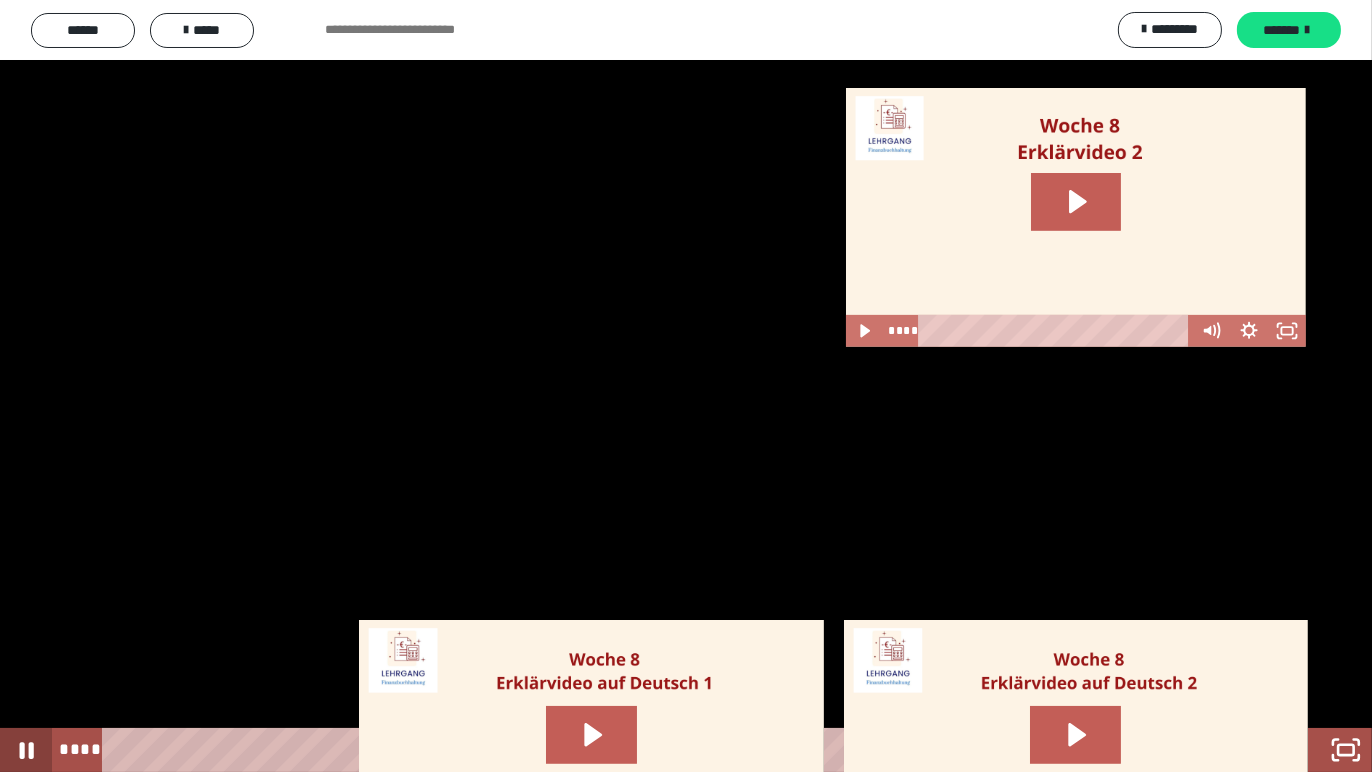 click 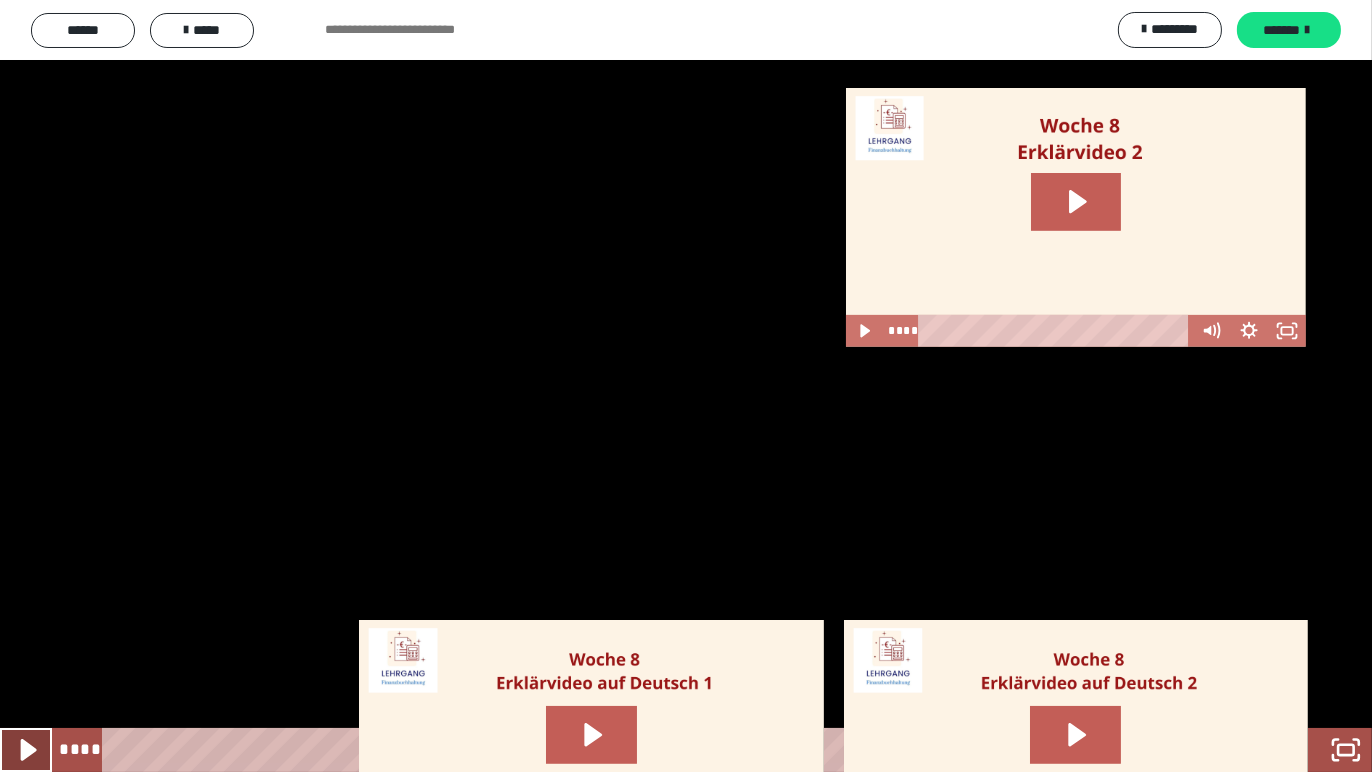 click 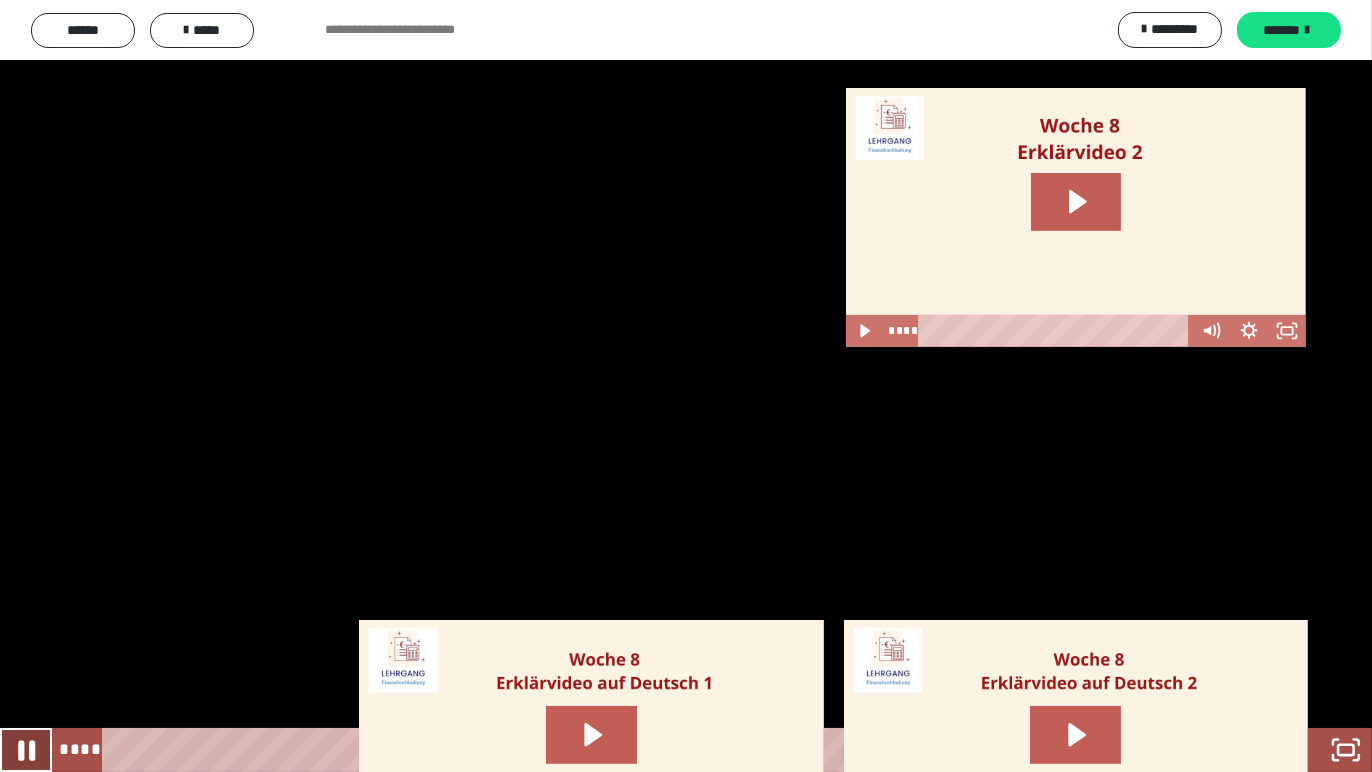 click 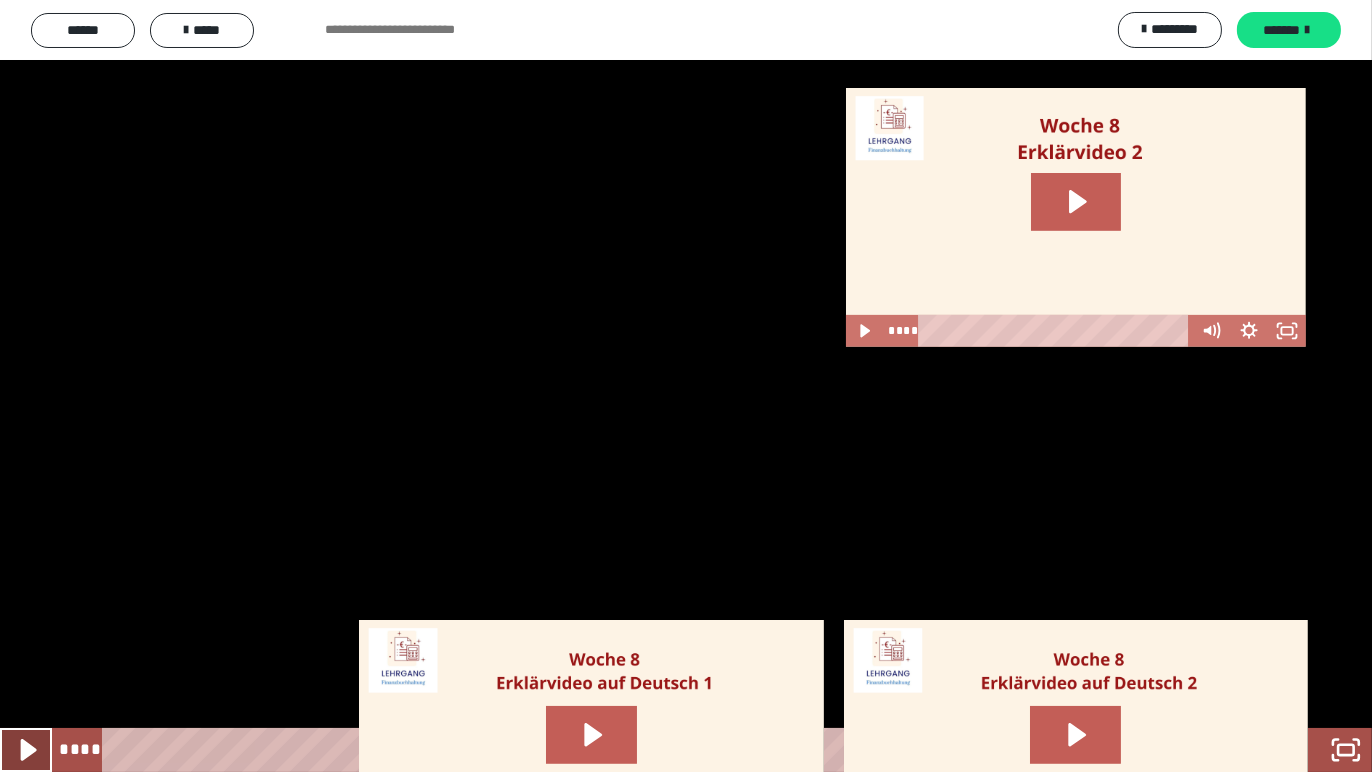 click 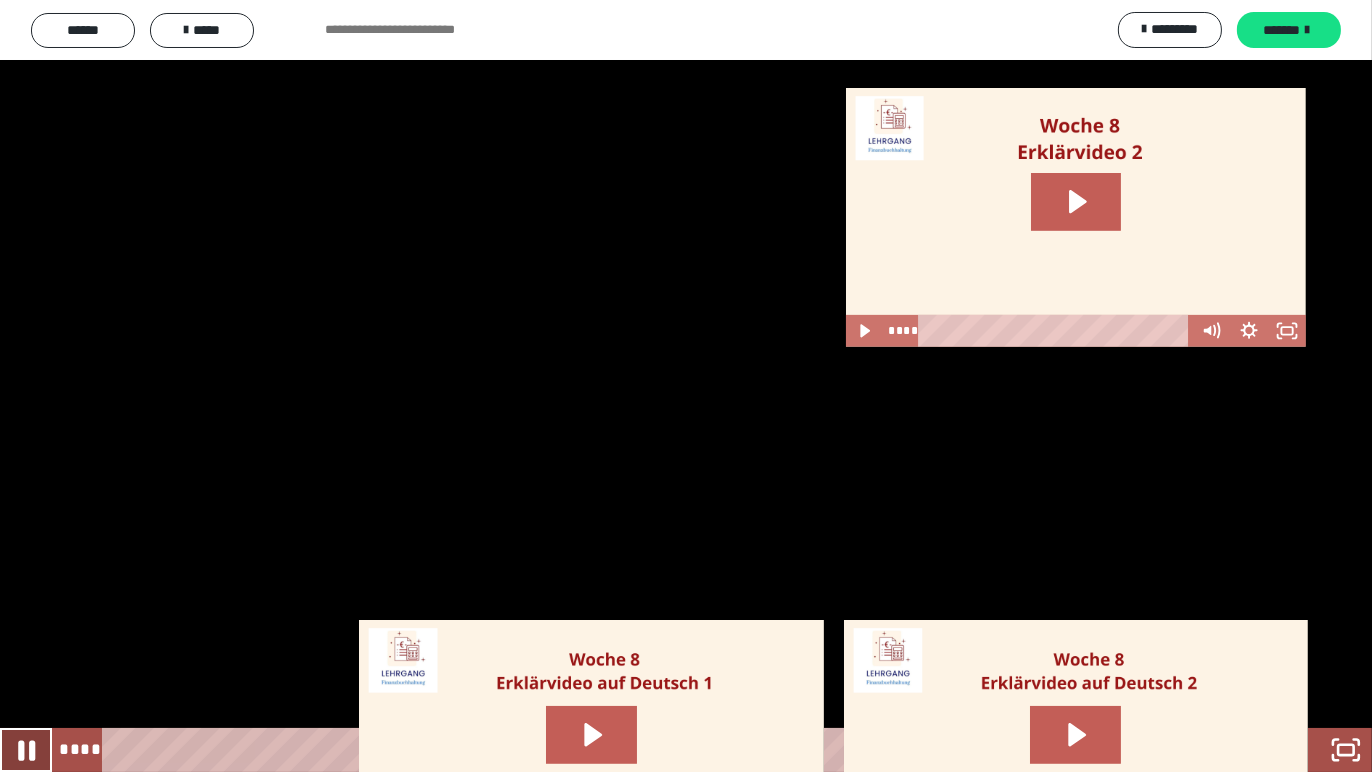 click 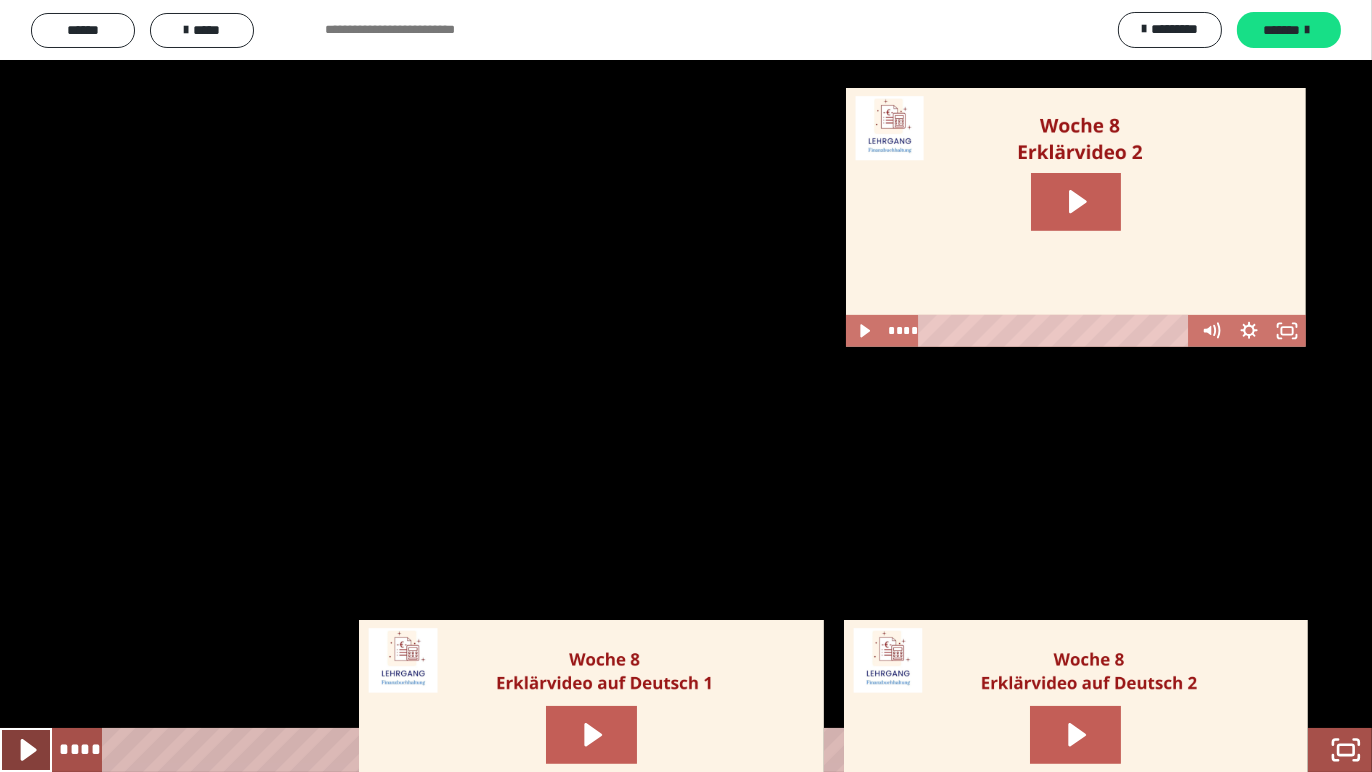 click 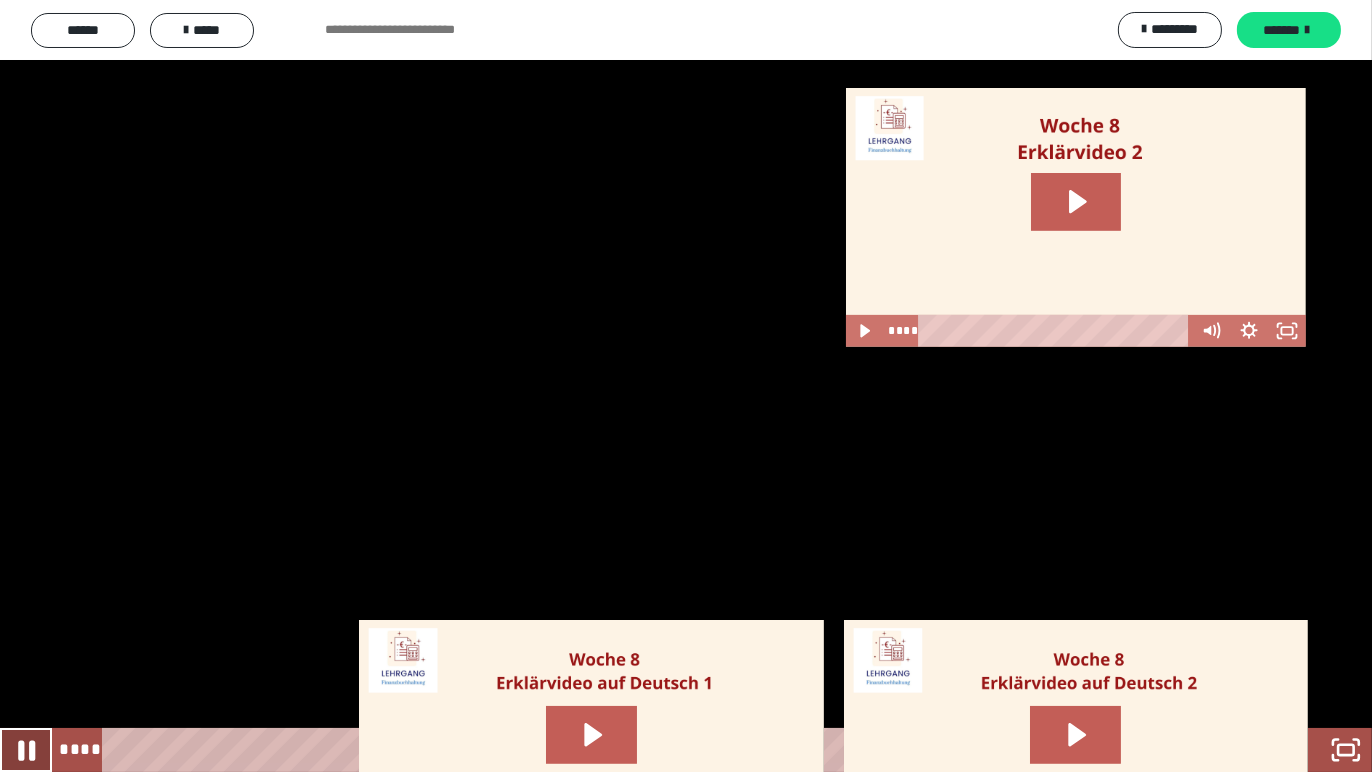 click 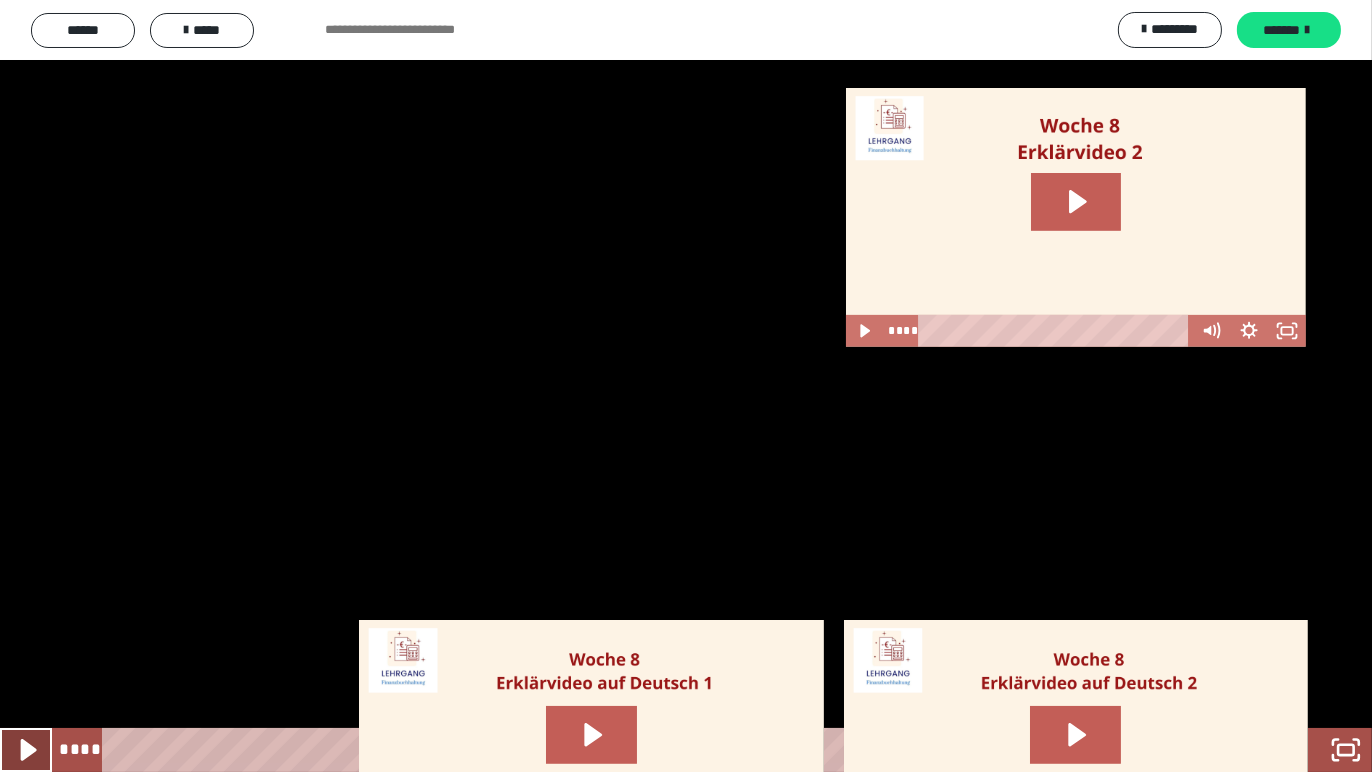 click 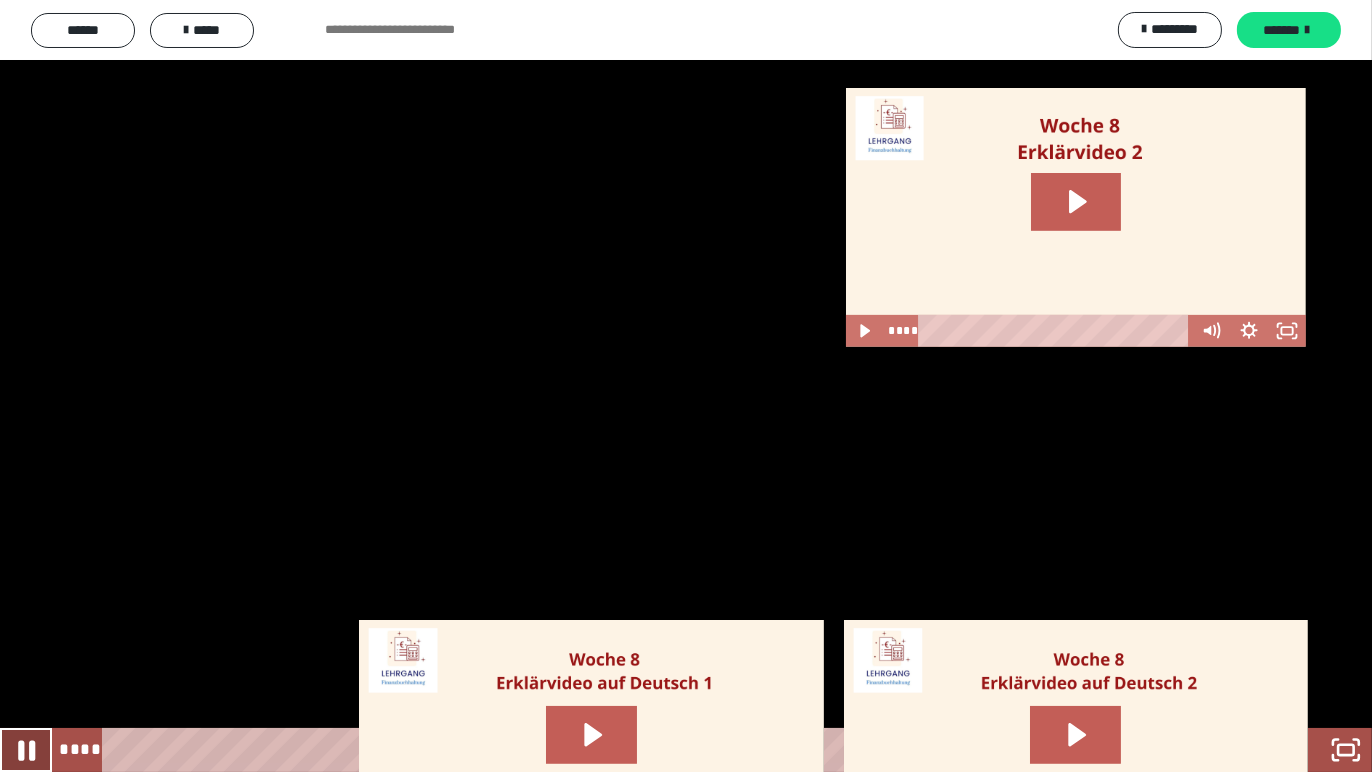click 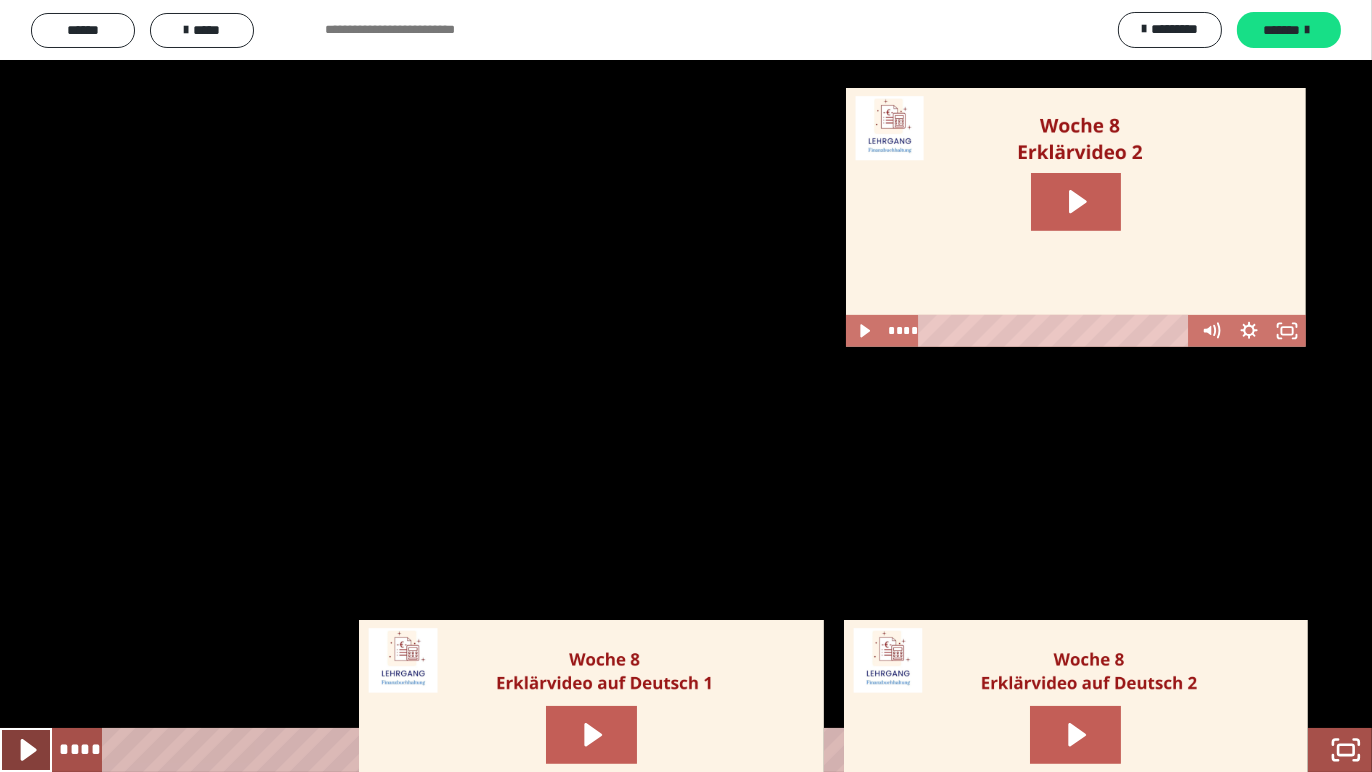 click 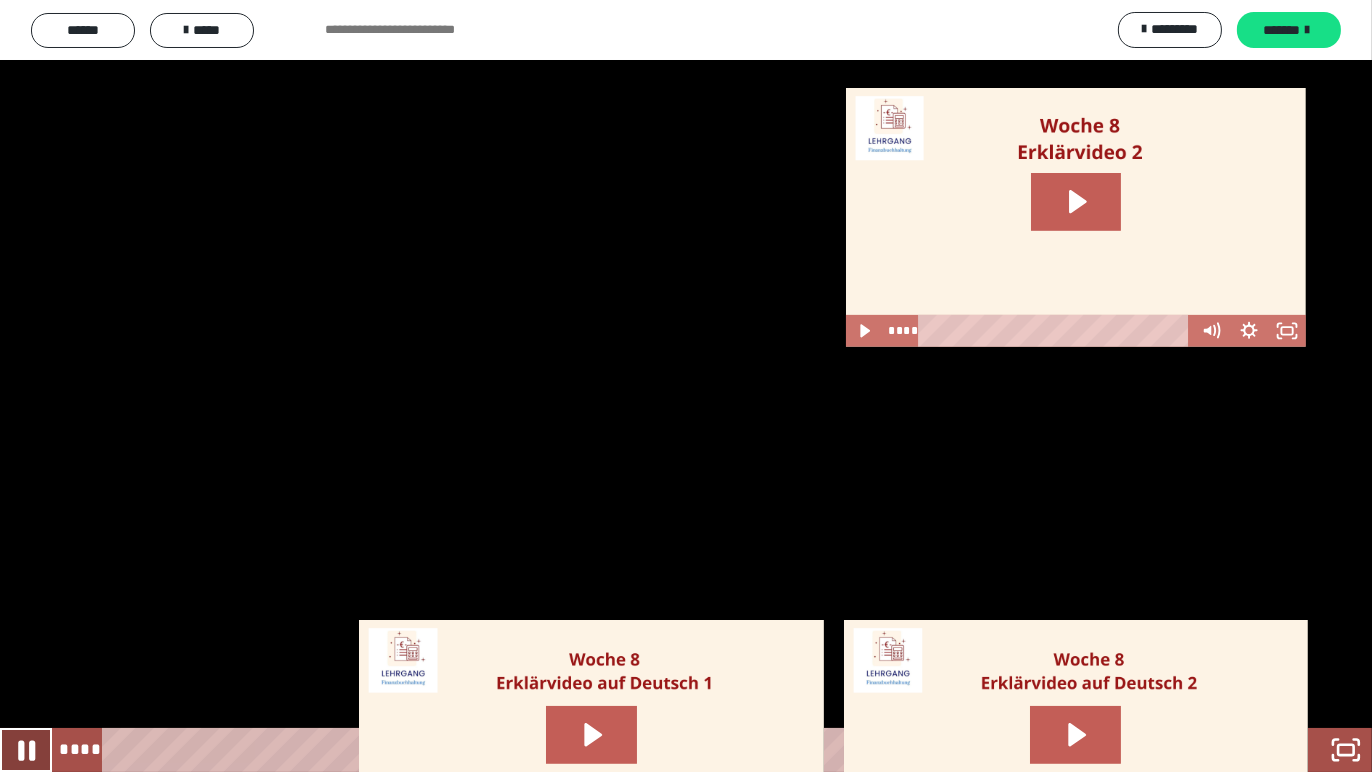 click 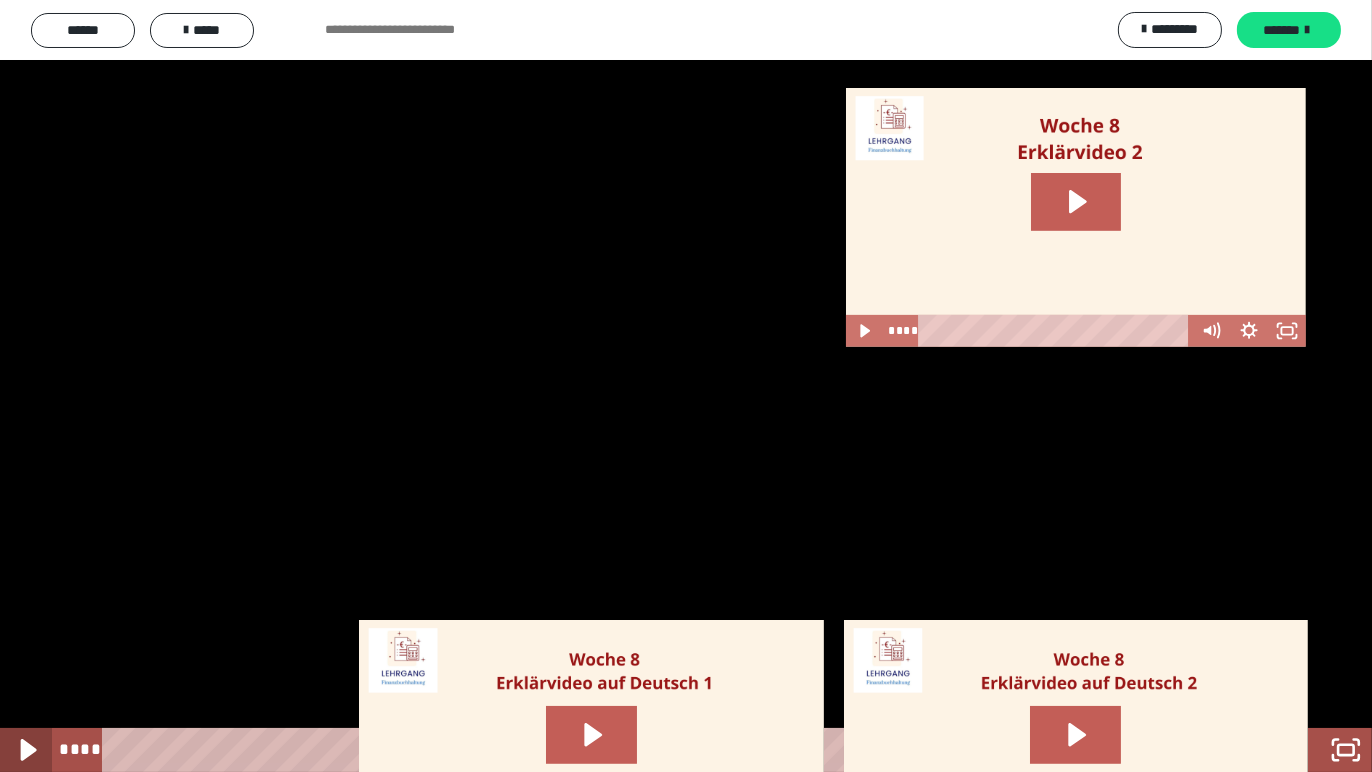 click 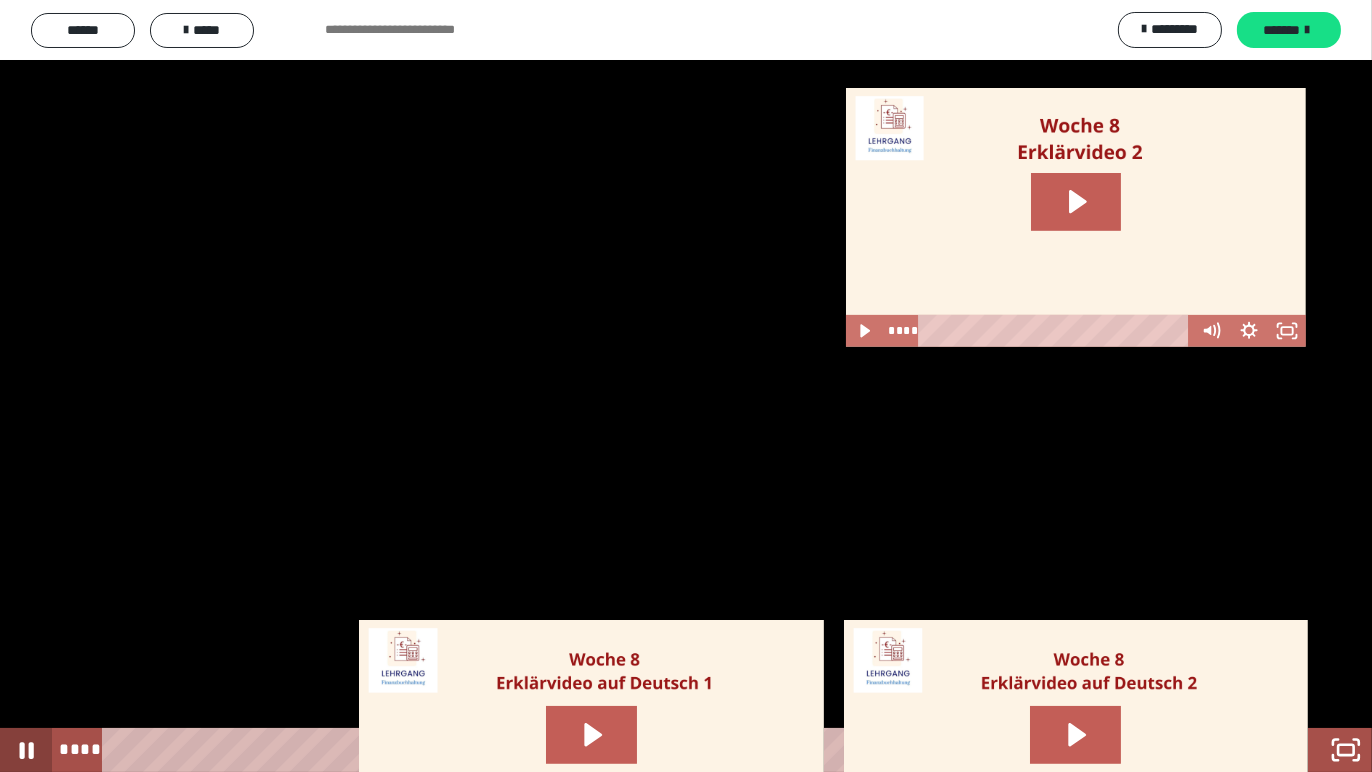 click 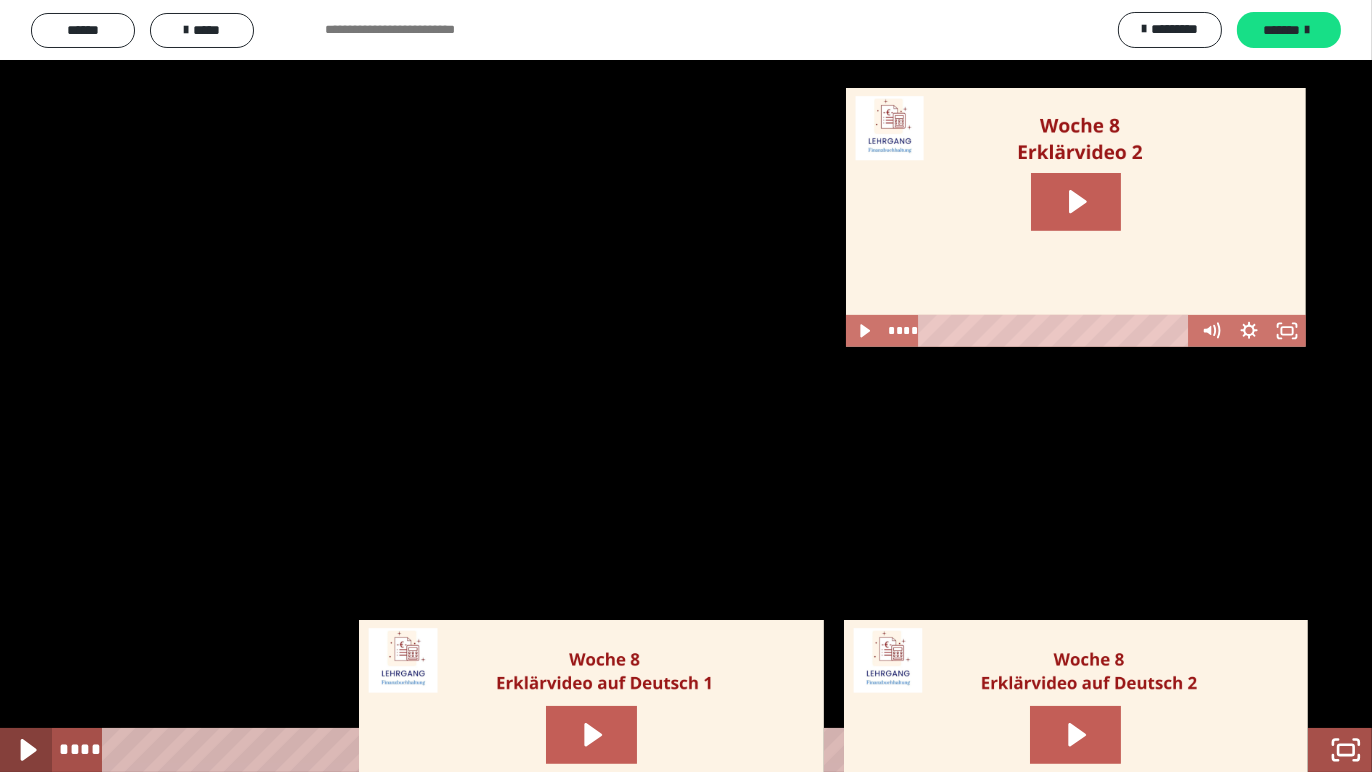 click 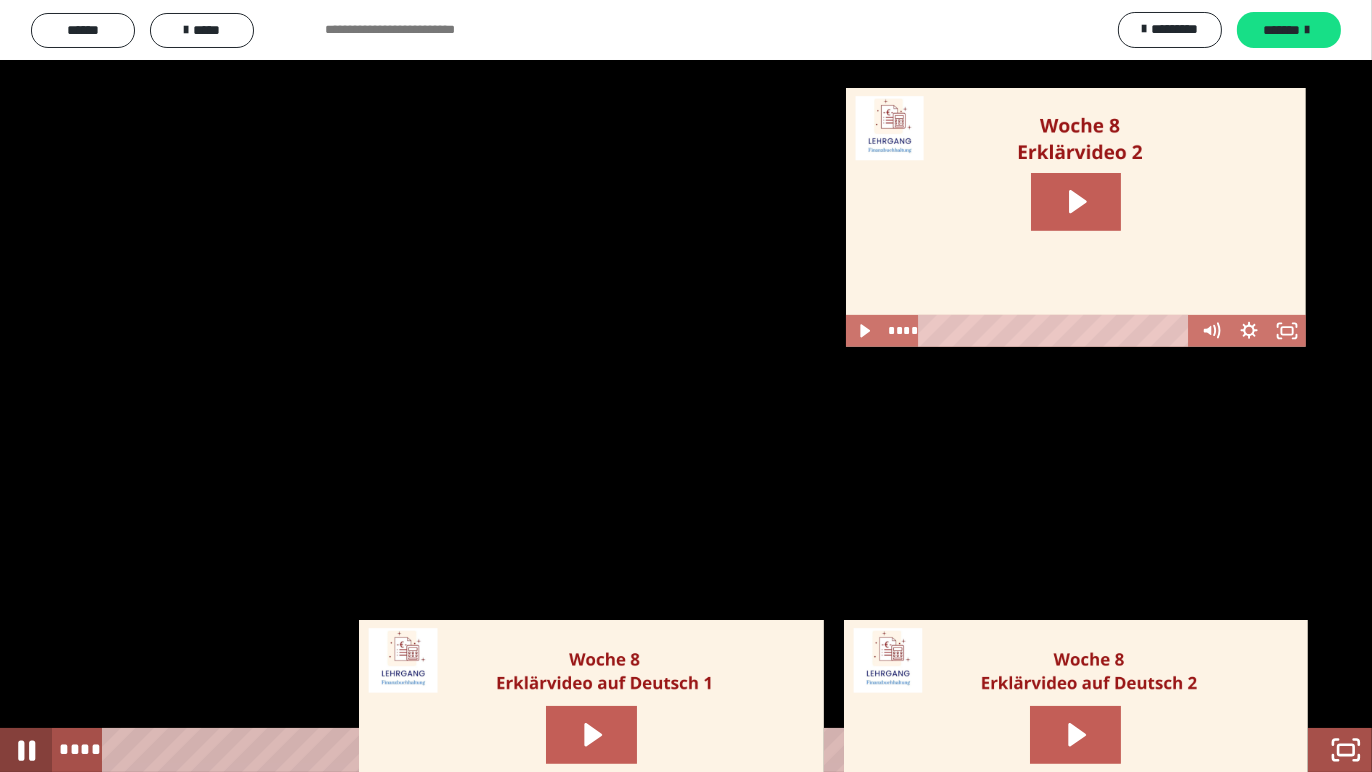 click 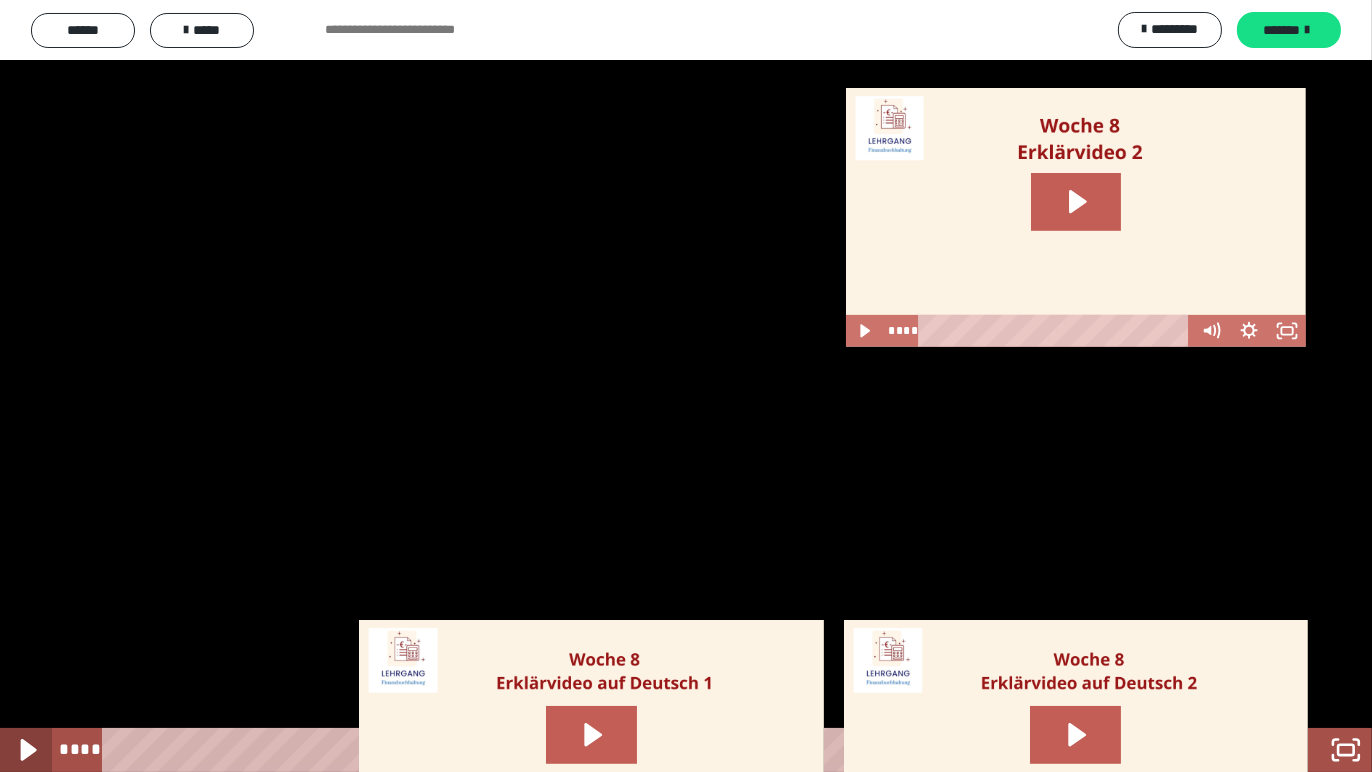 click 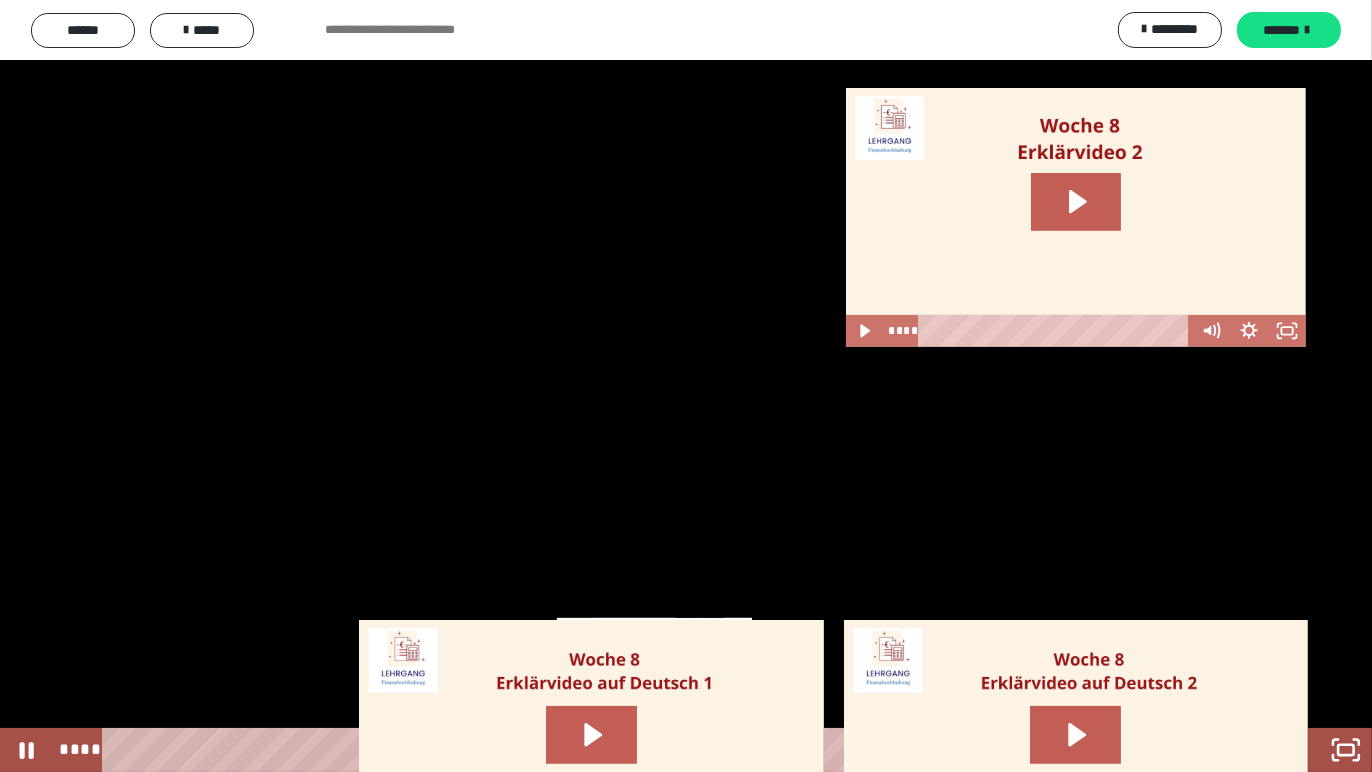 click on "****" at bounding box center [662, 750] 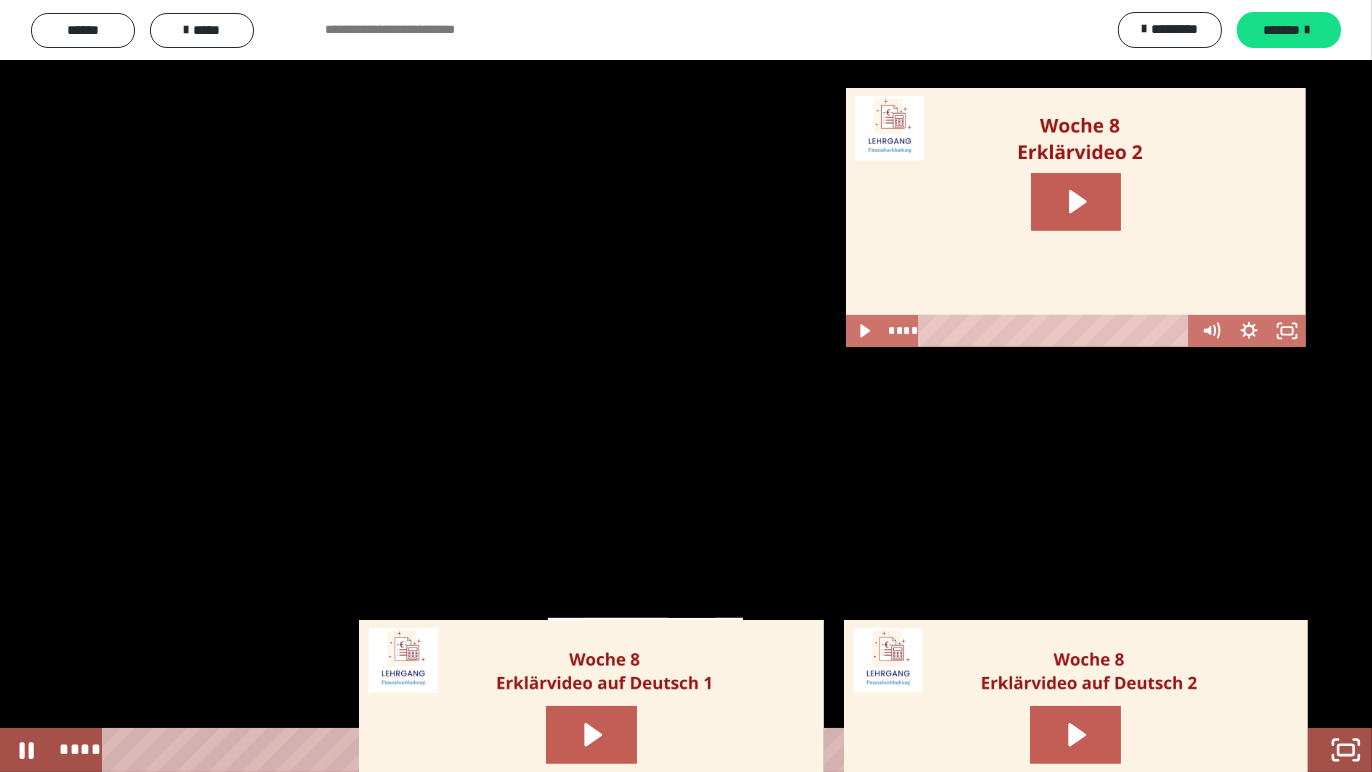 click on "****" at bounding box center [662, 750] 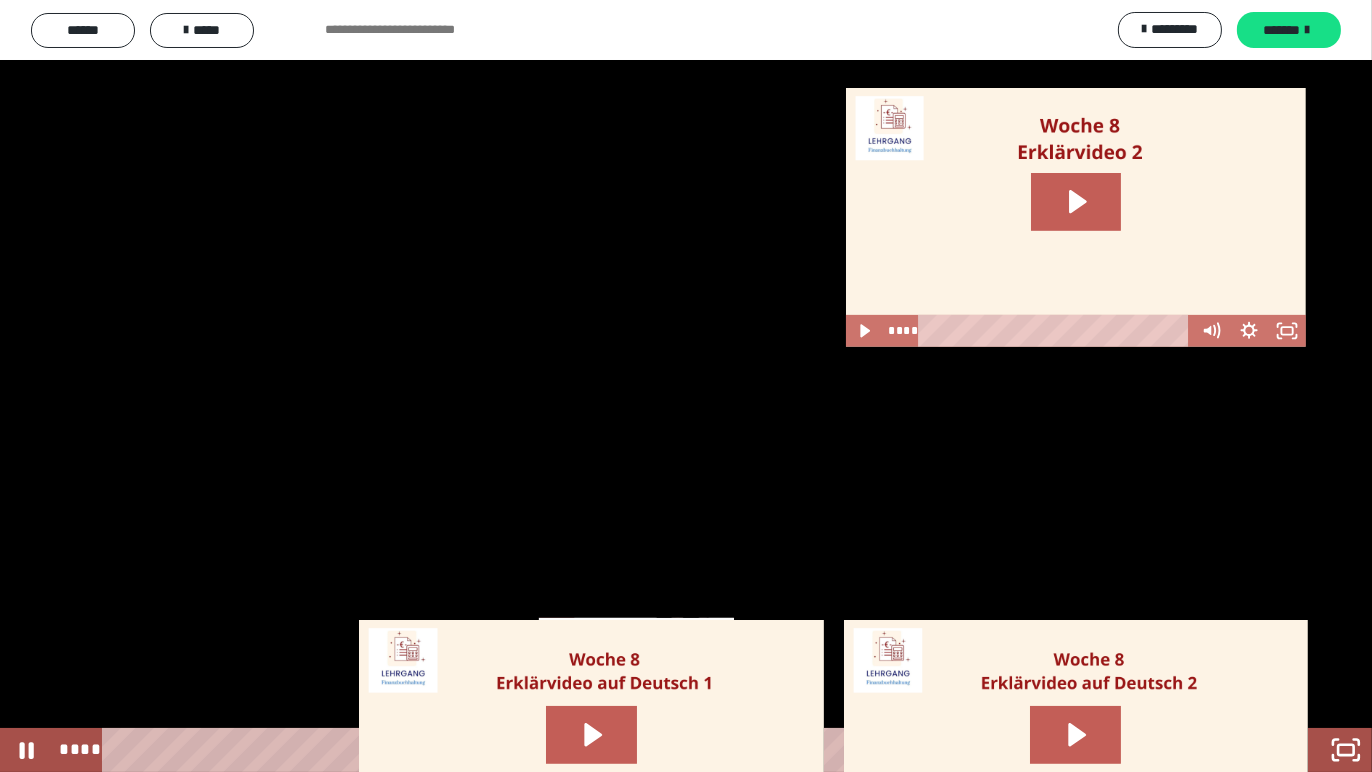 click on "****" at bounding box center (662, 750) 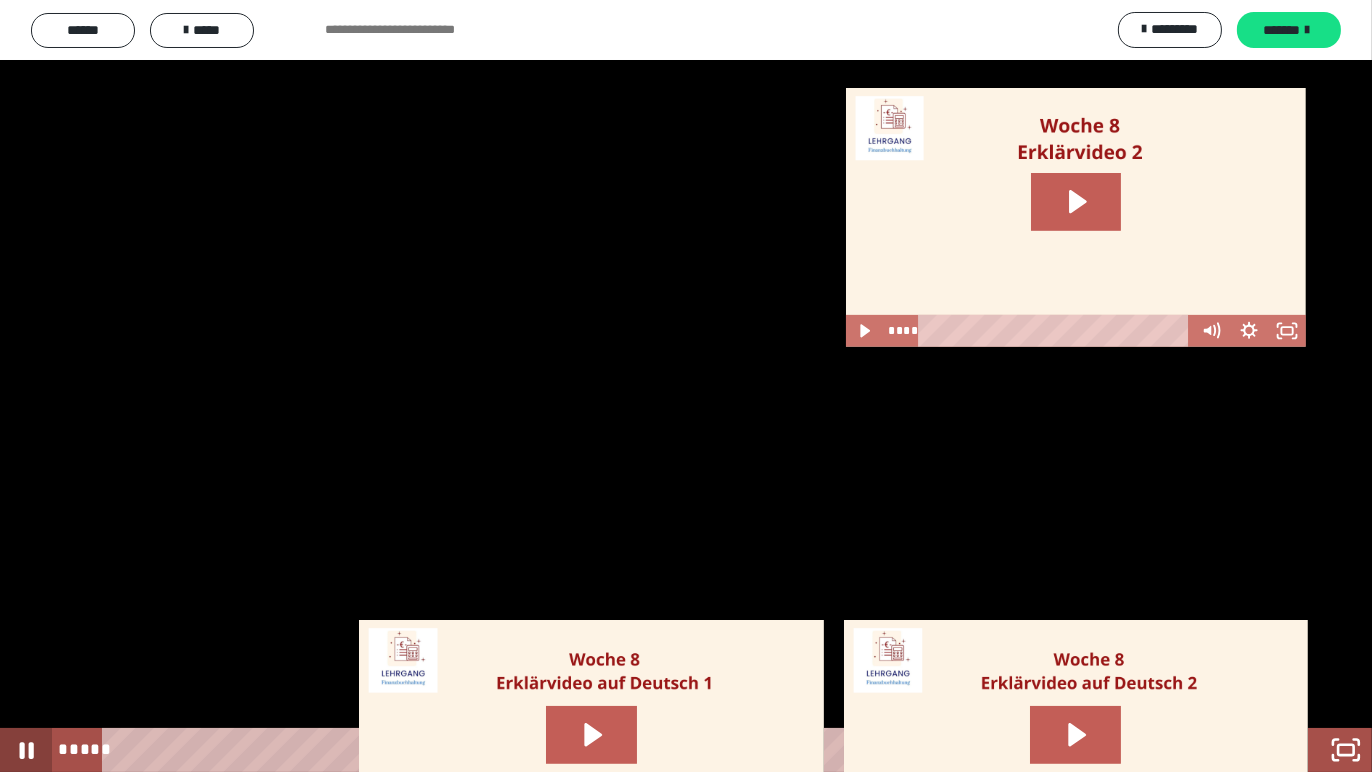 click 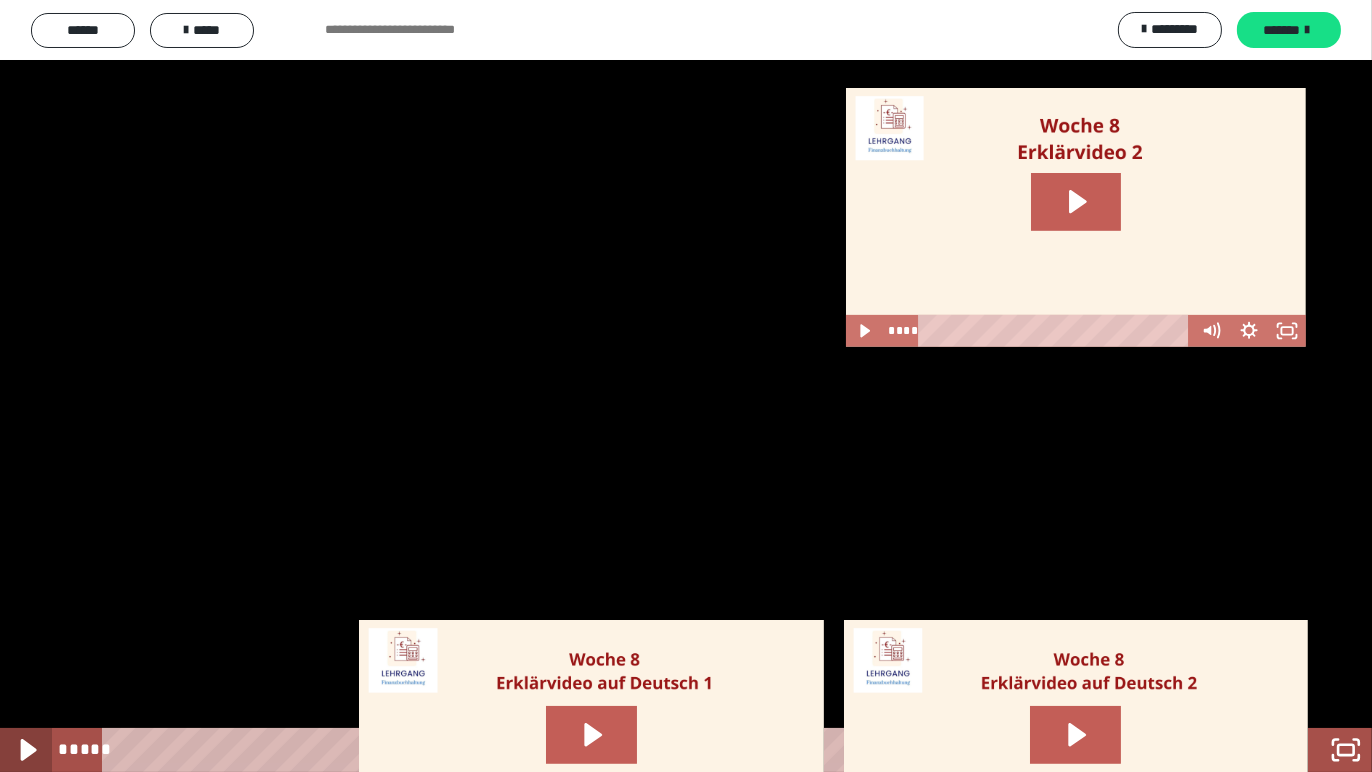click 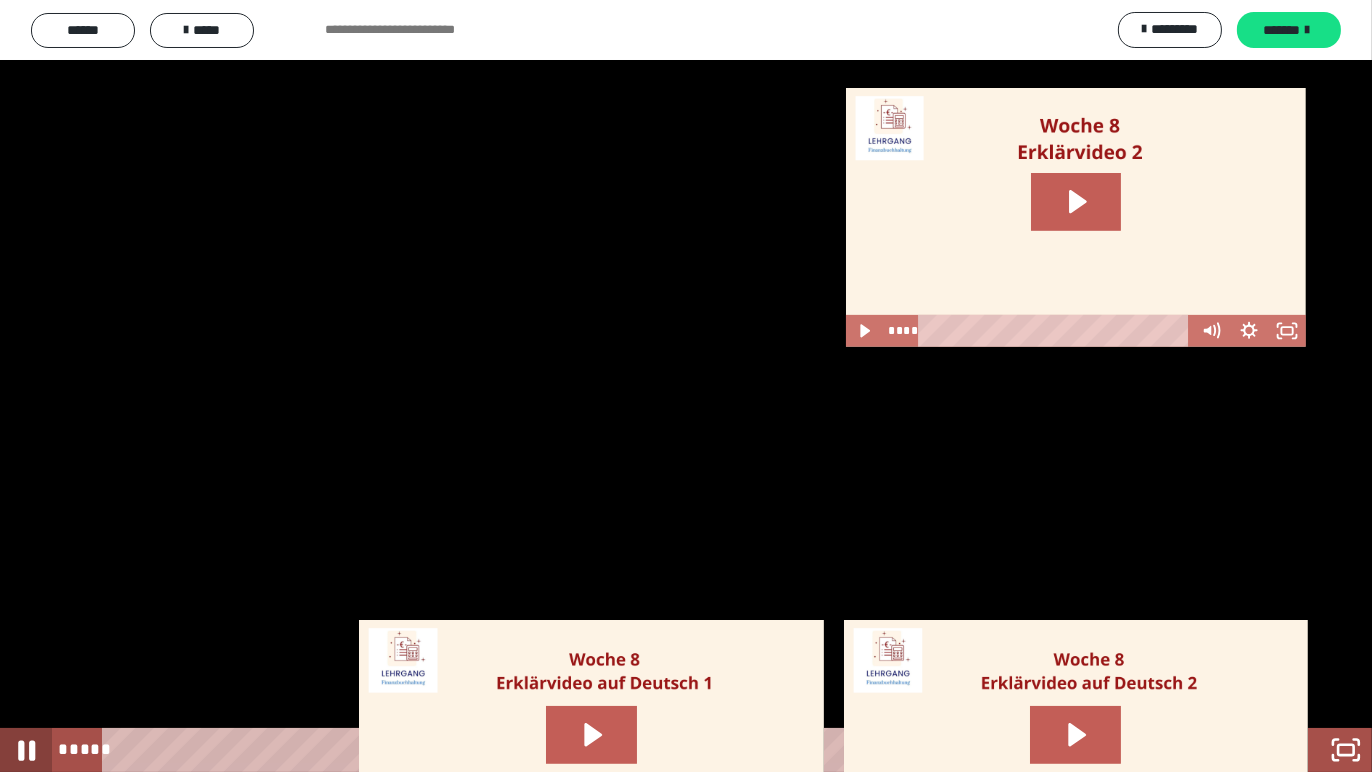 click 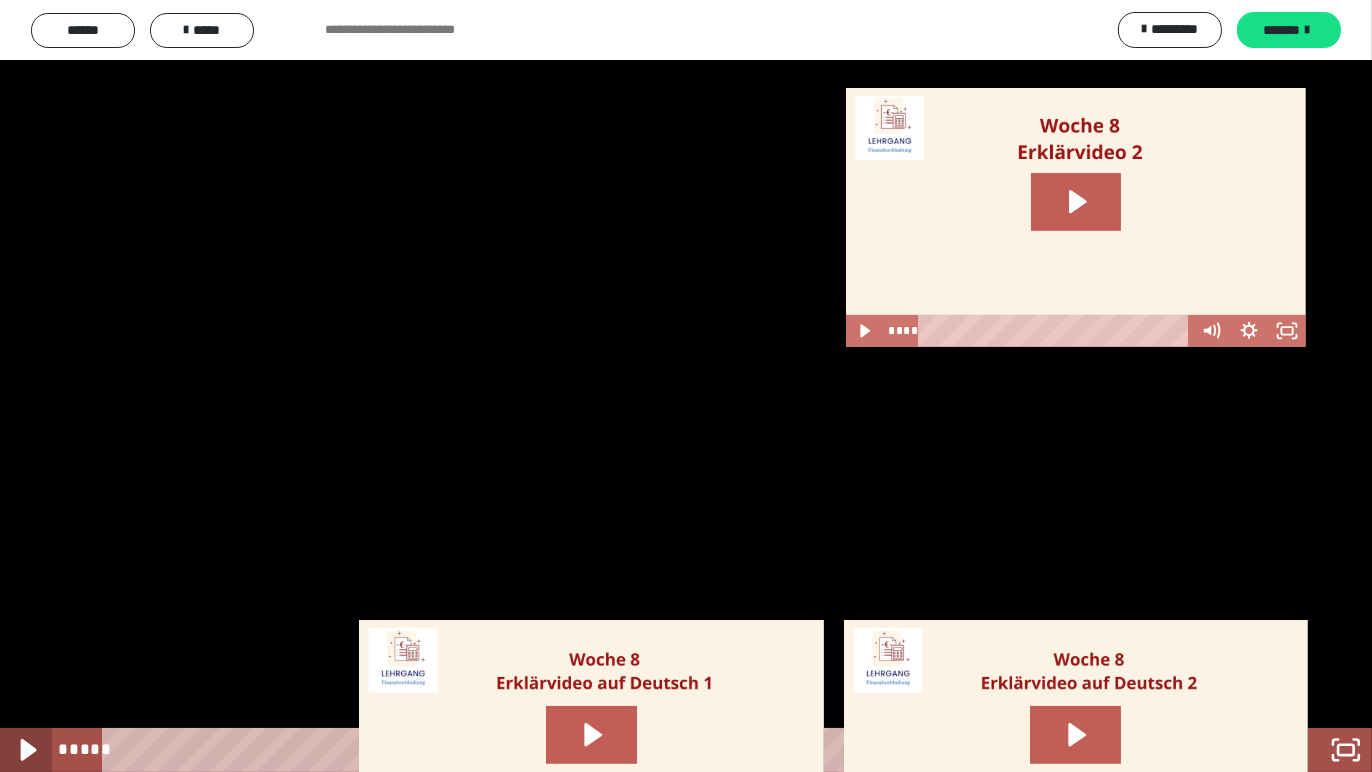 click 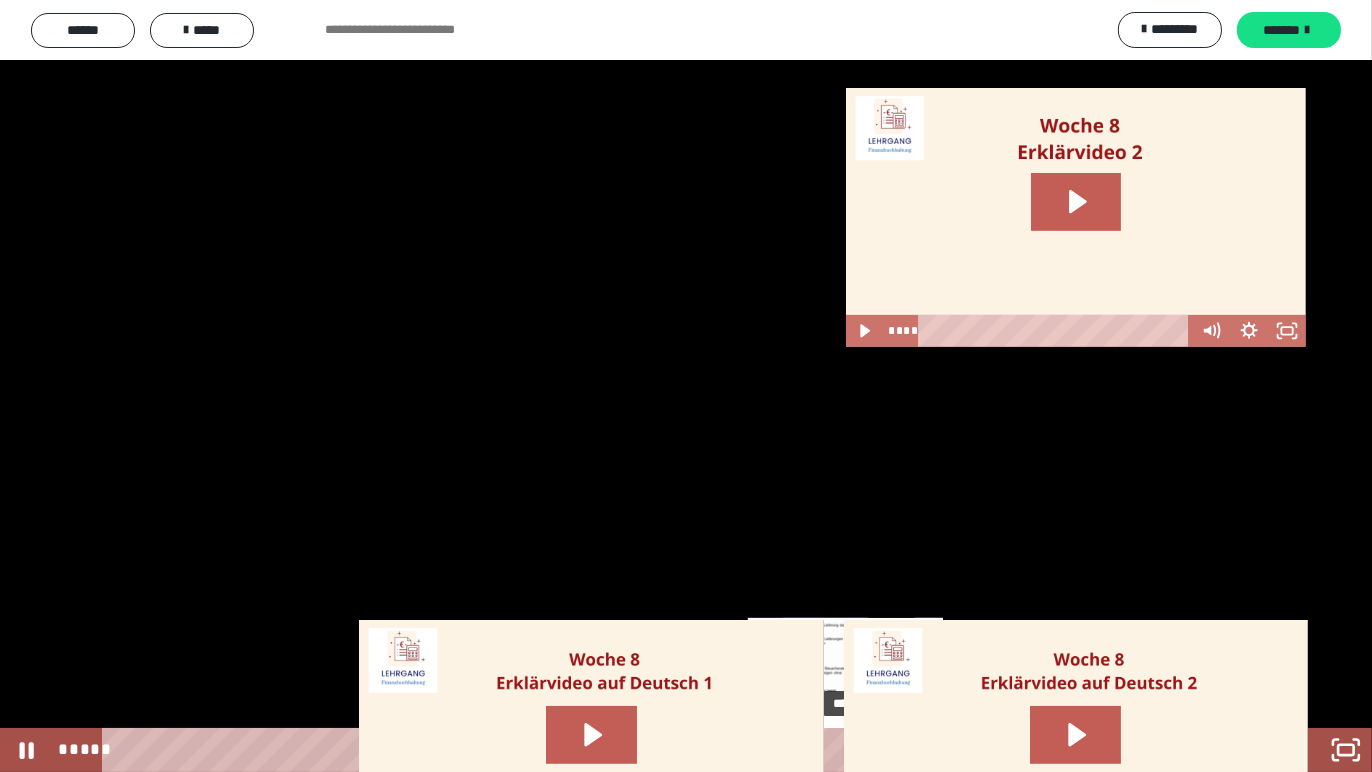 click on "*****" at bounding box center [662, 750] 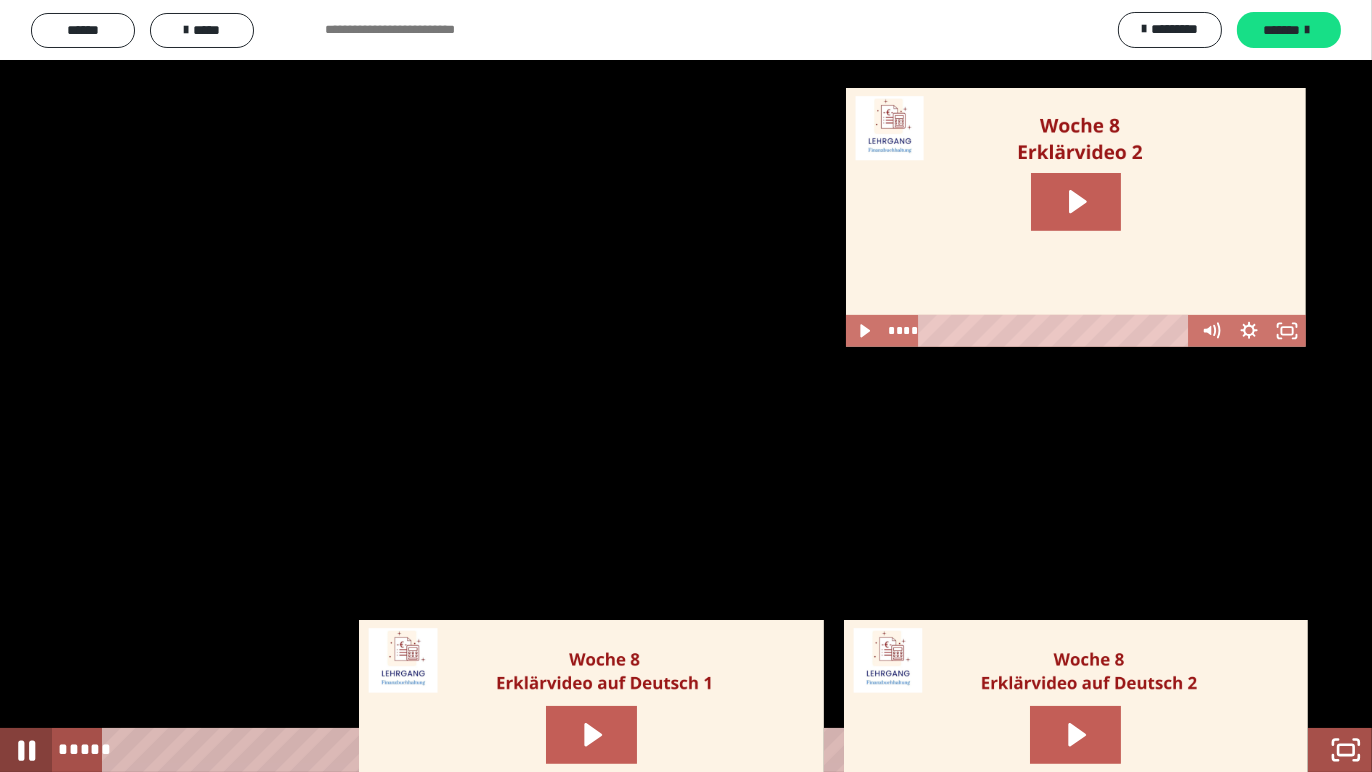 click 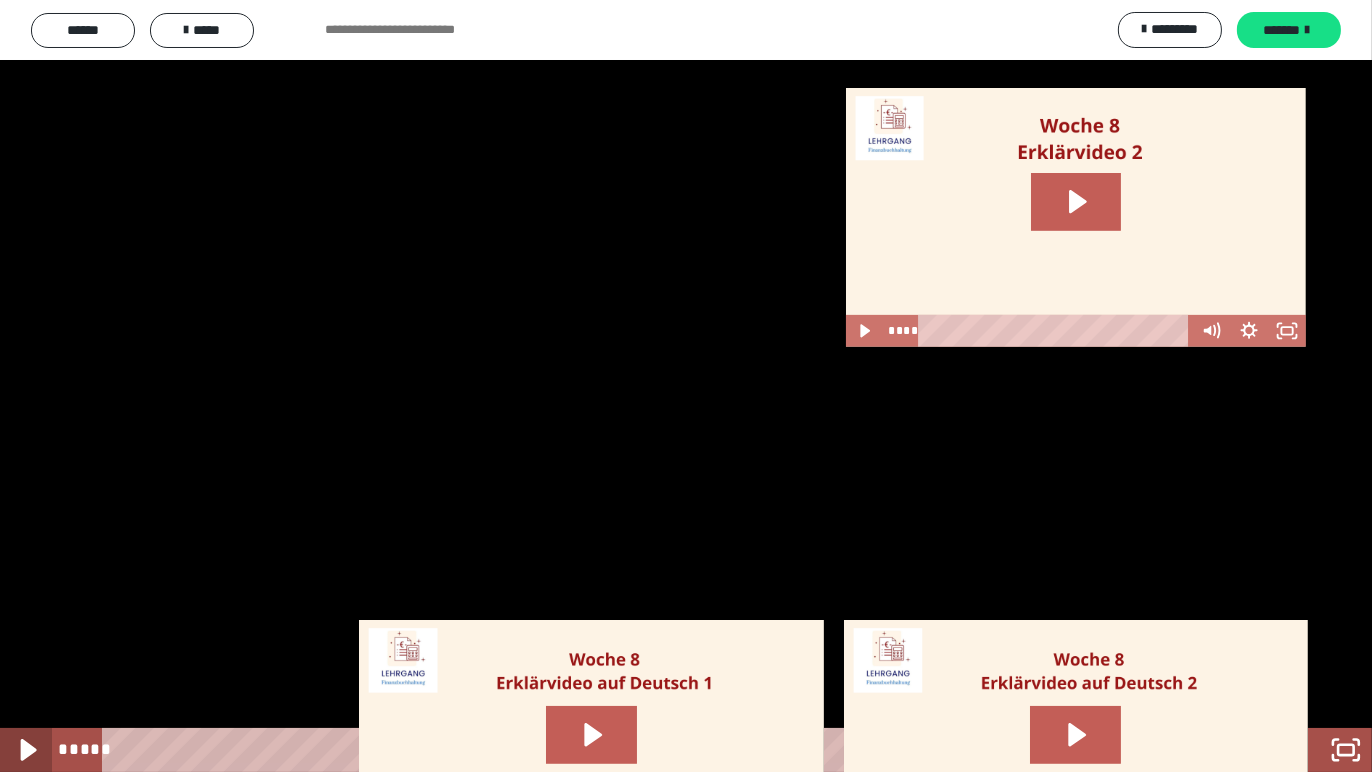 click 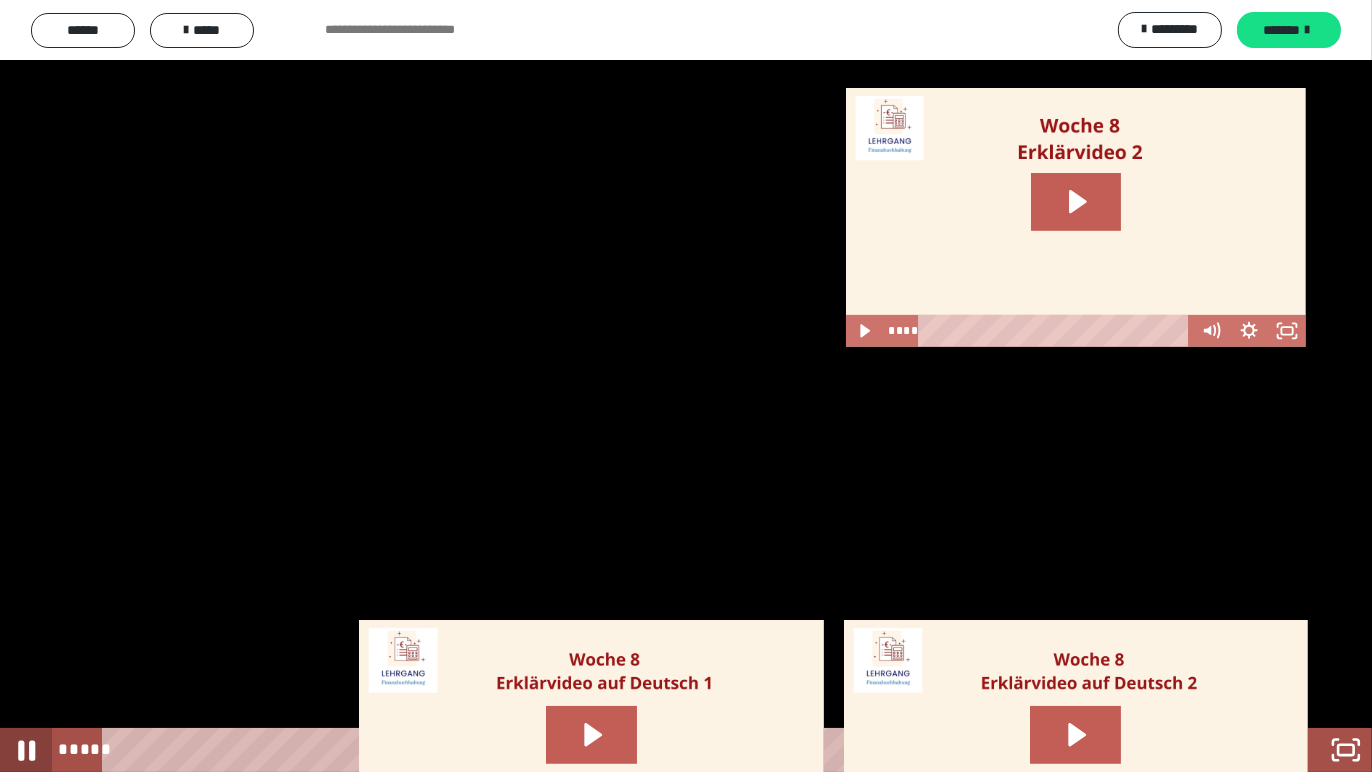 click 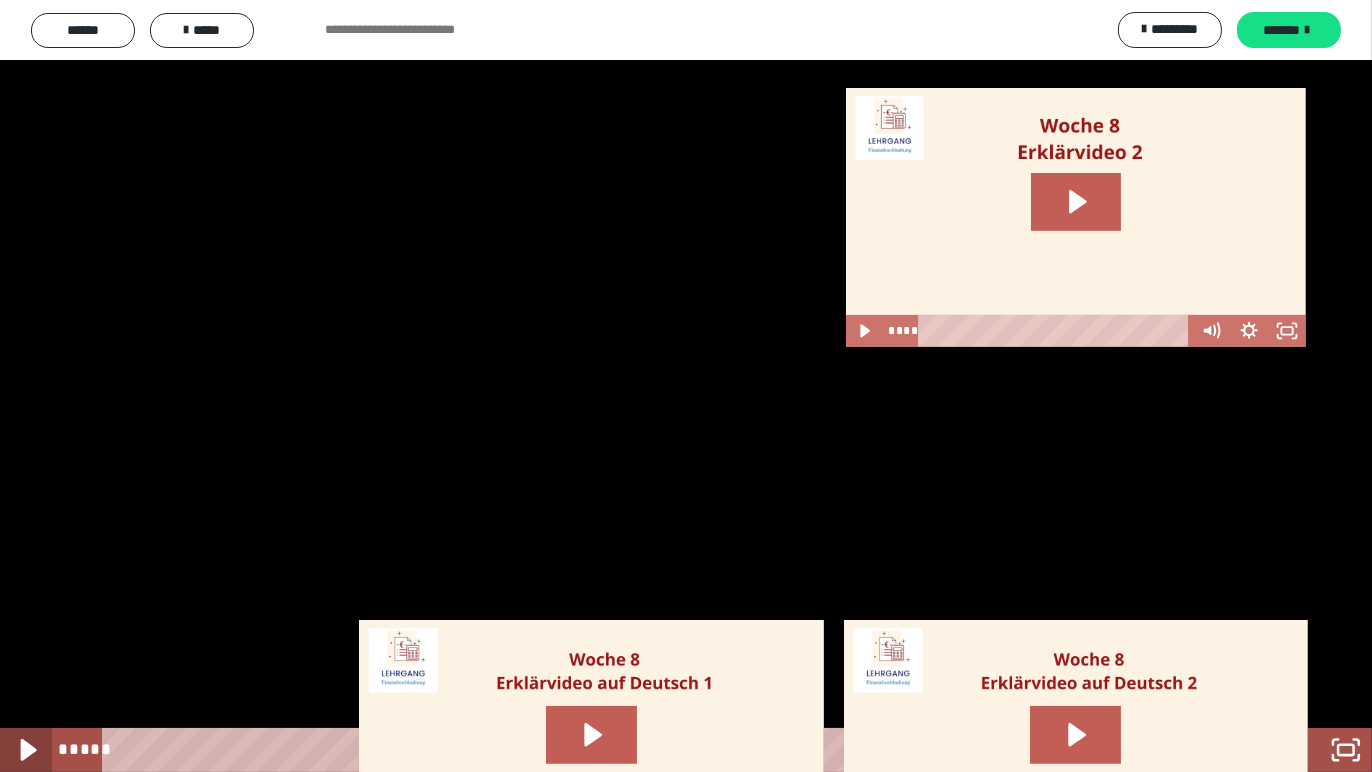 click 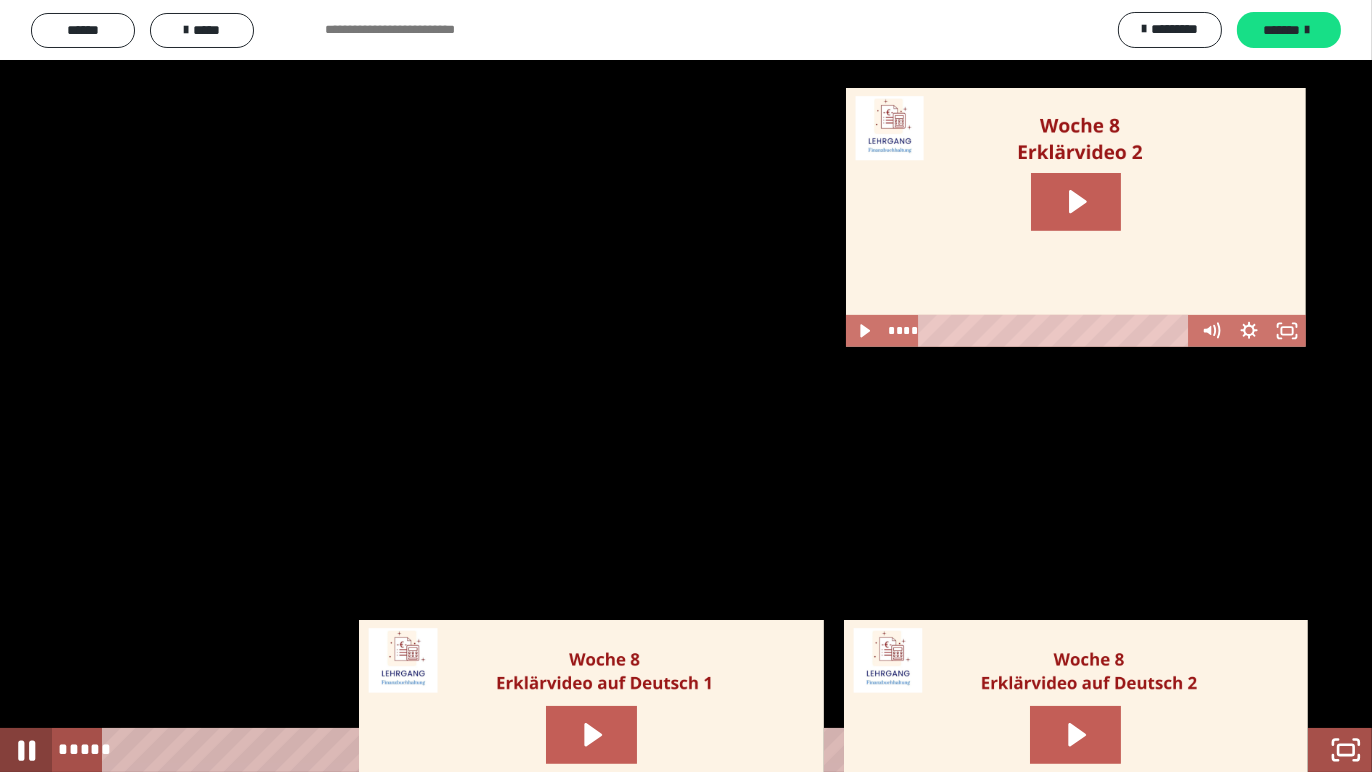 click 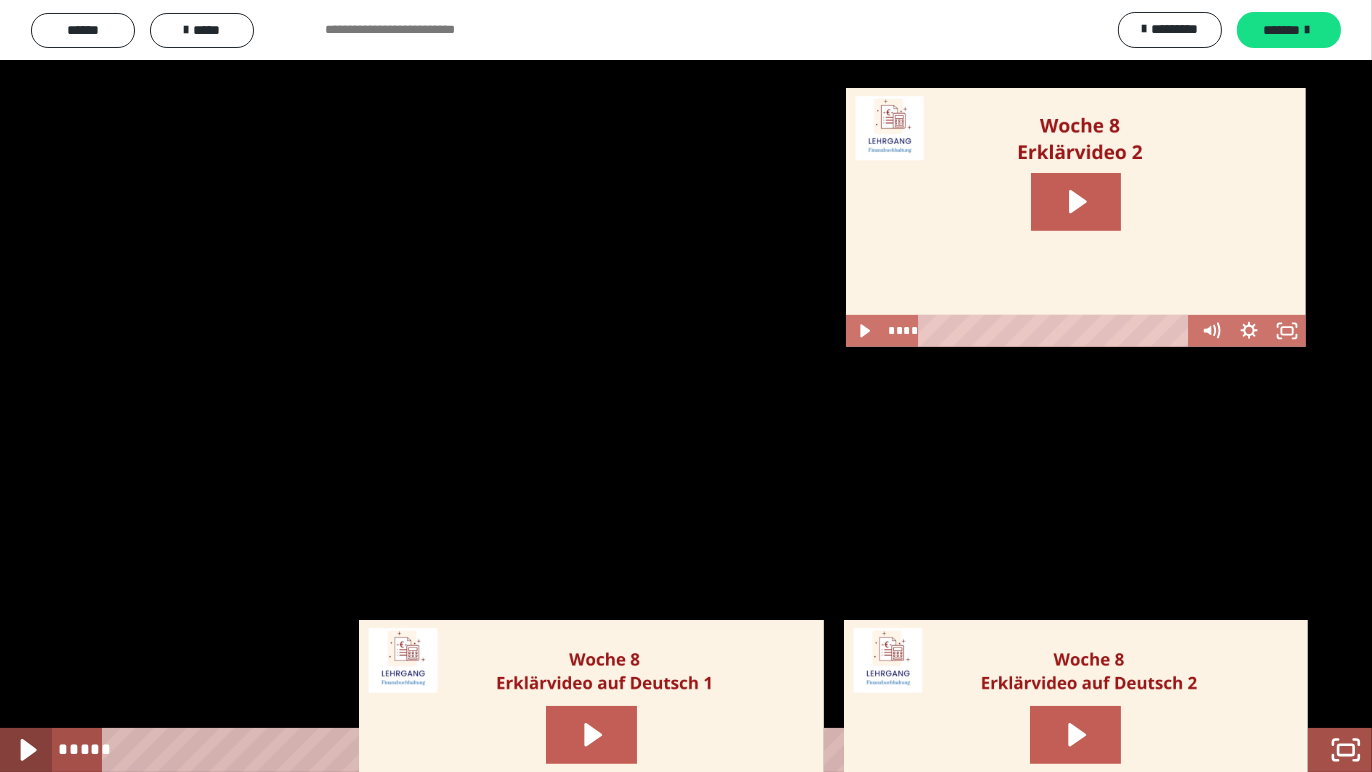 click 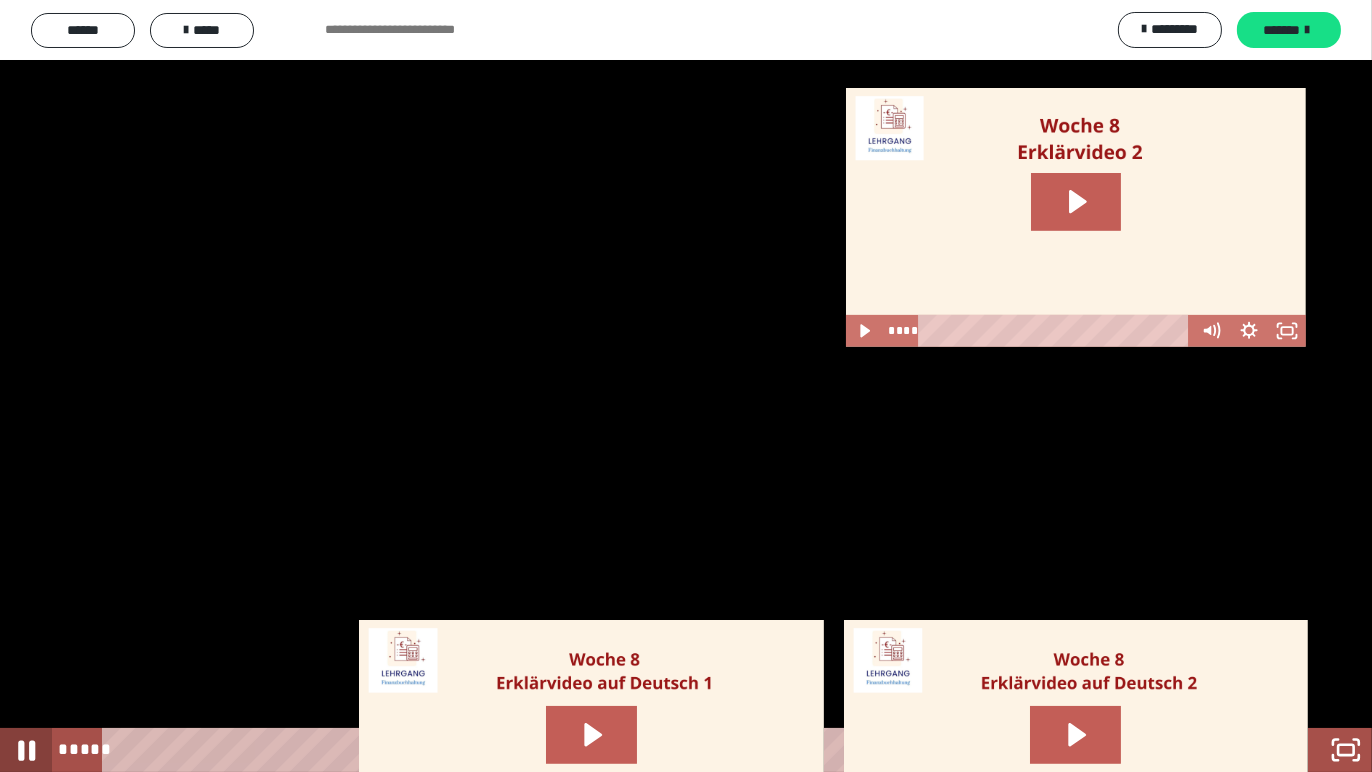 click 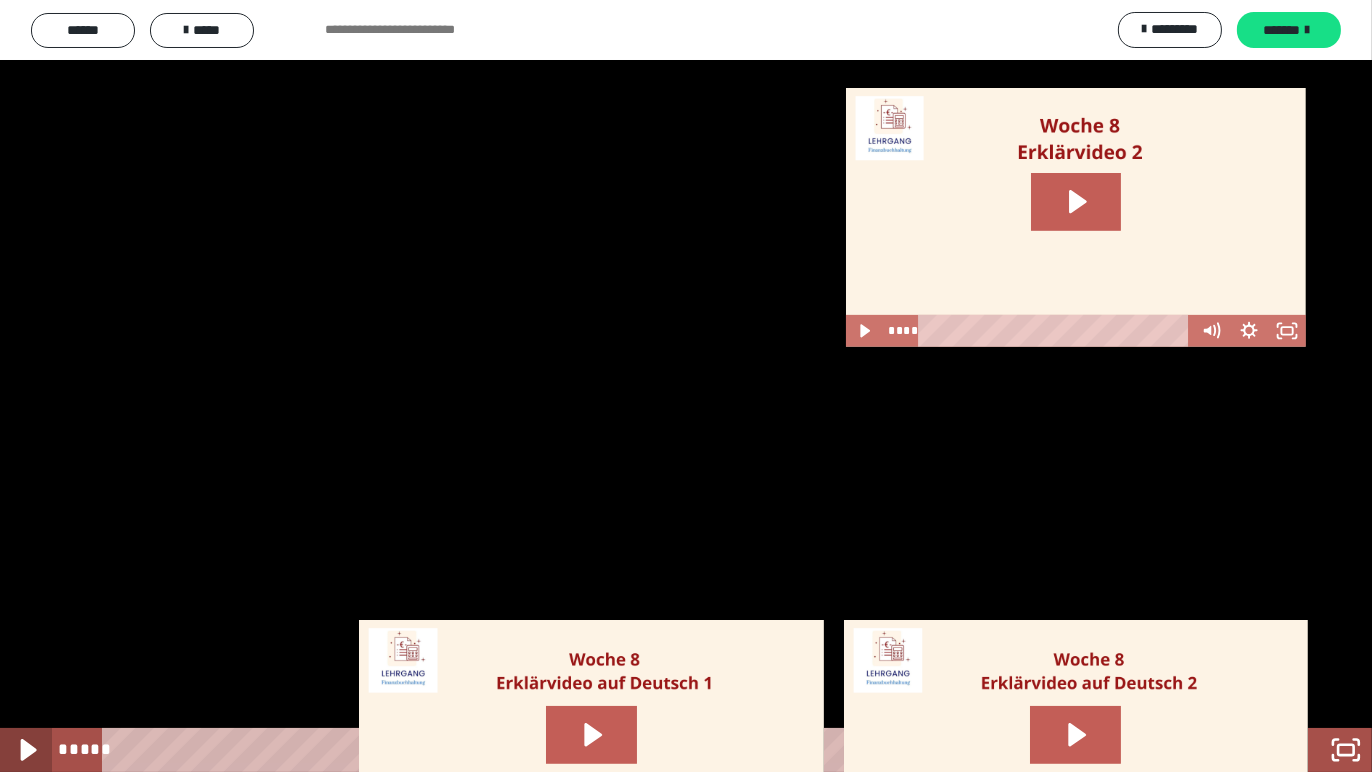 click 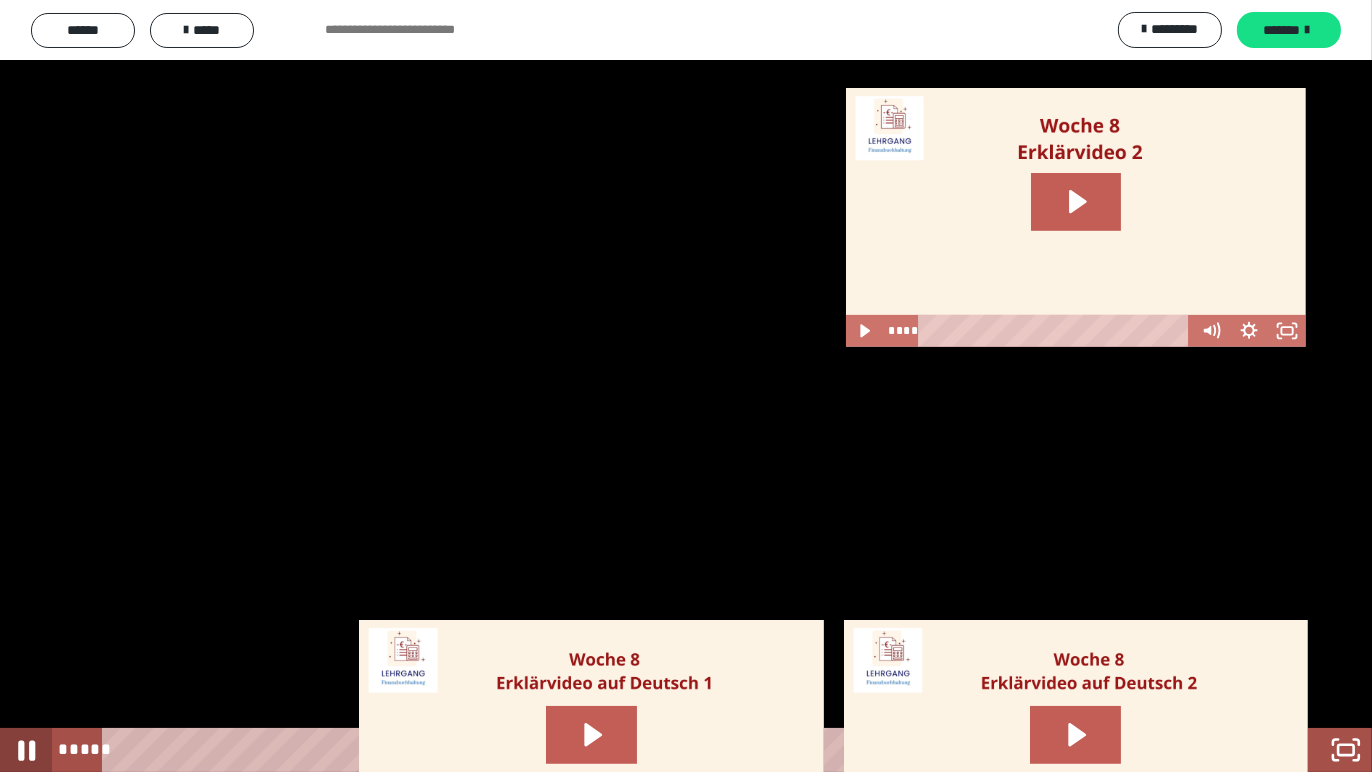 click 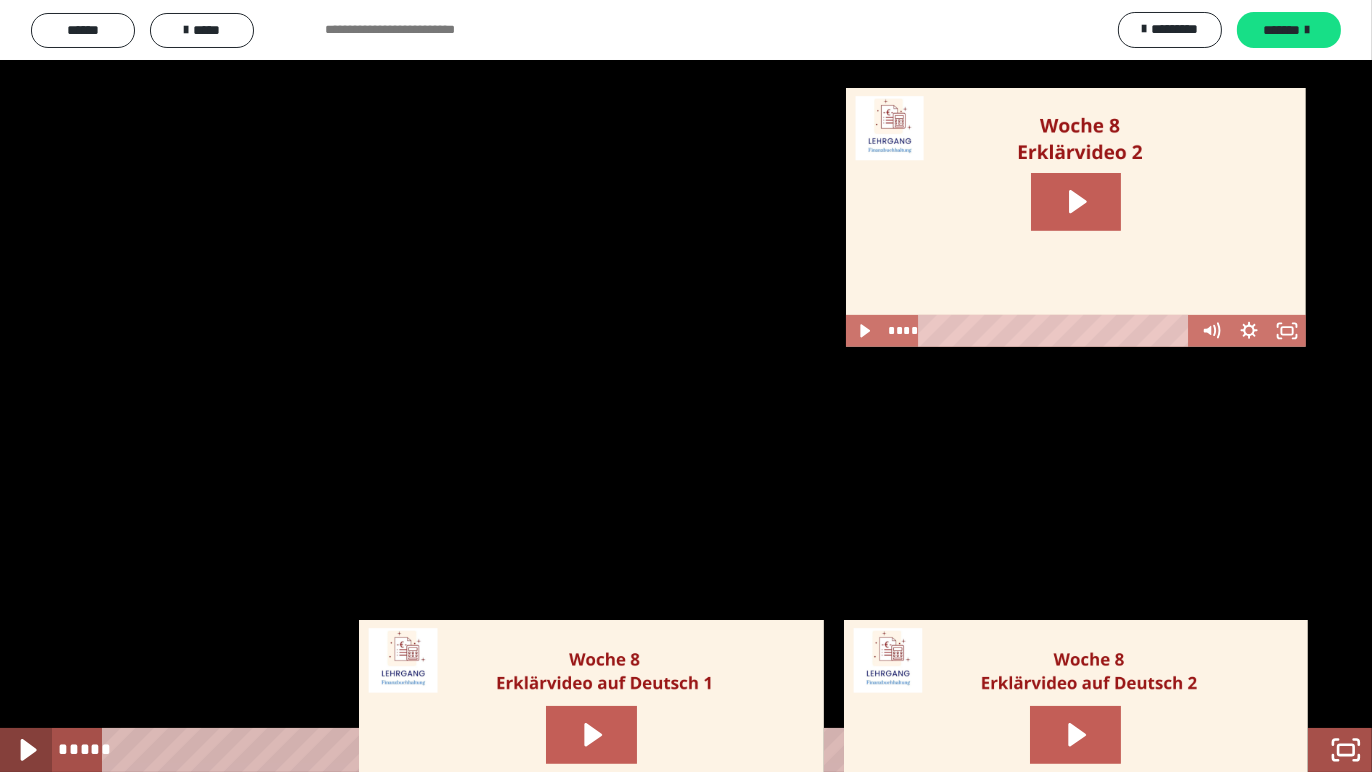 click 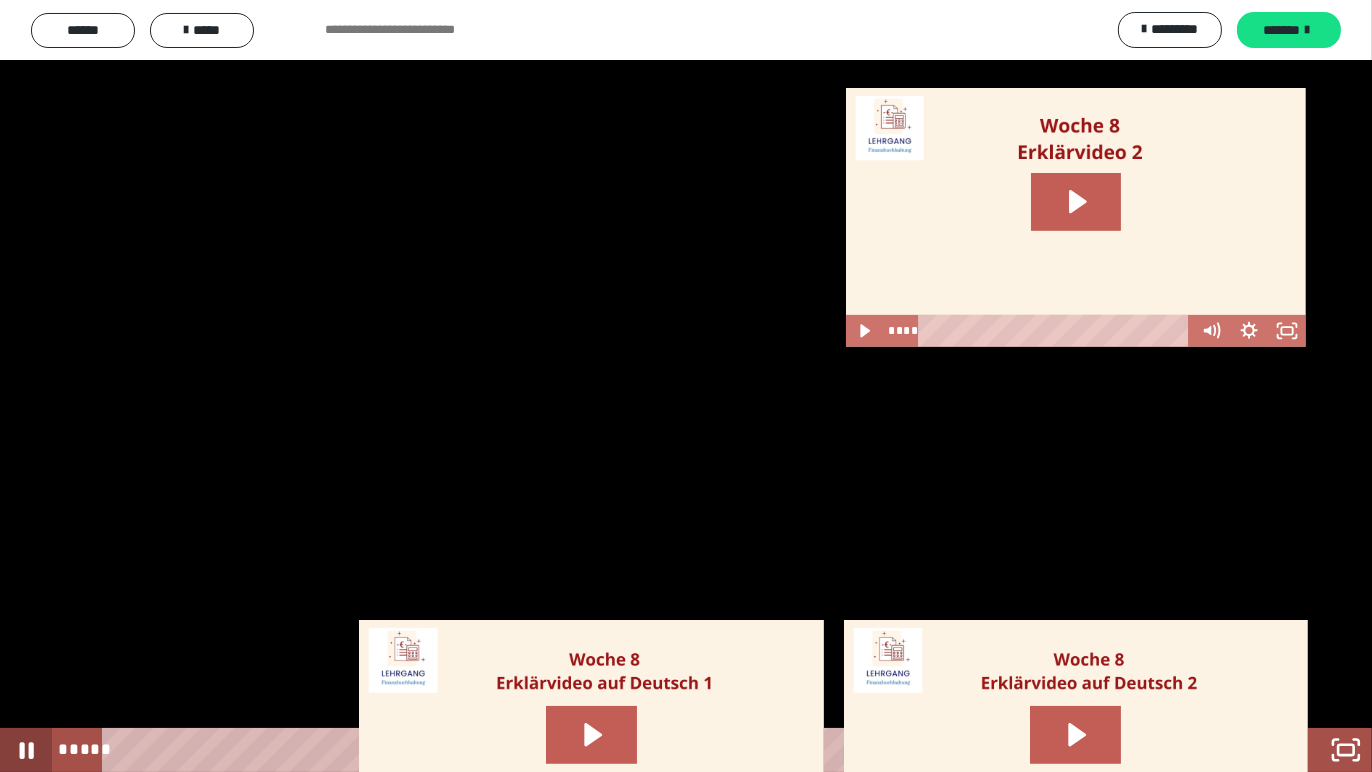 click 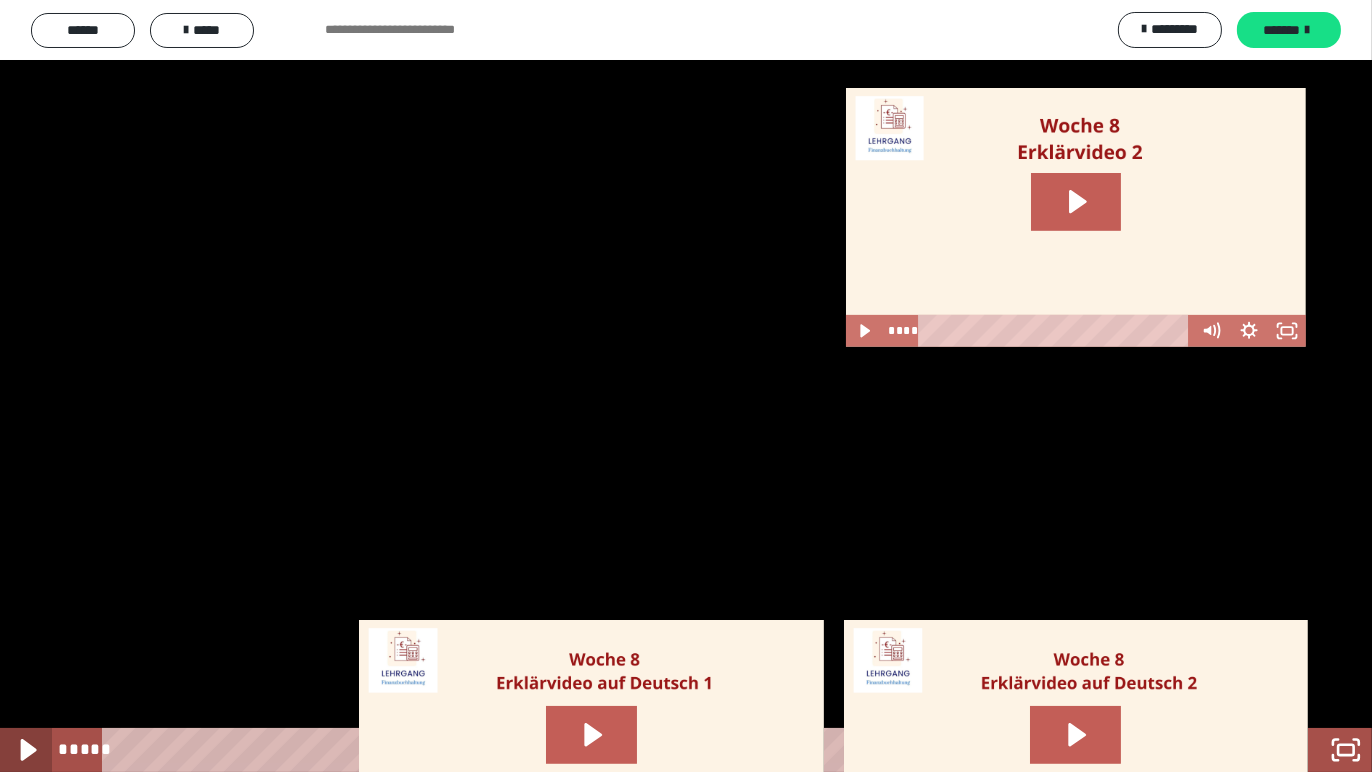 click 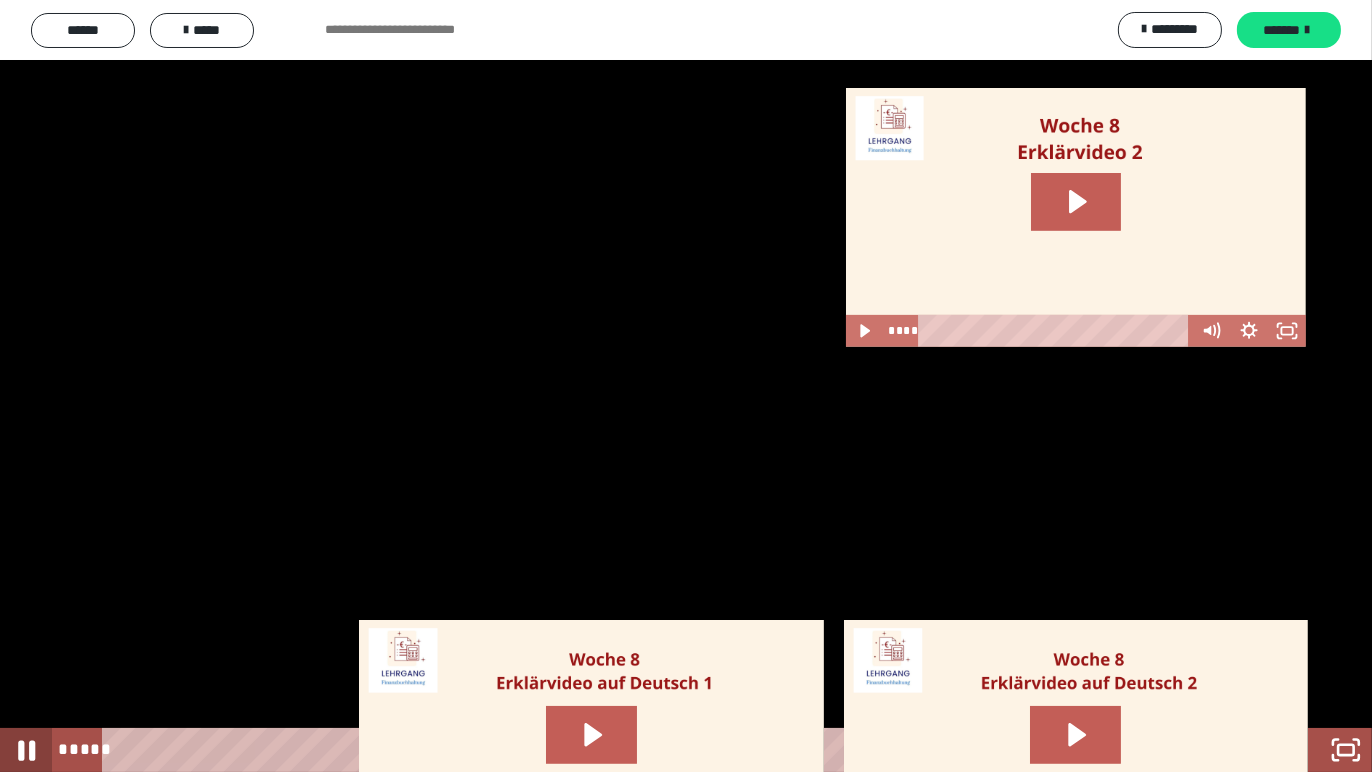 click 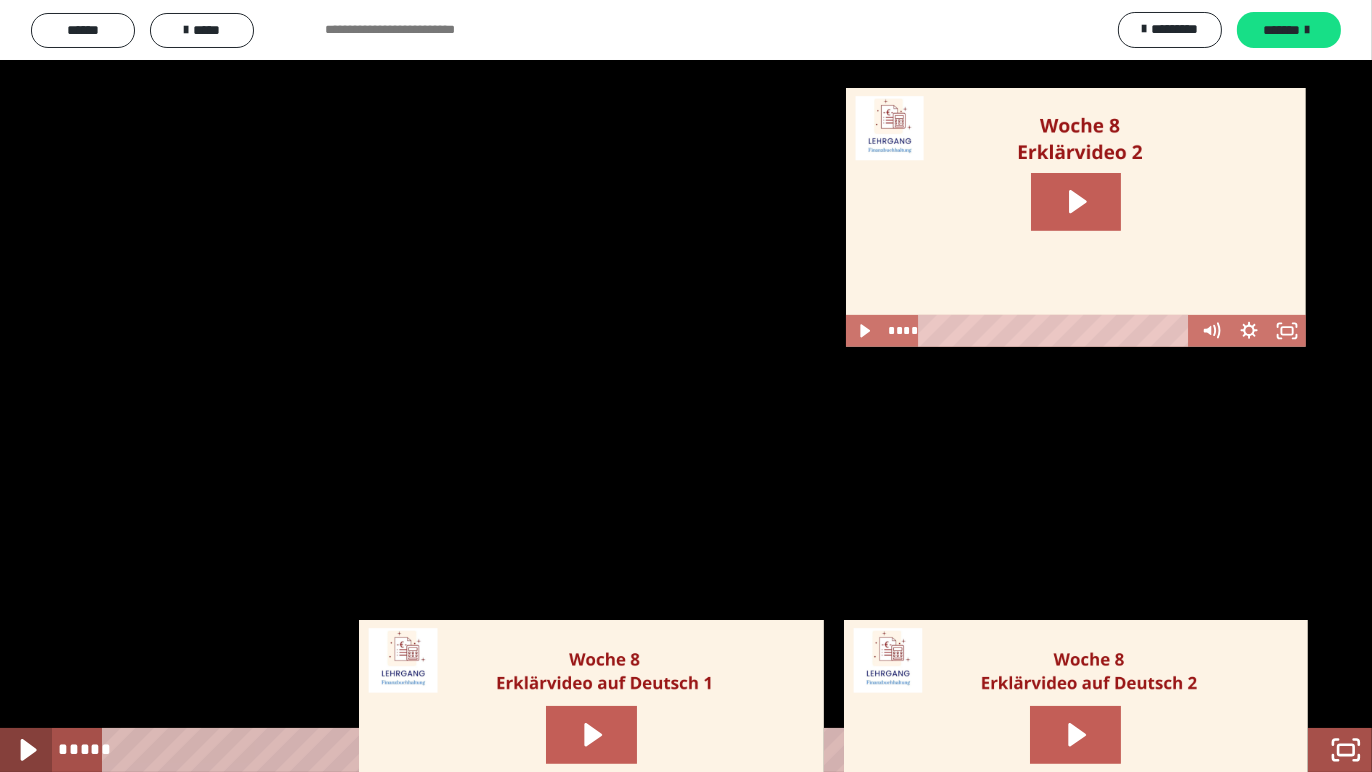 click 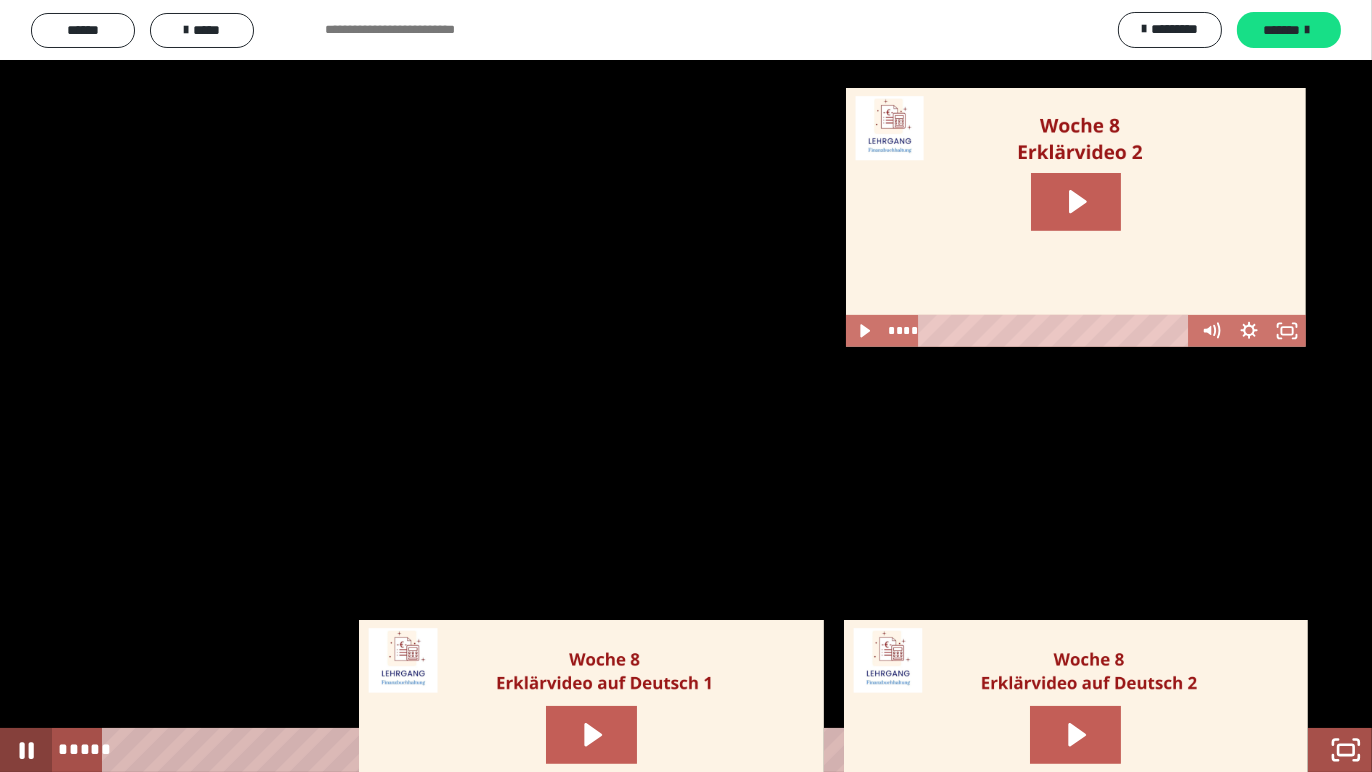 click 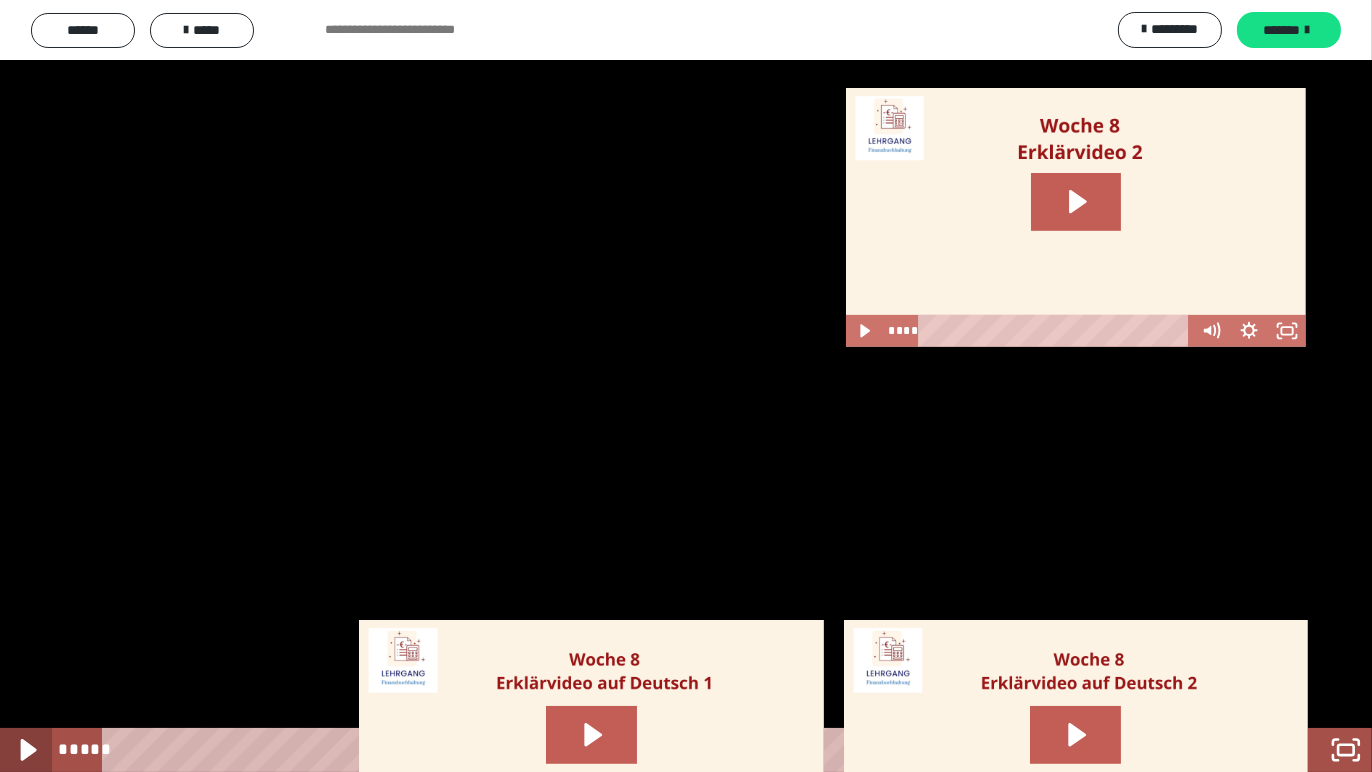 click 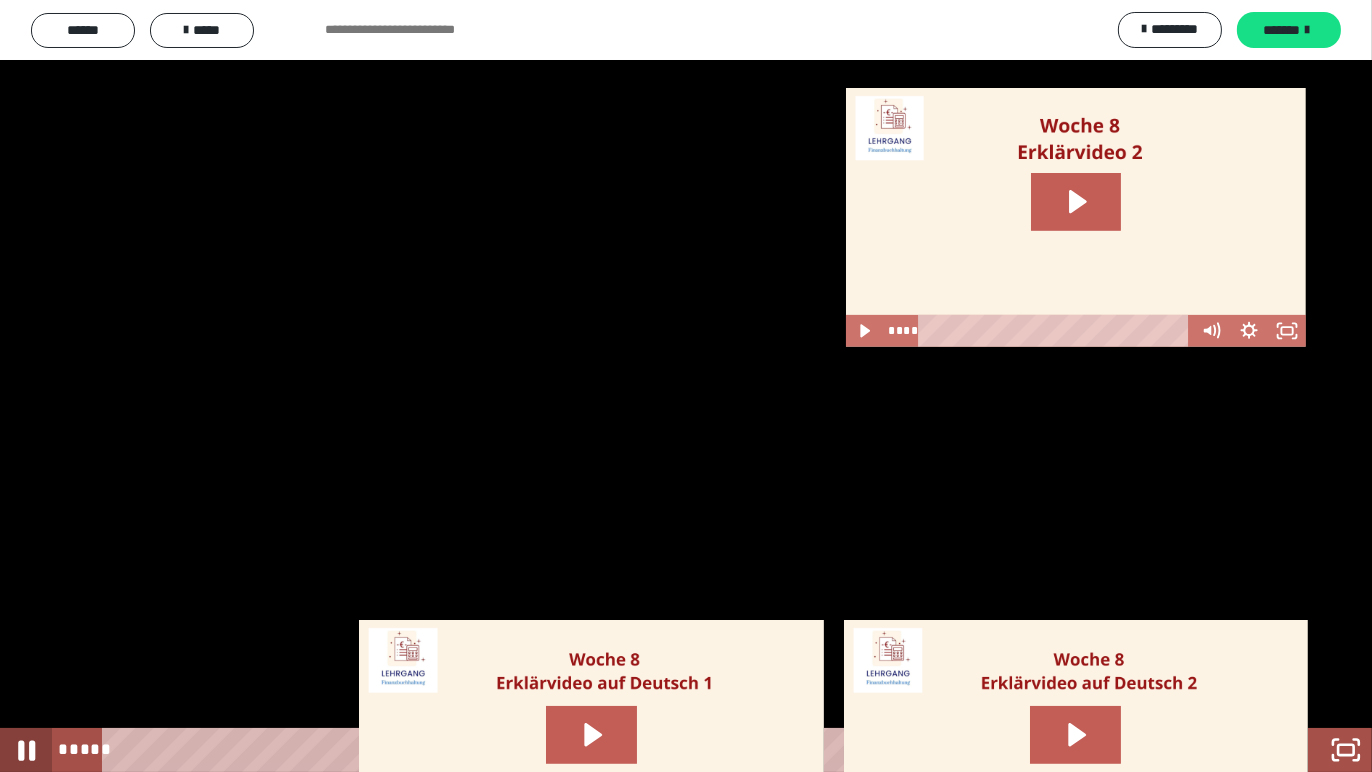 click 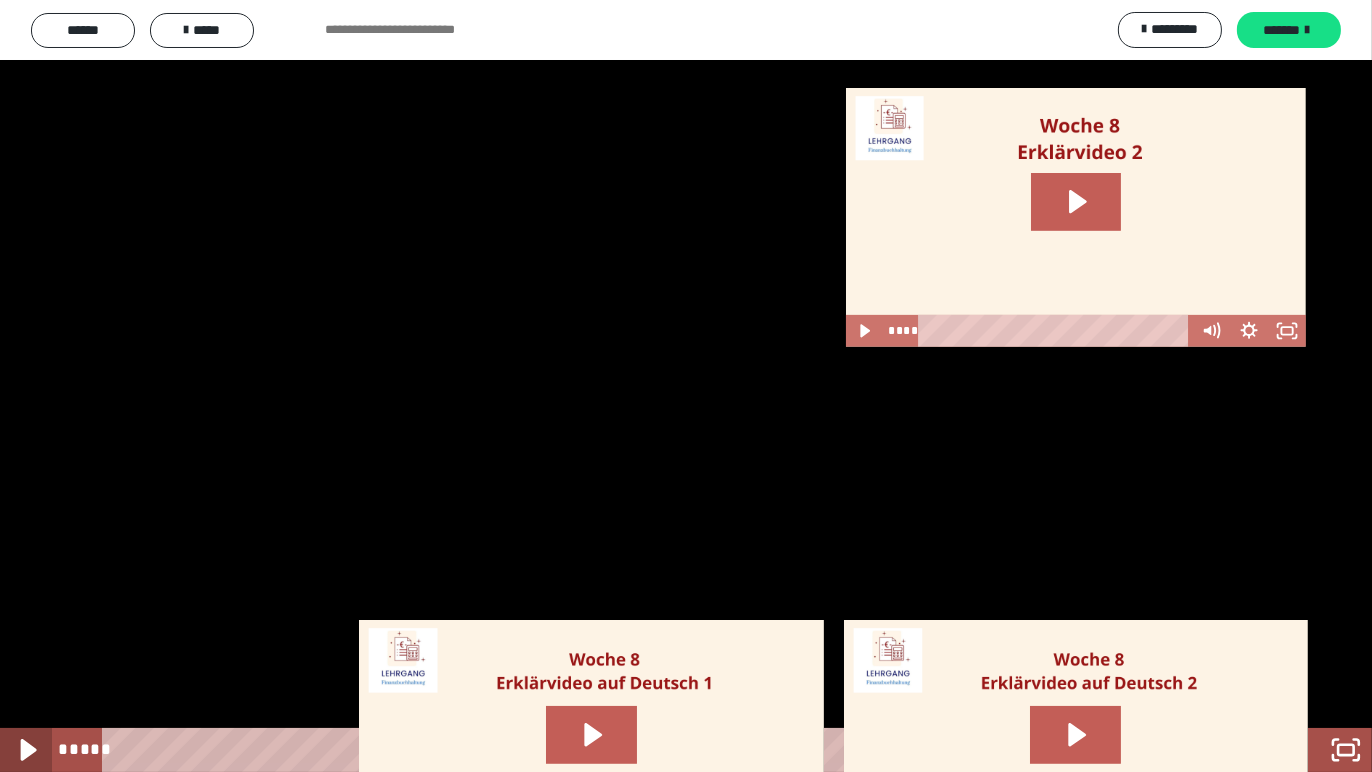 click 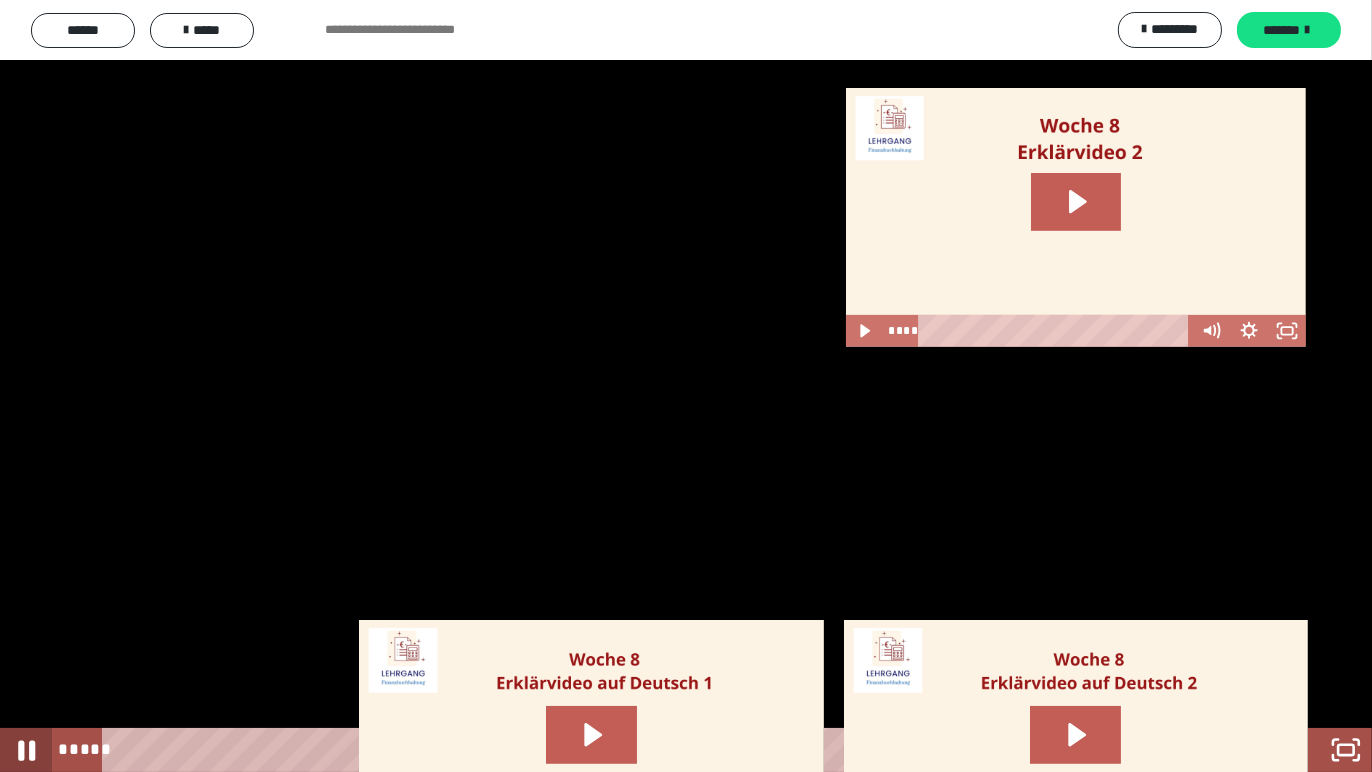click 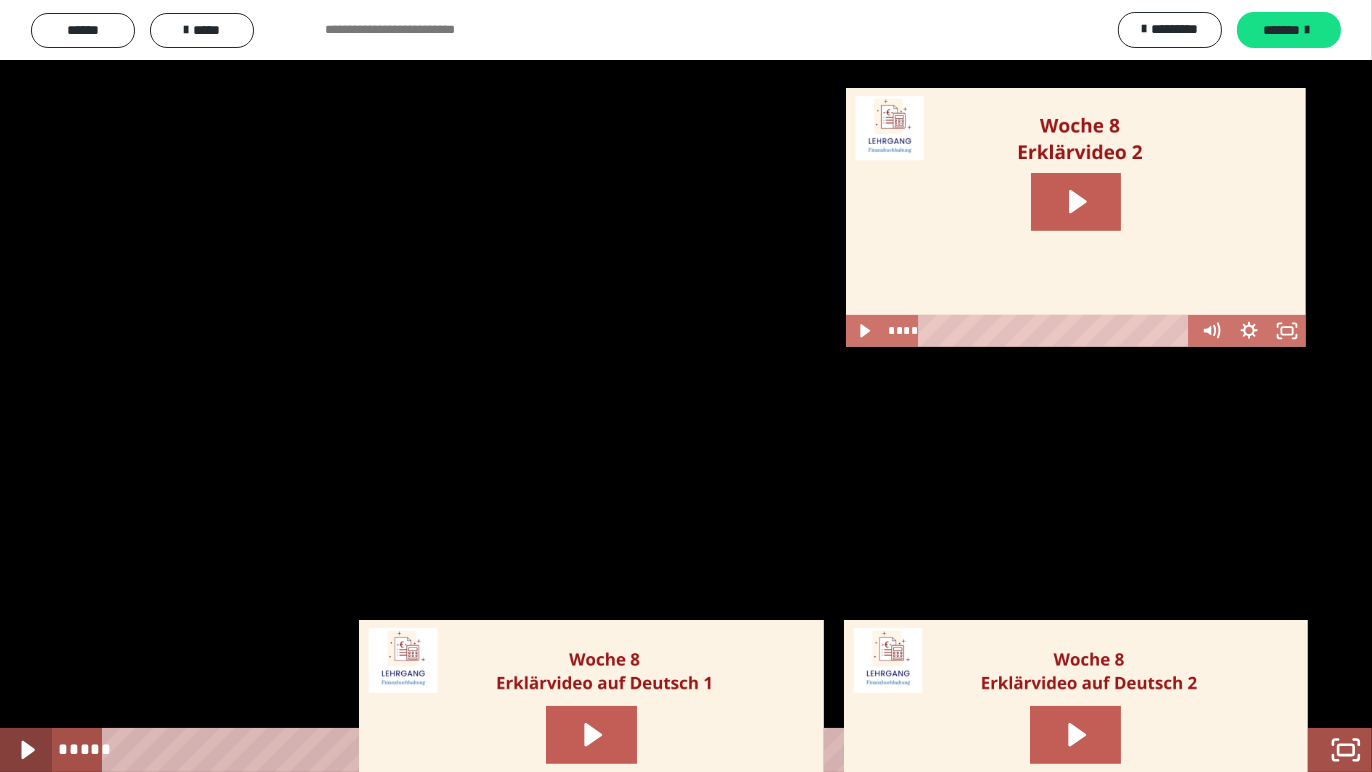 type 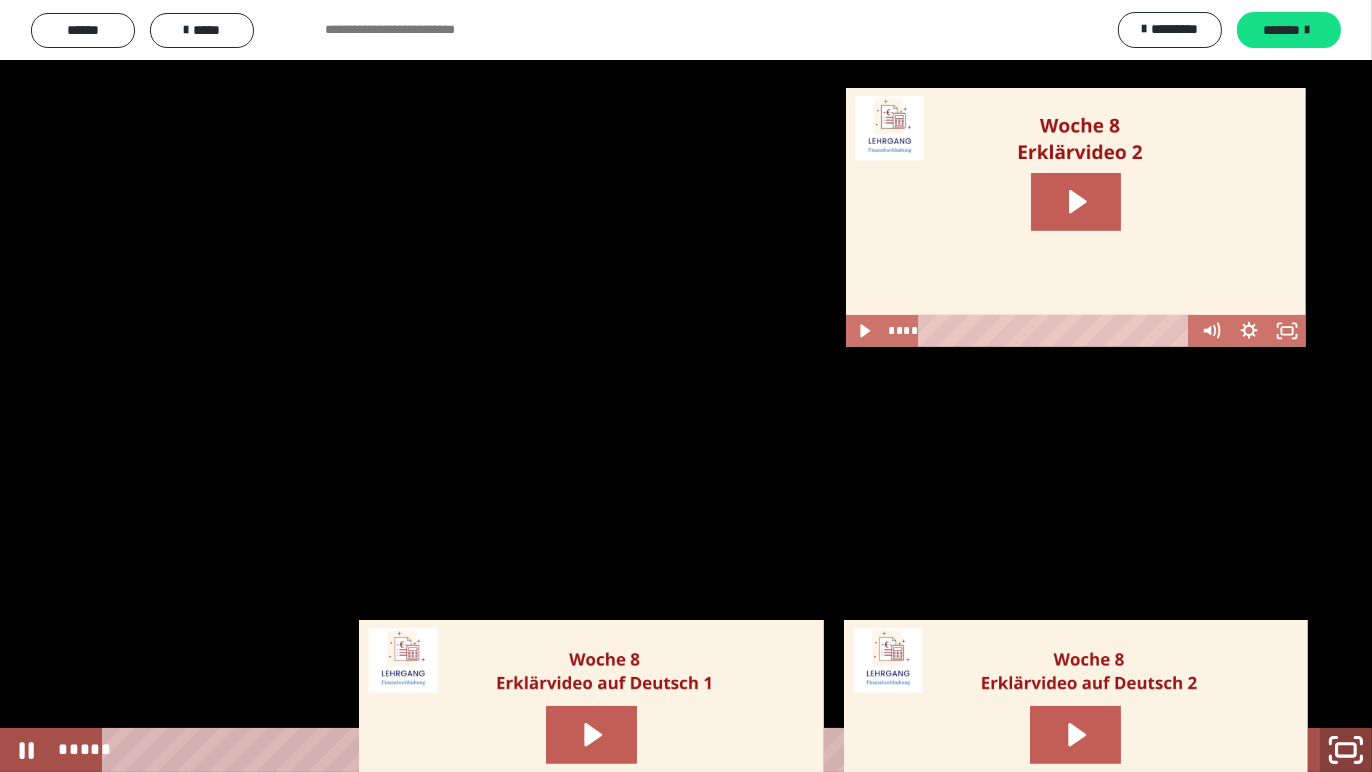 click 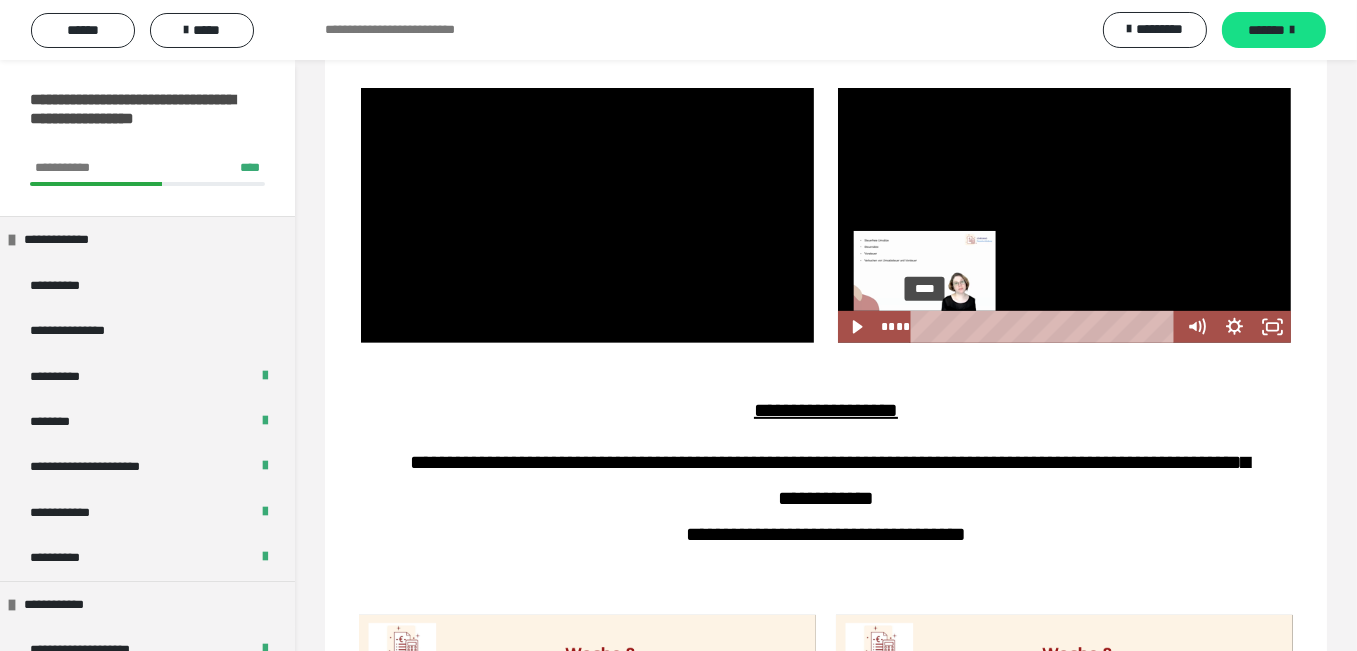 click on "****" at bounding box center (1045, 327) 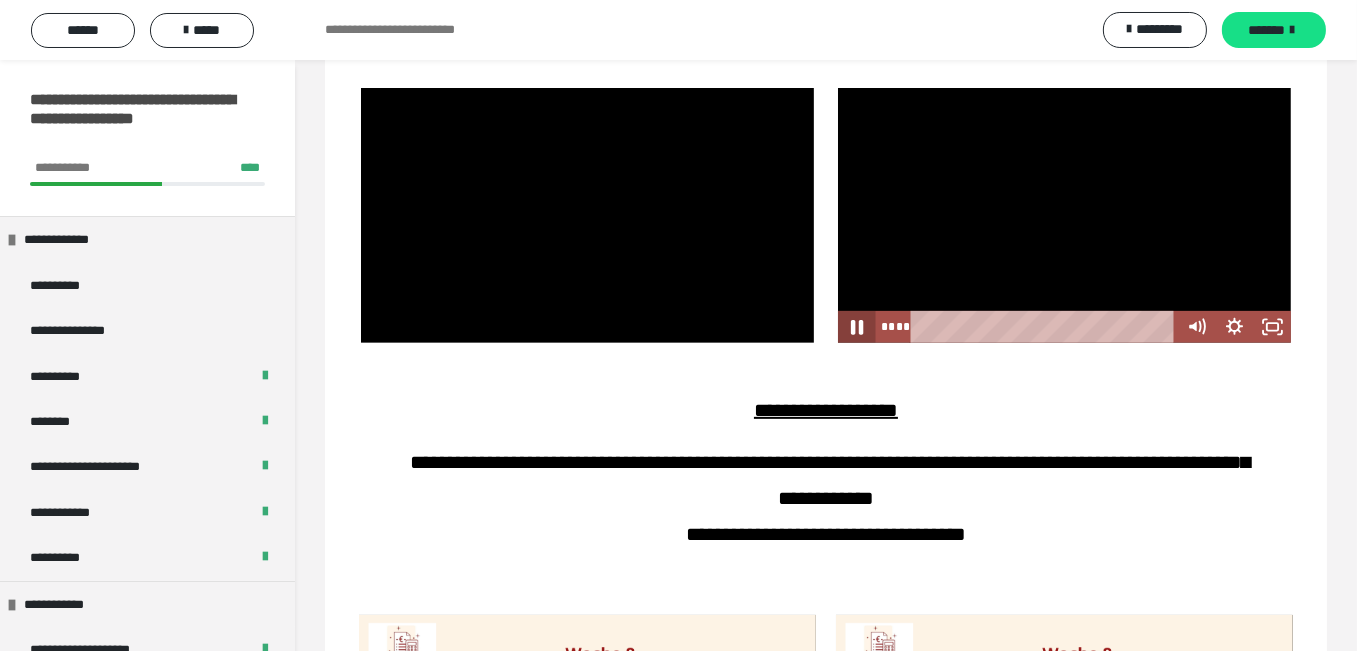 click 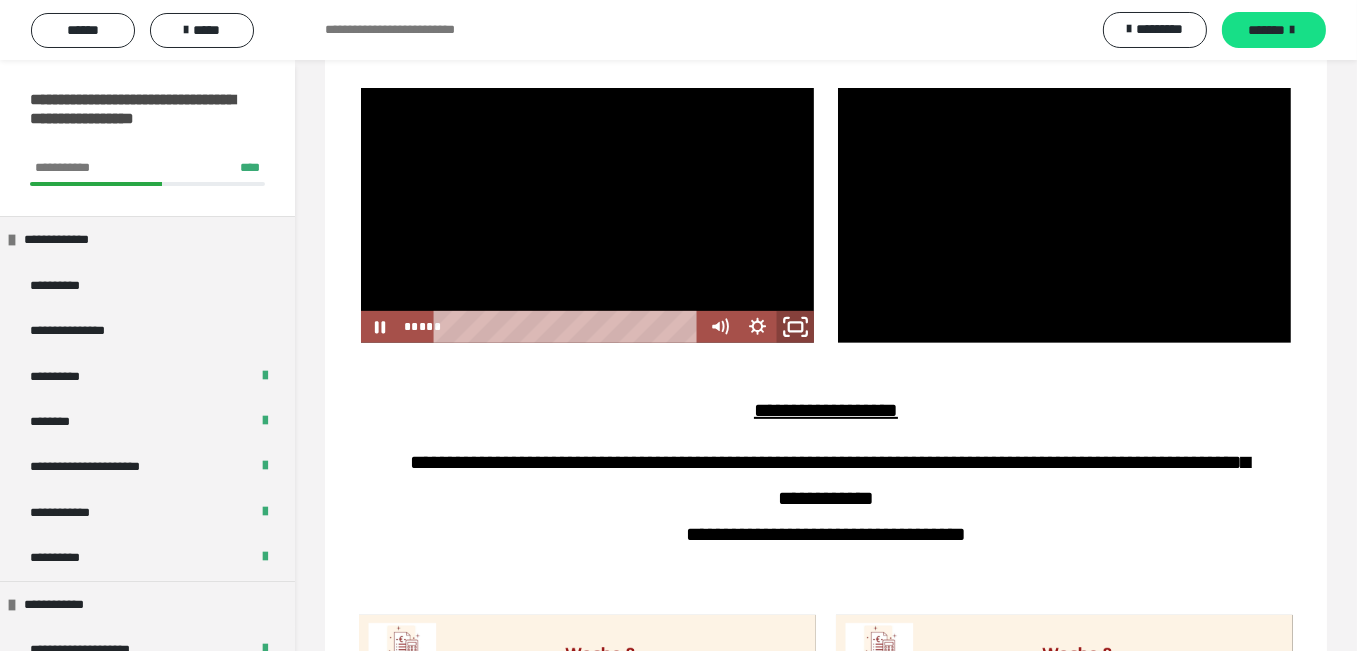 click 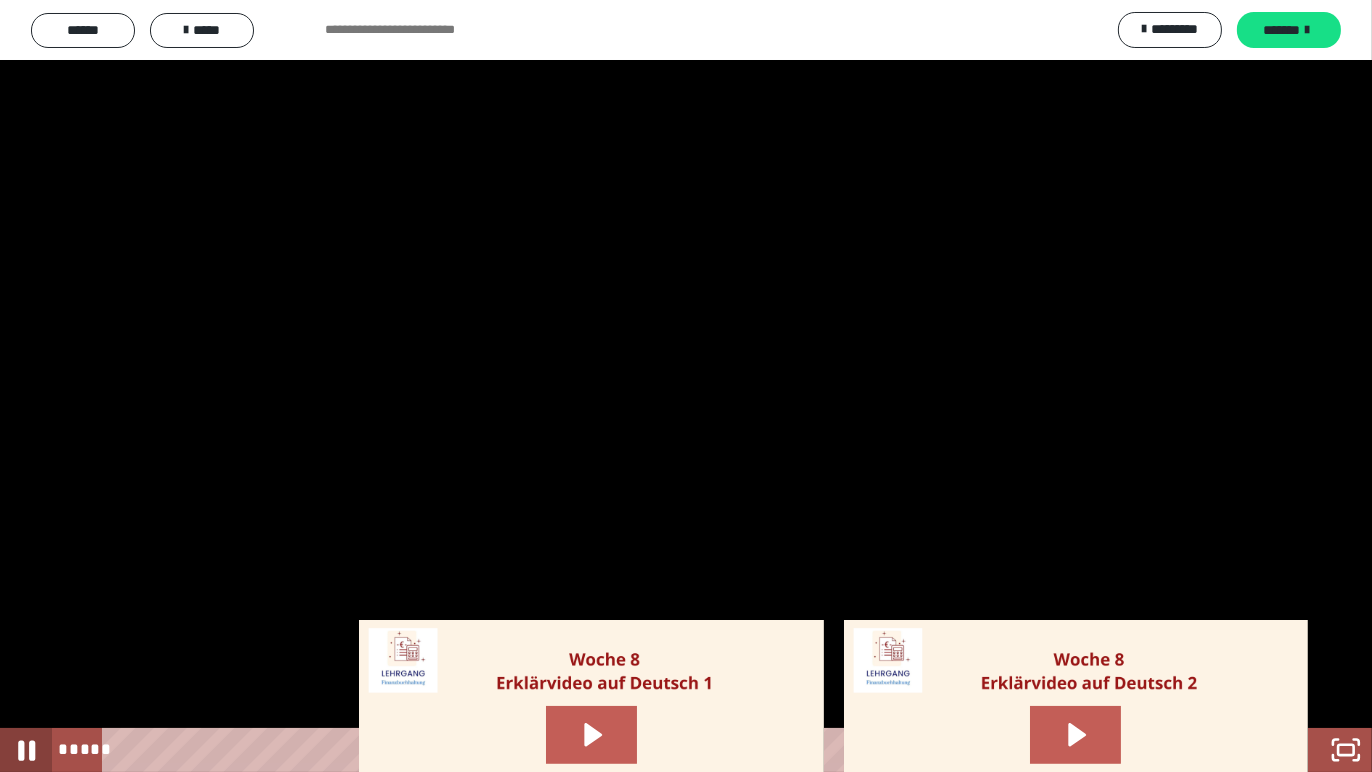 click 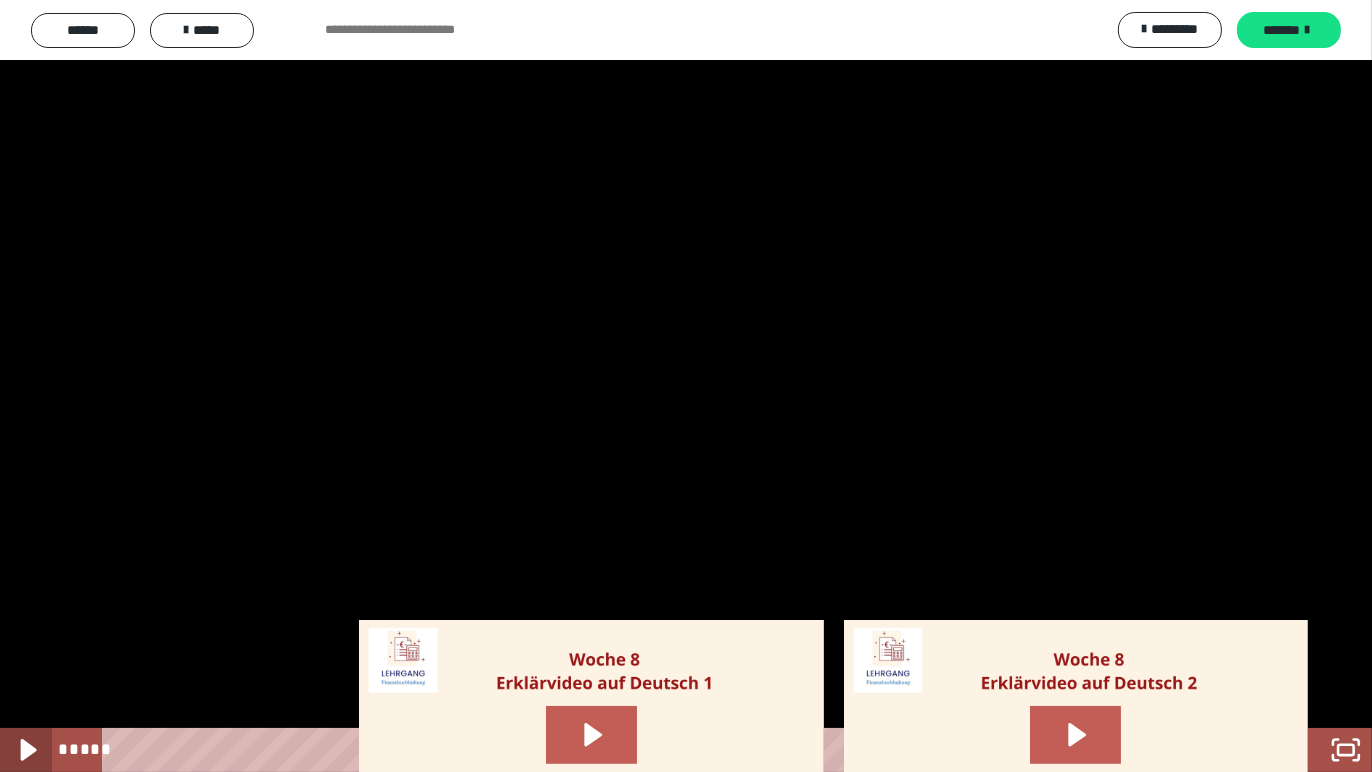 click 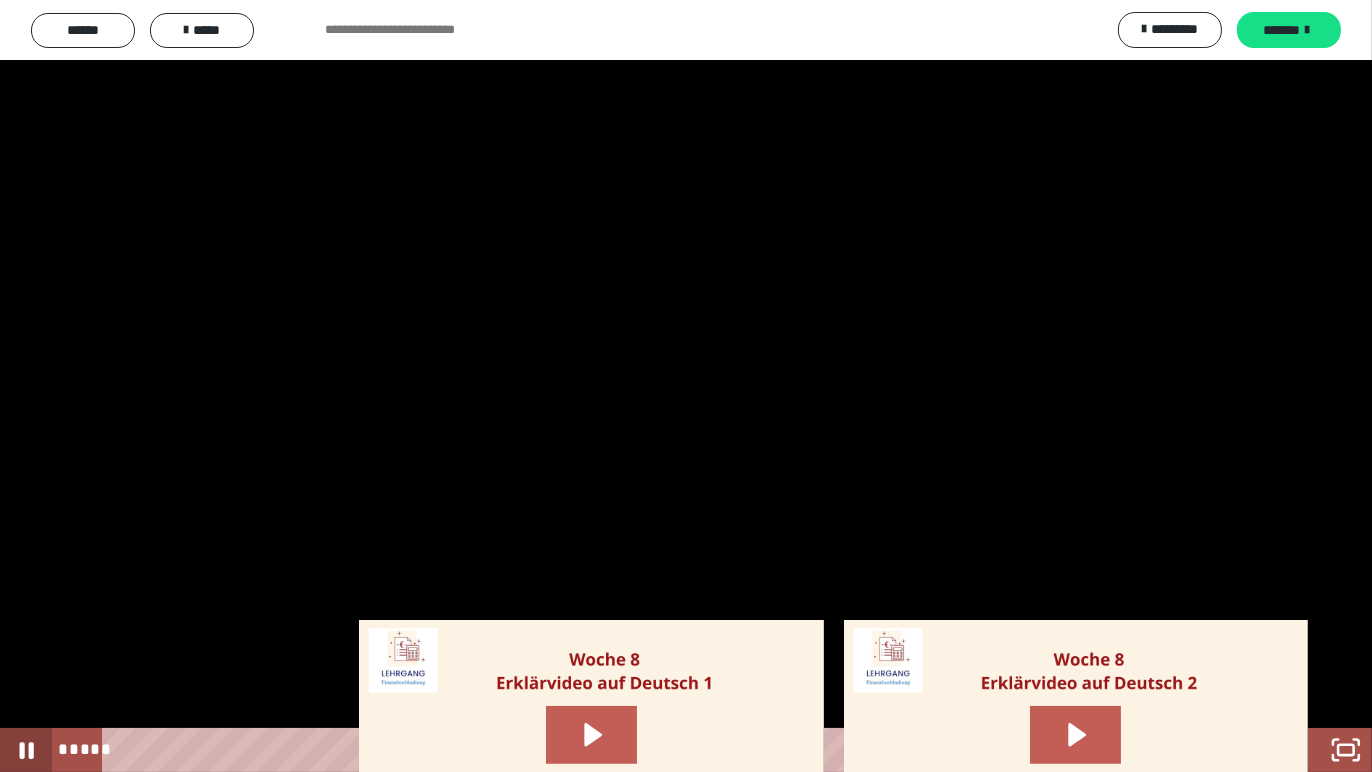 click at bounding box center (26, 750) 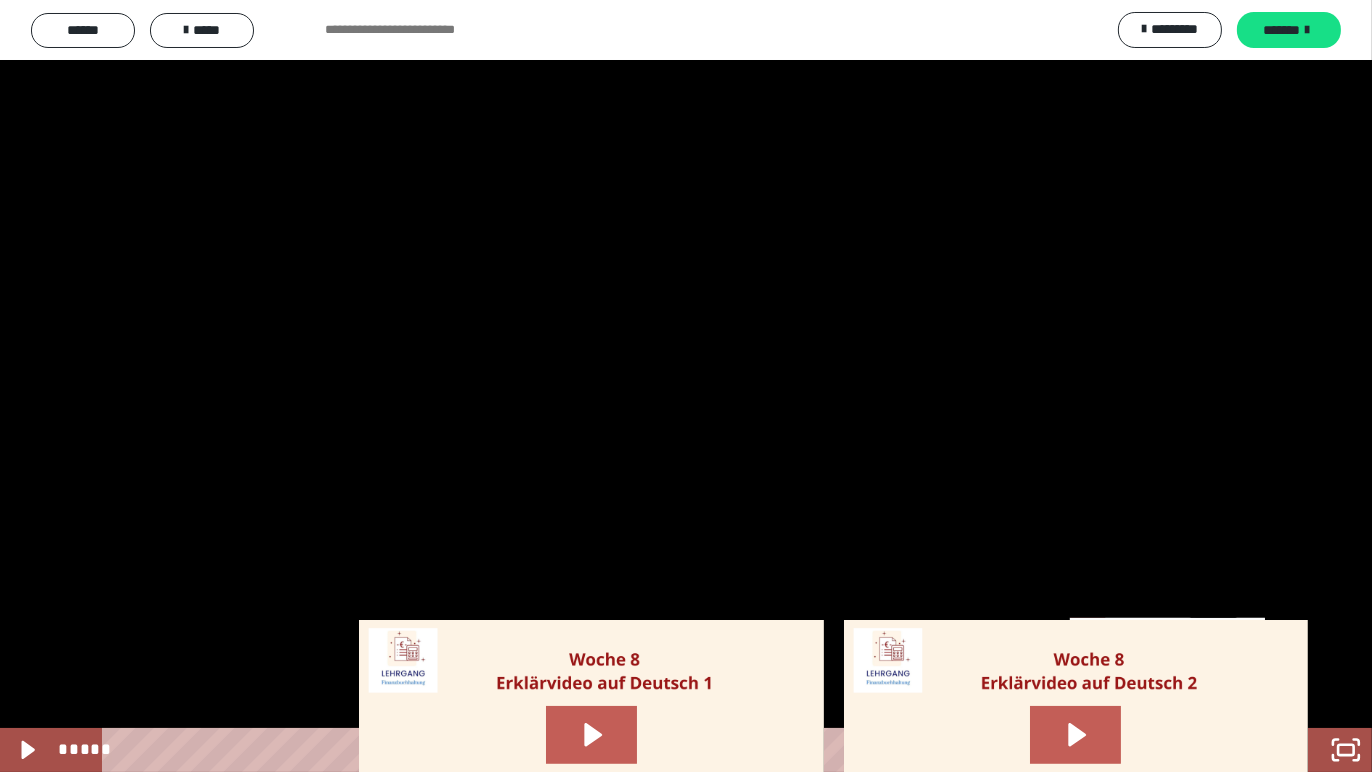 click on "*****" at bounding box center (662, 750) 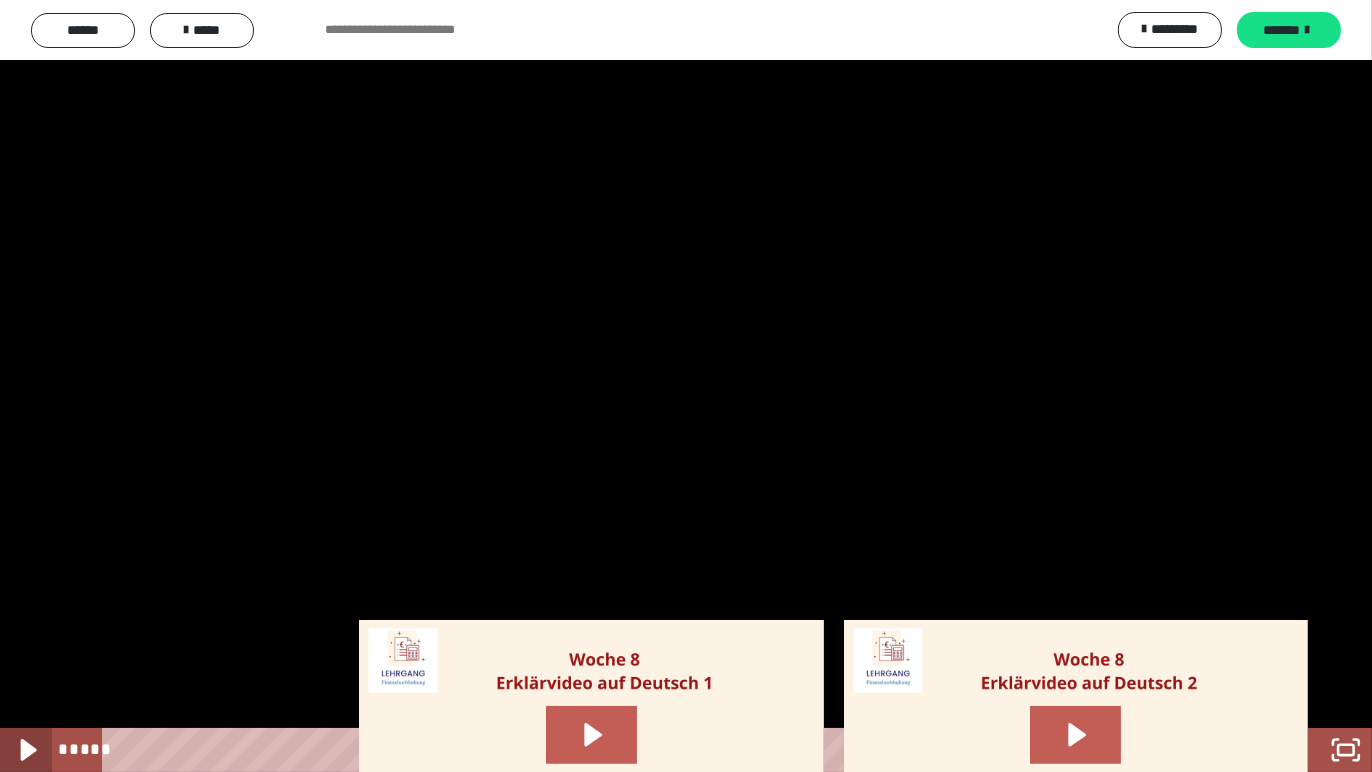click 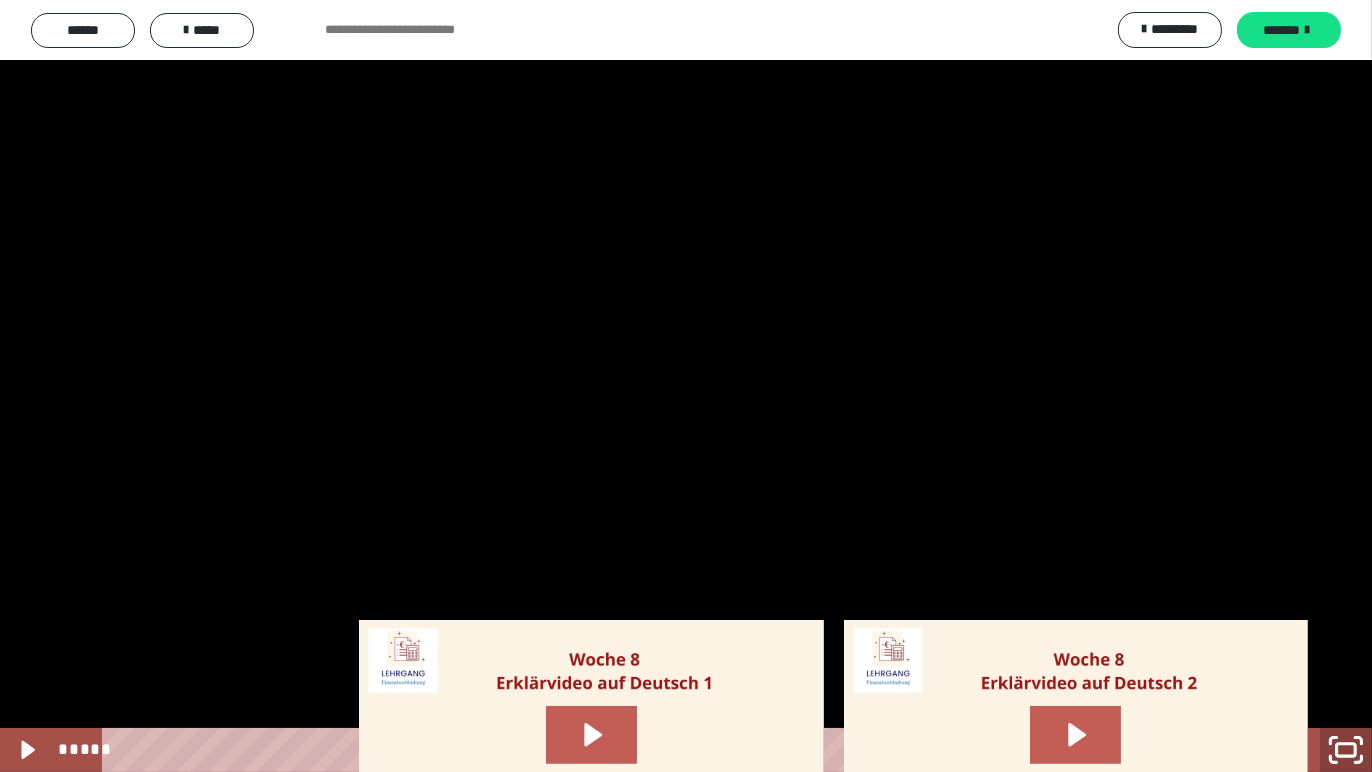 click 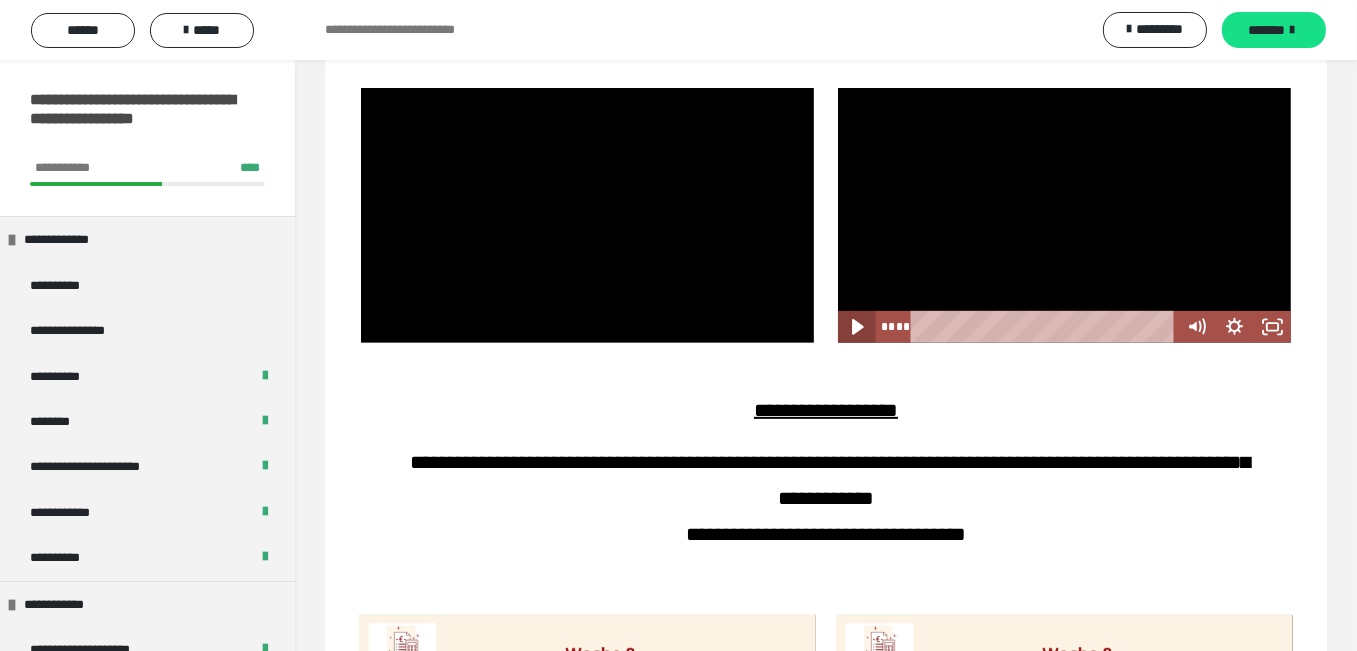 click 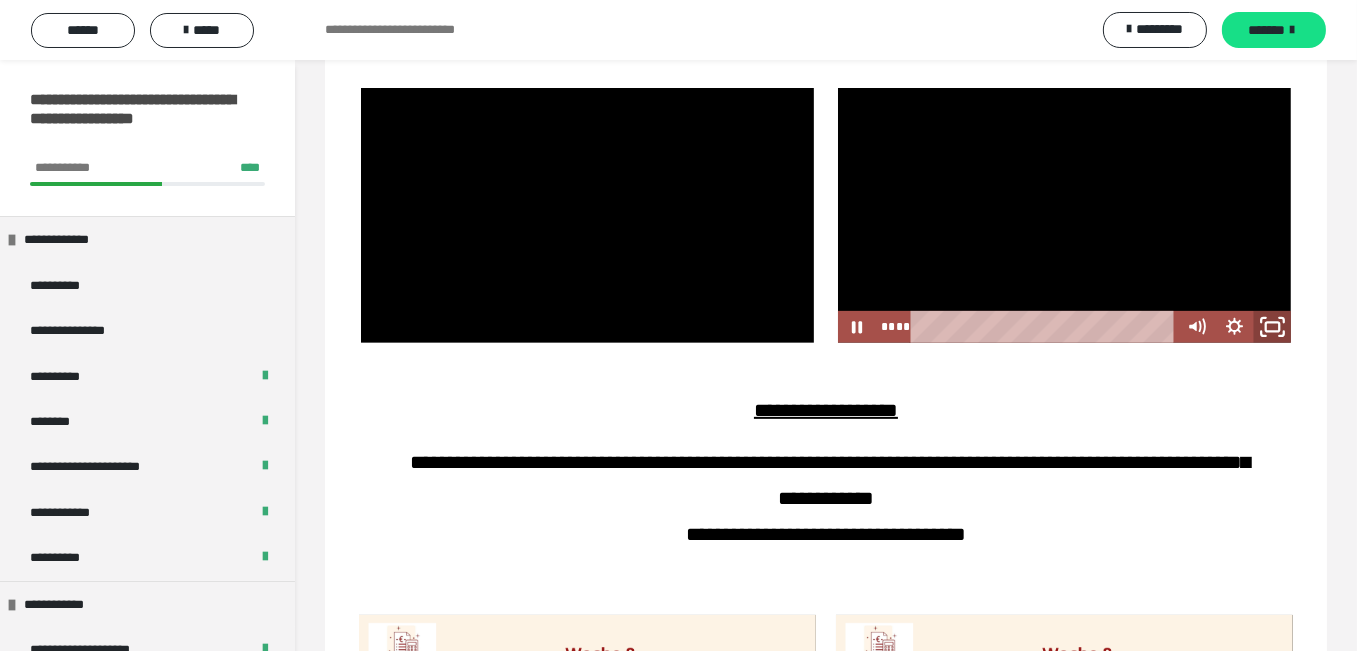 click 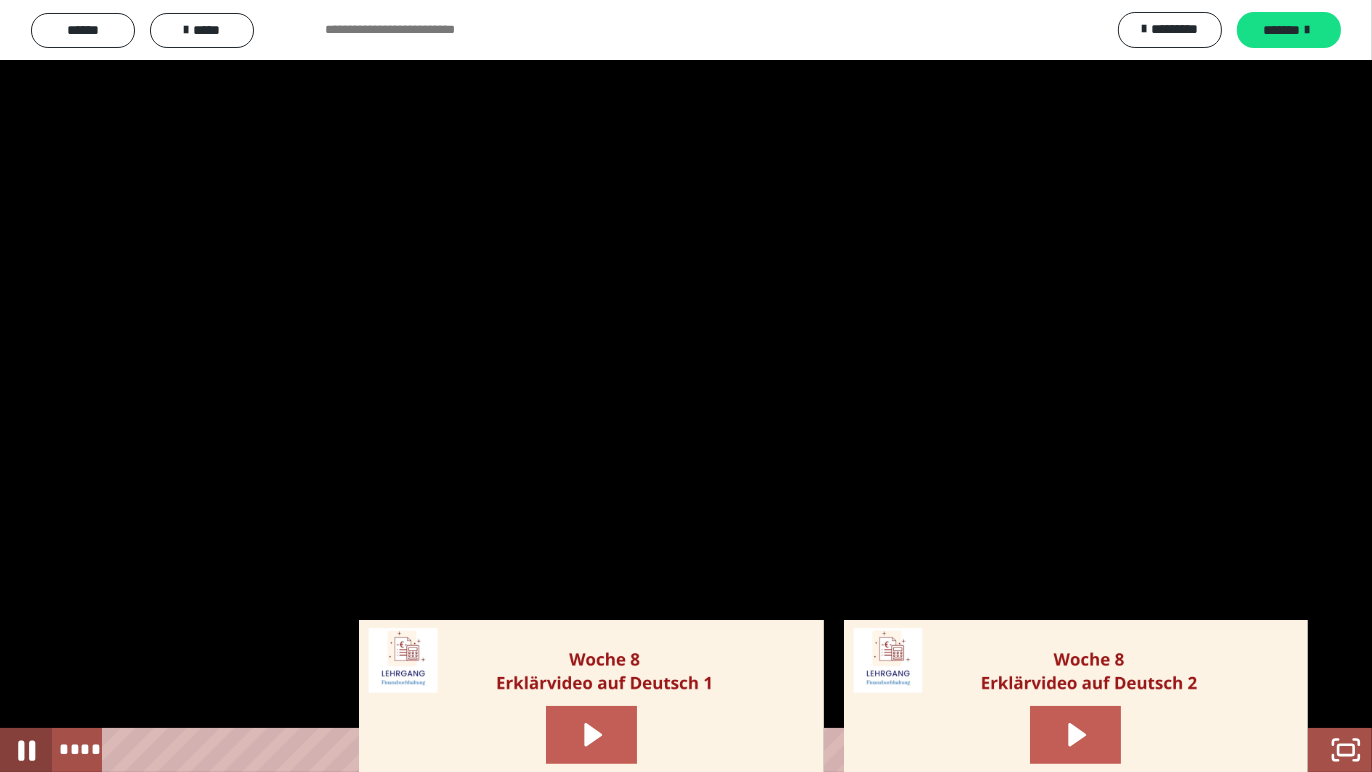 click 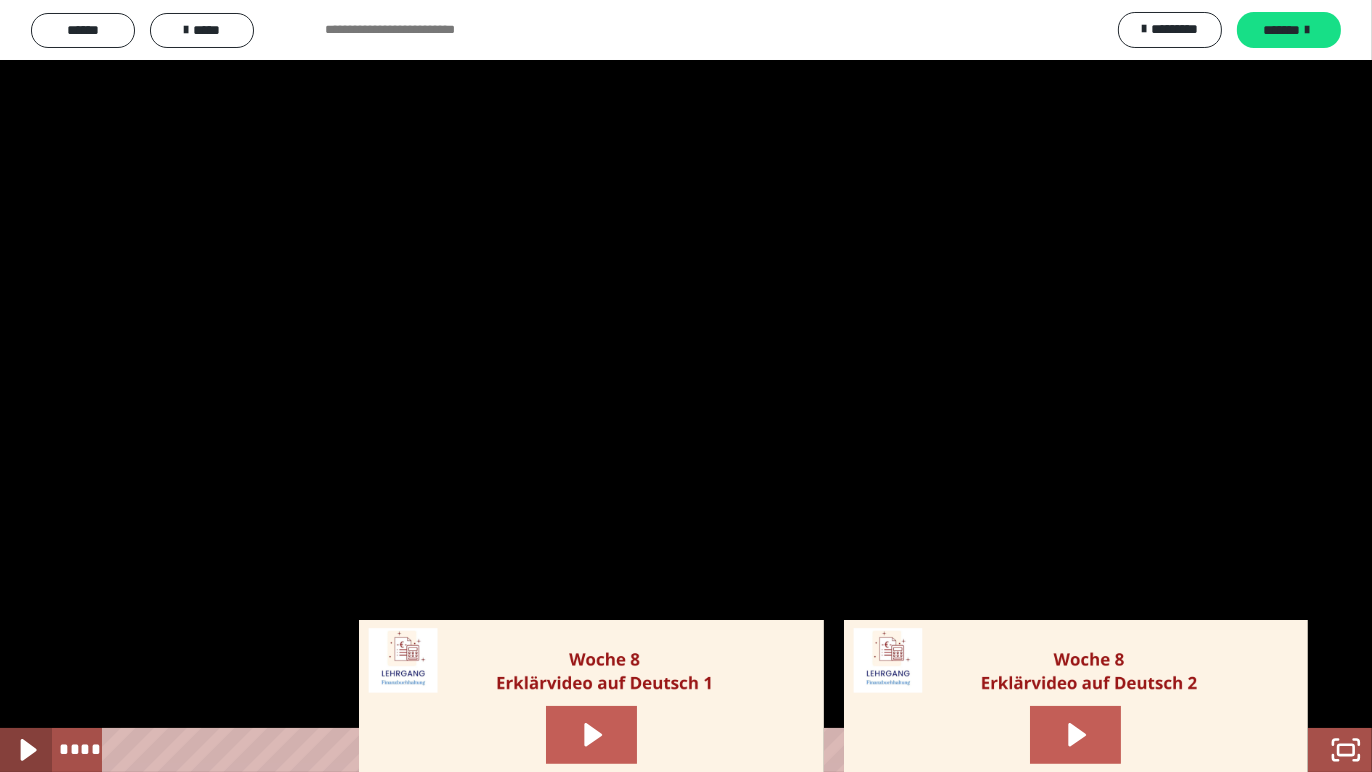 click 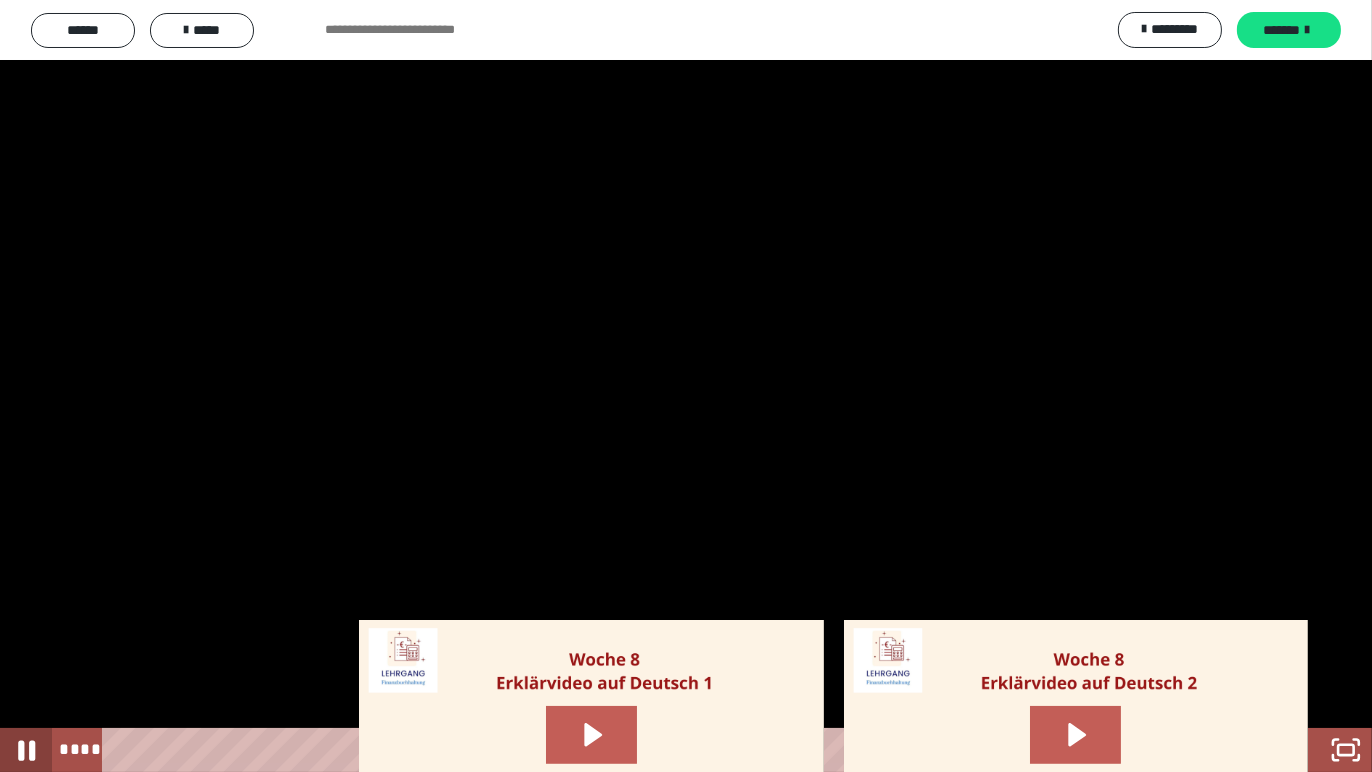 click 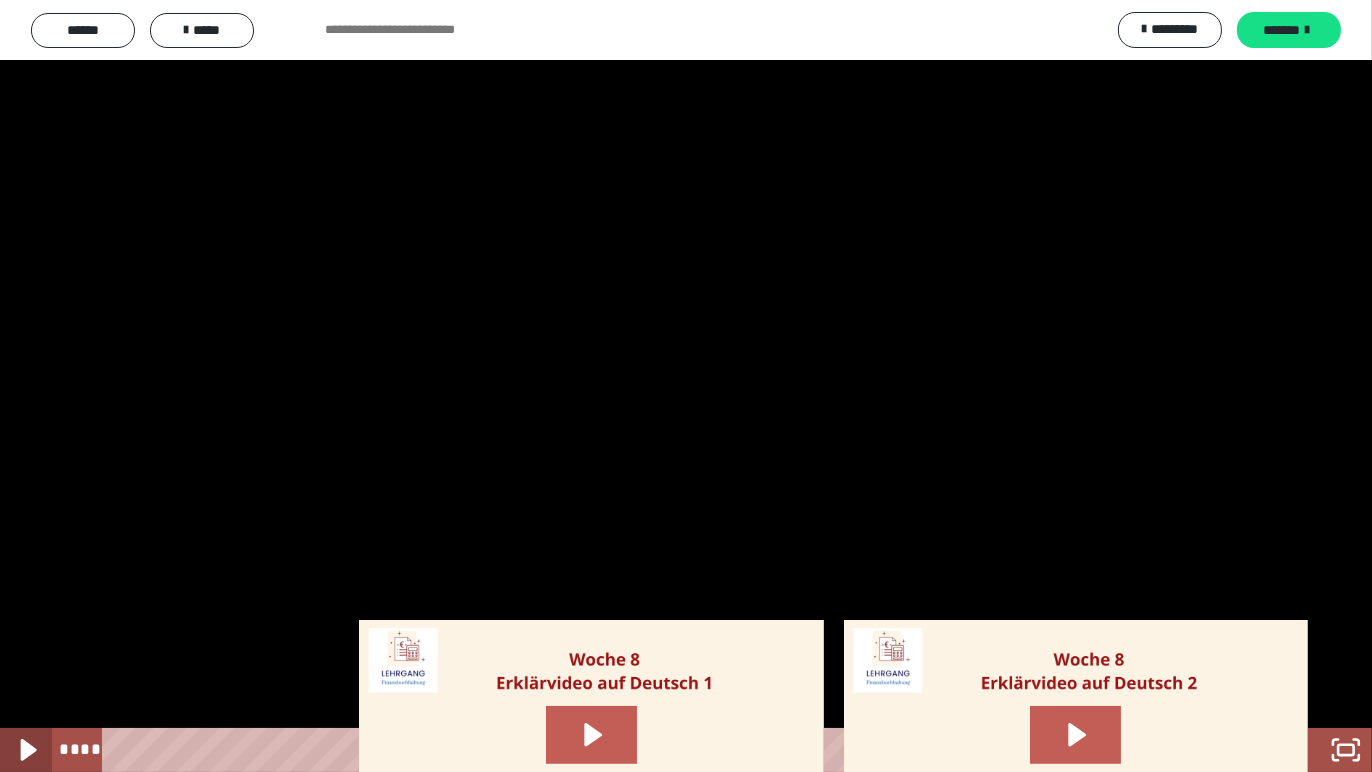 click 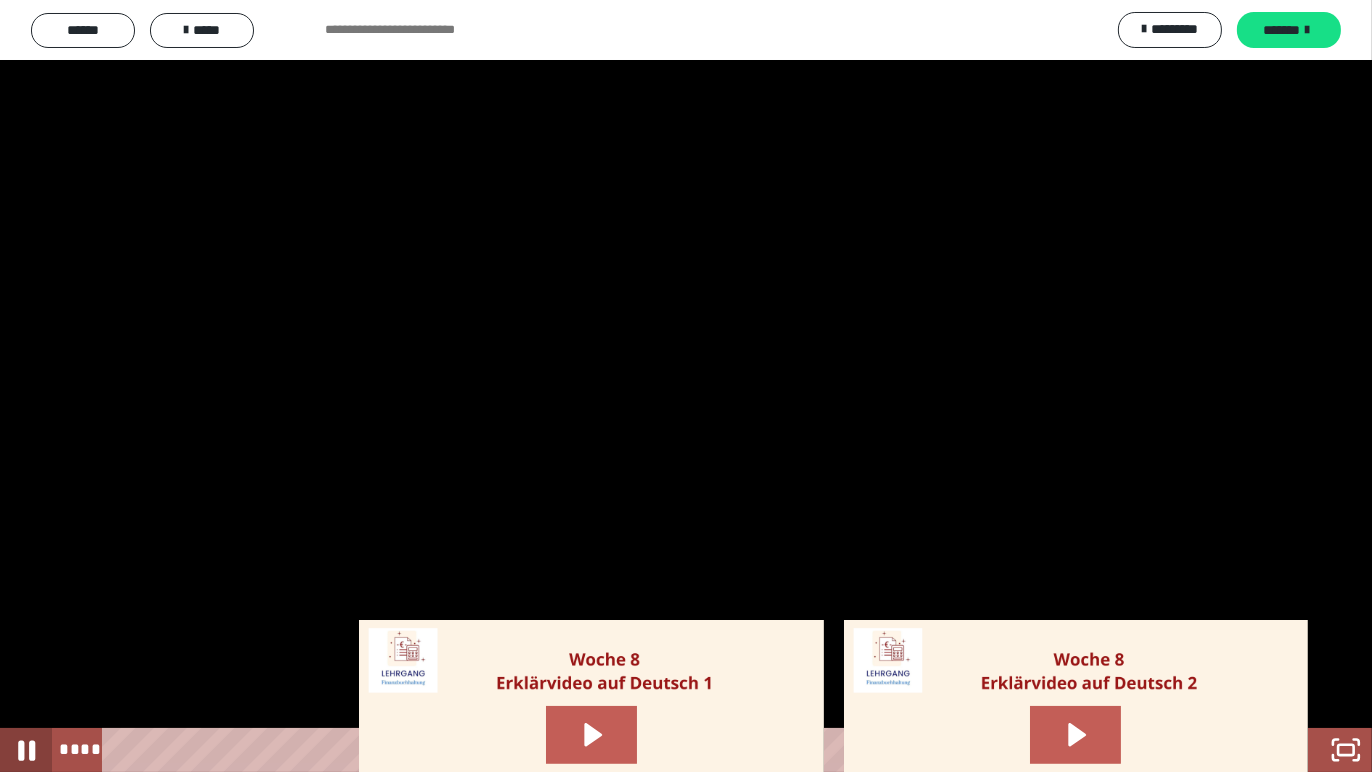 click 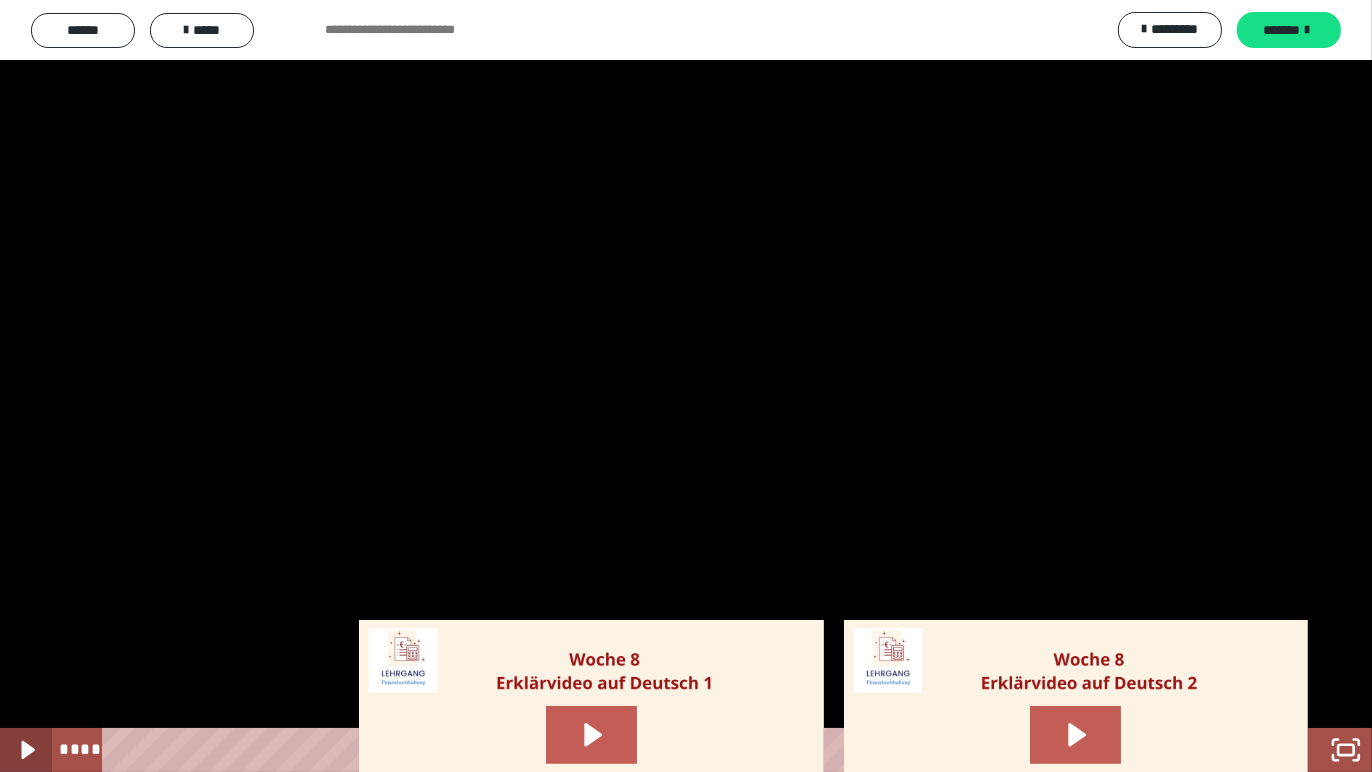 click 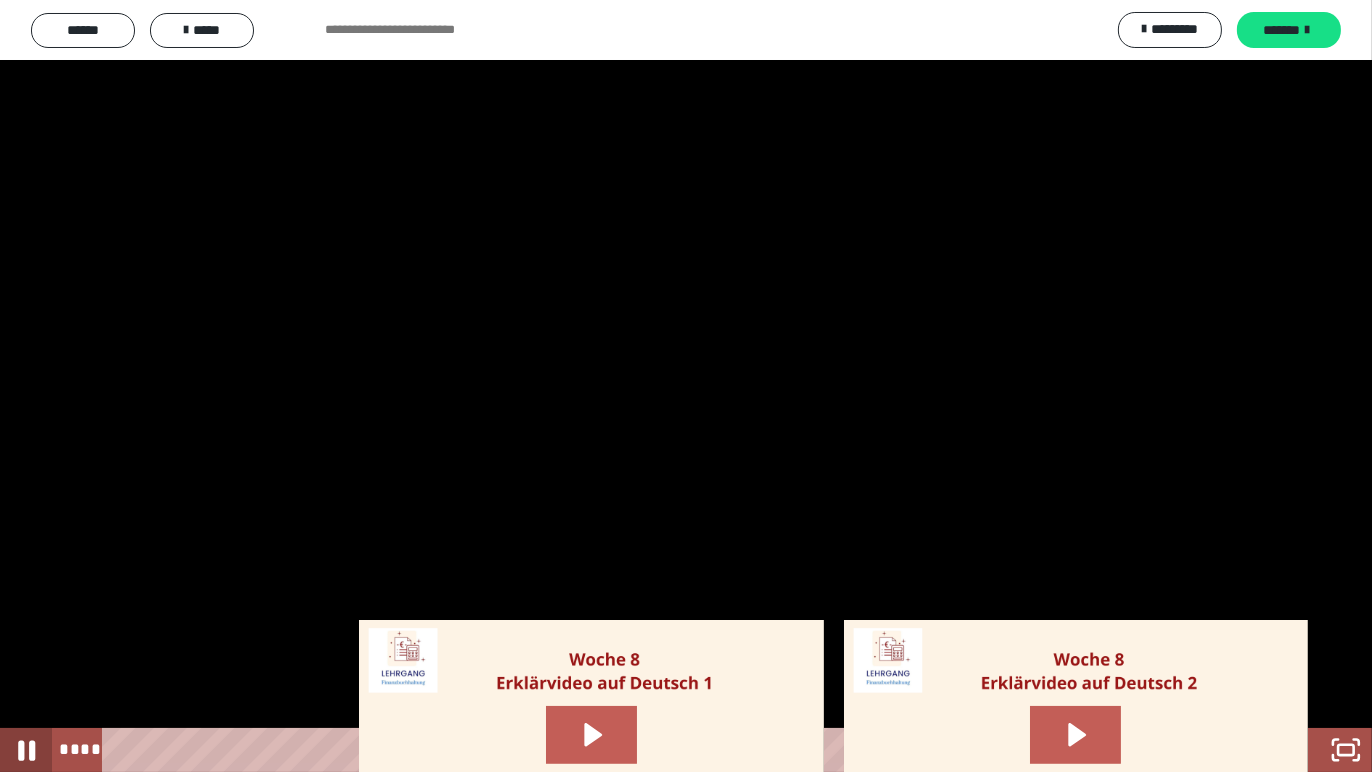 click 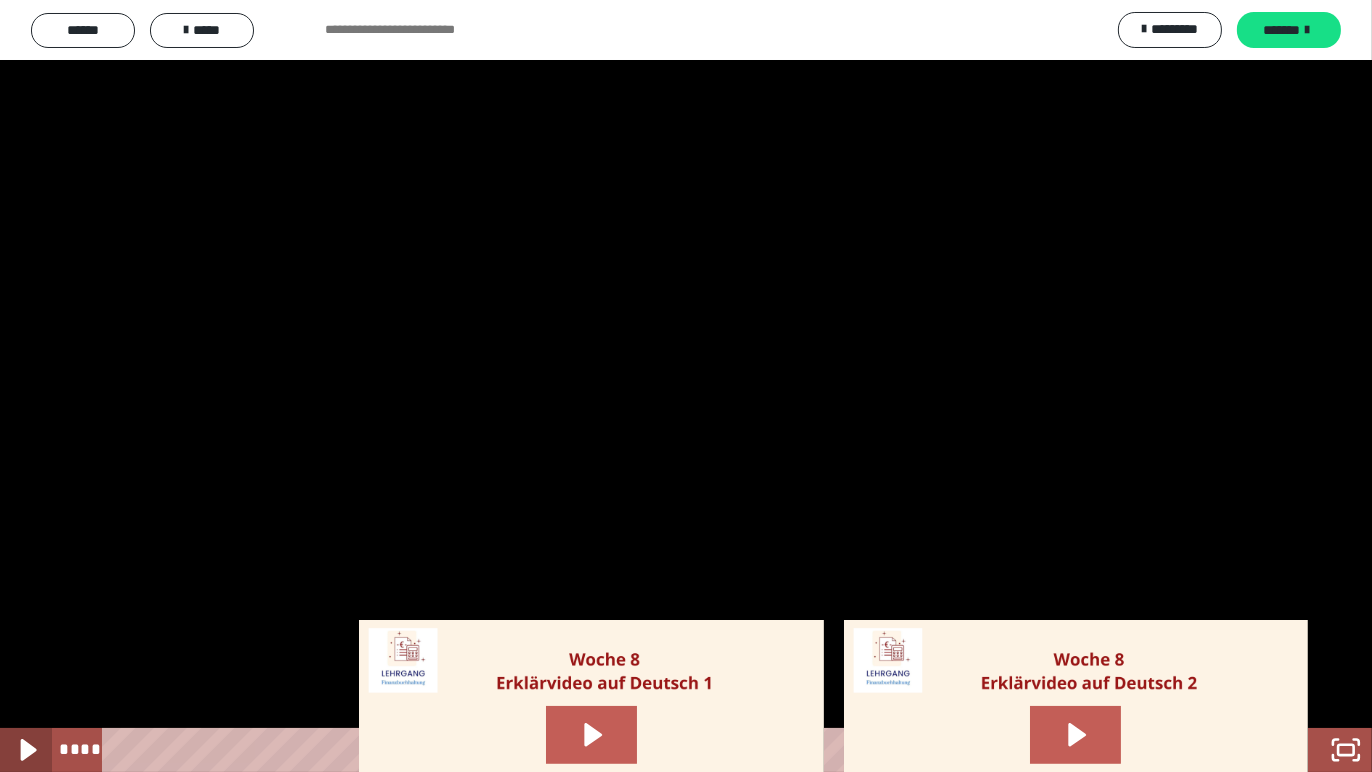 click 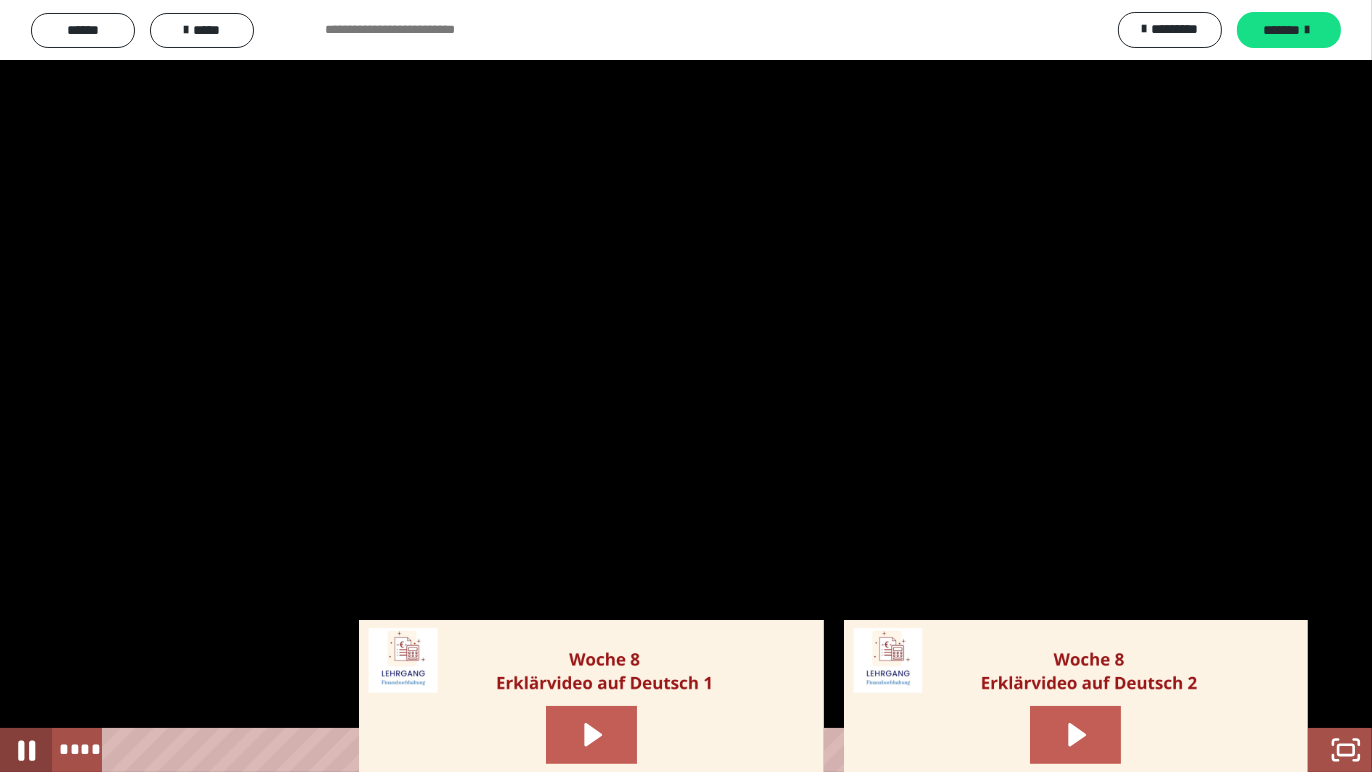 click 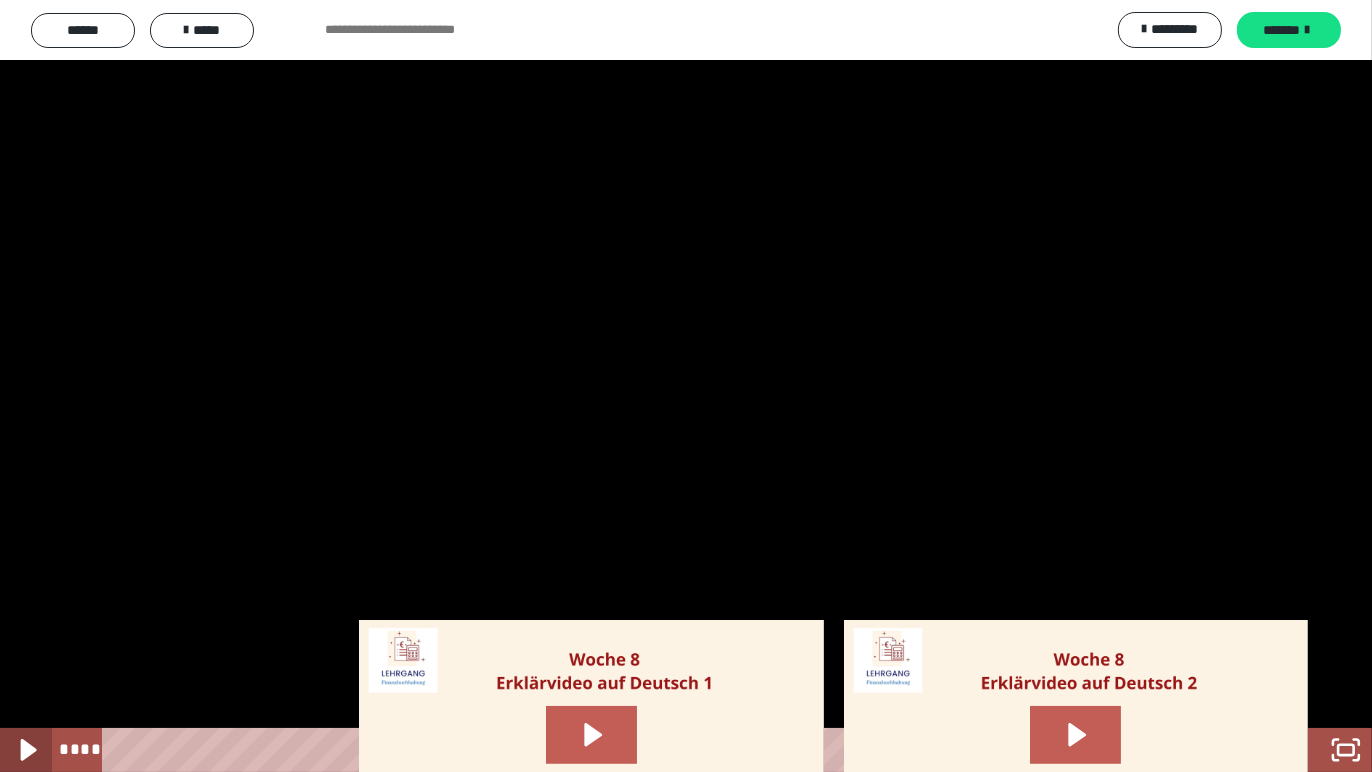click 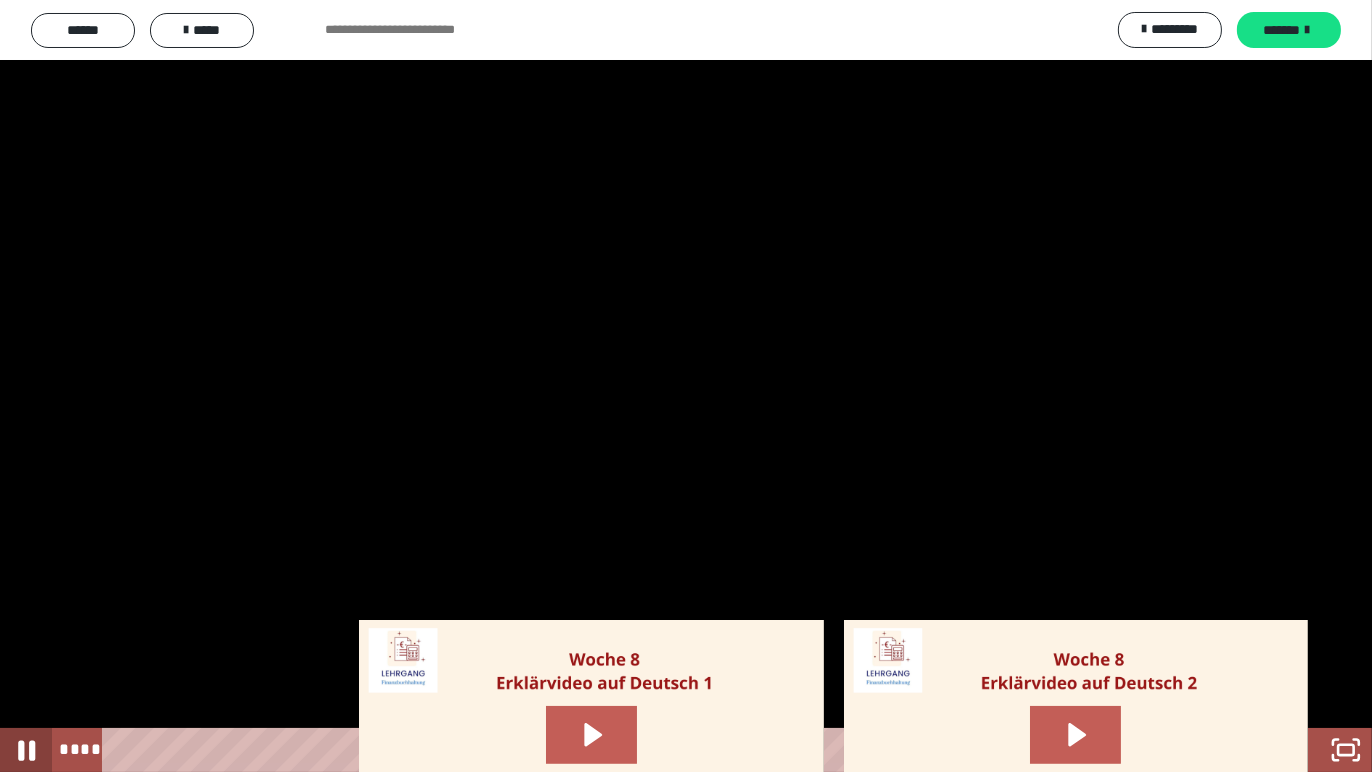 click 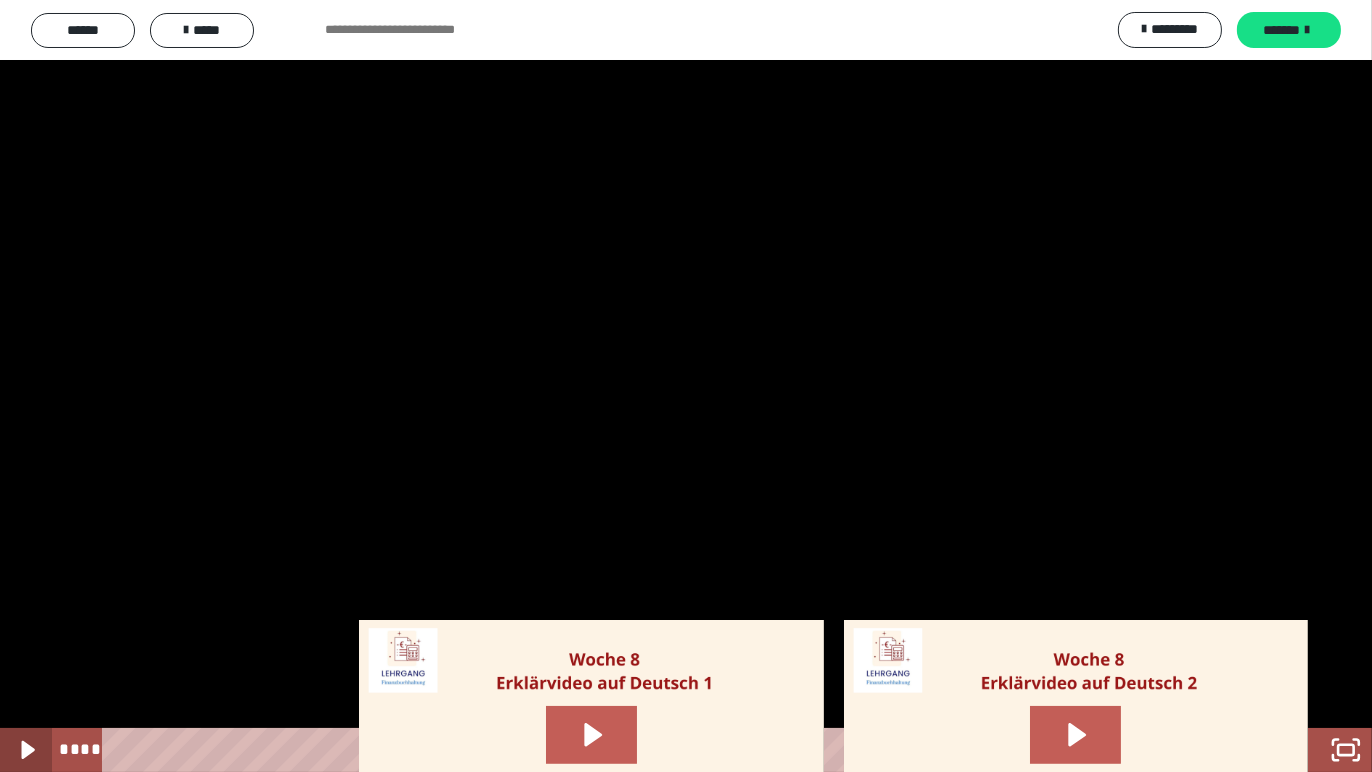type 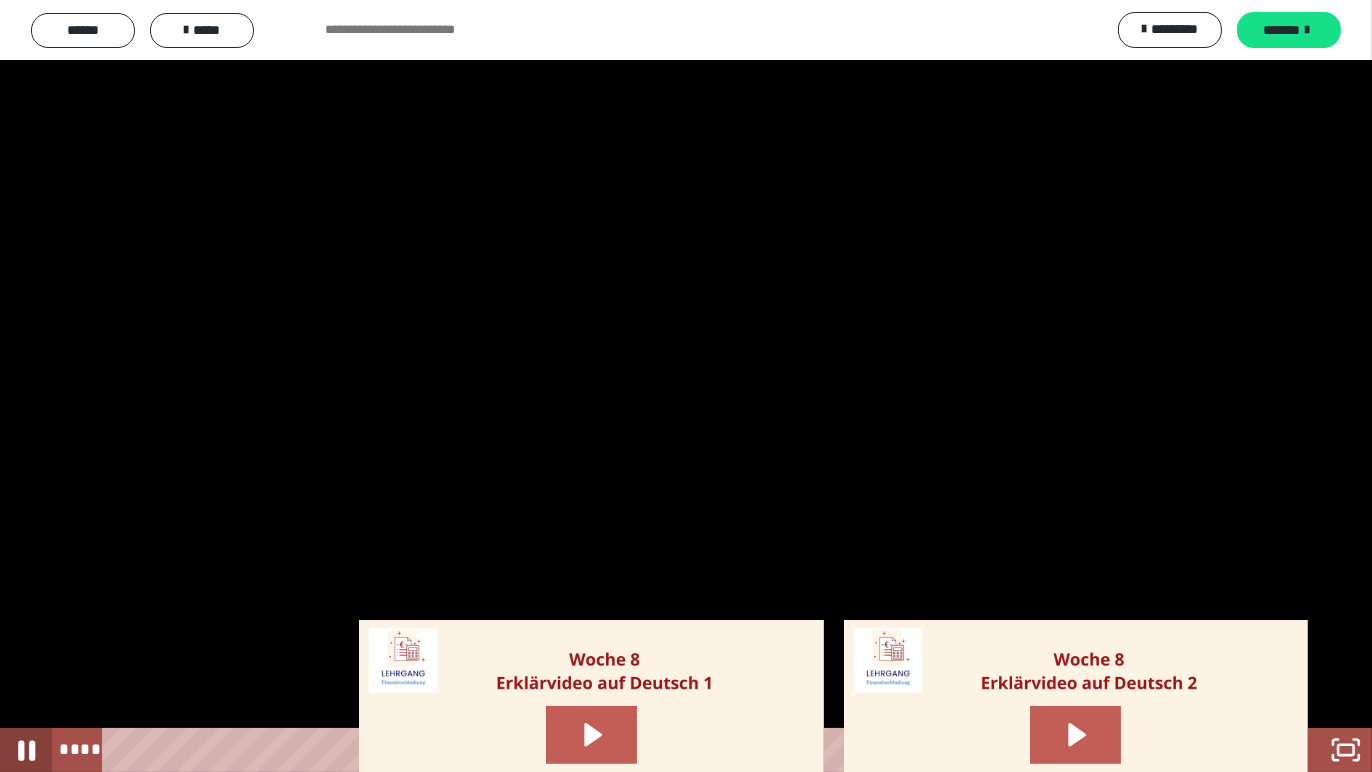 click 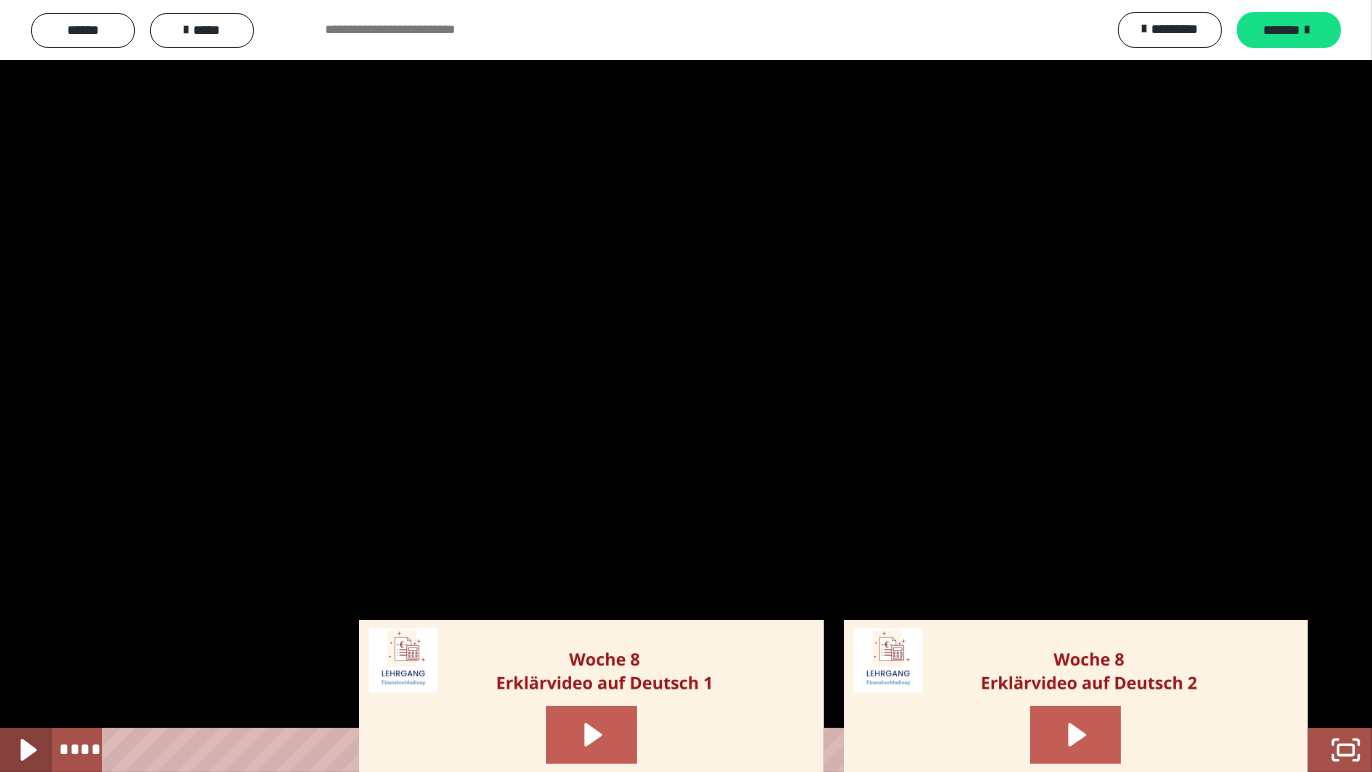 click 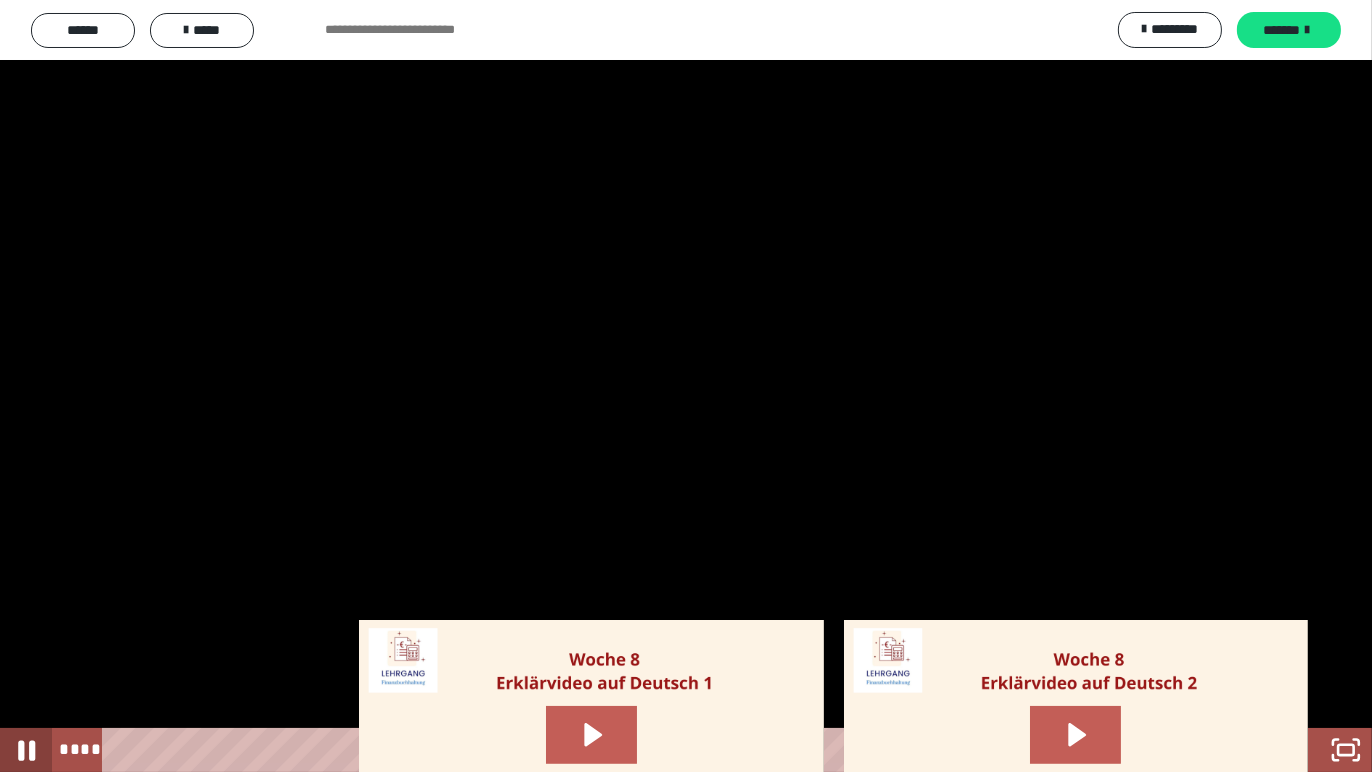 click 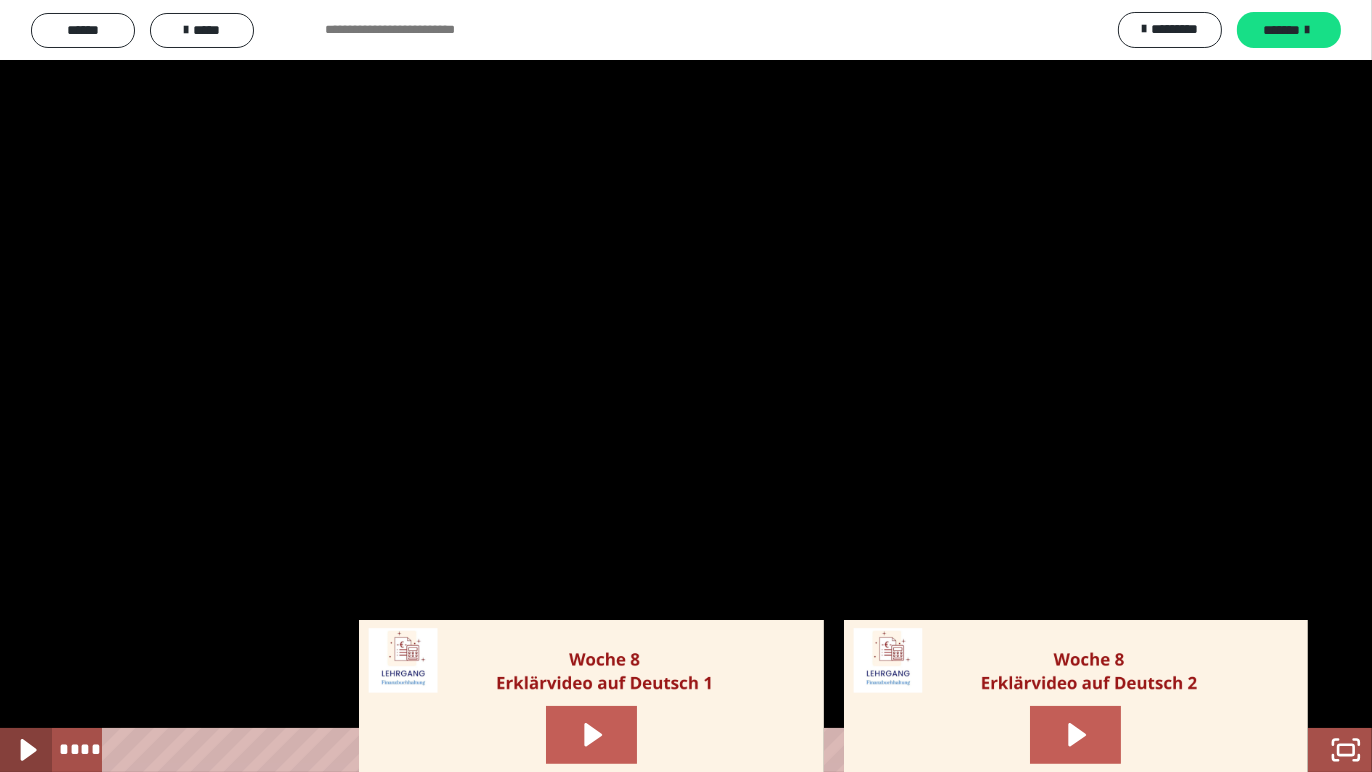 click 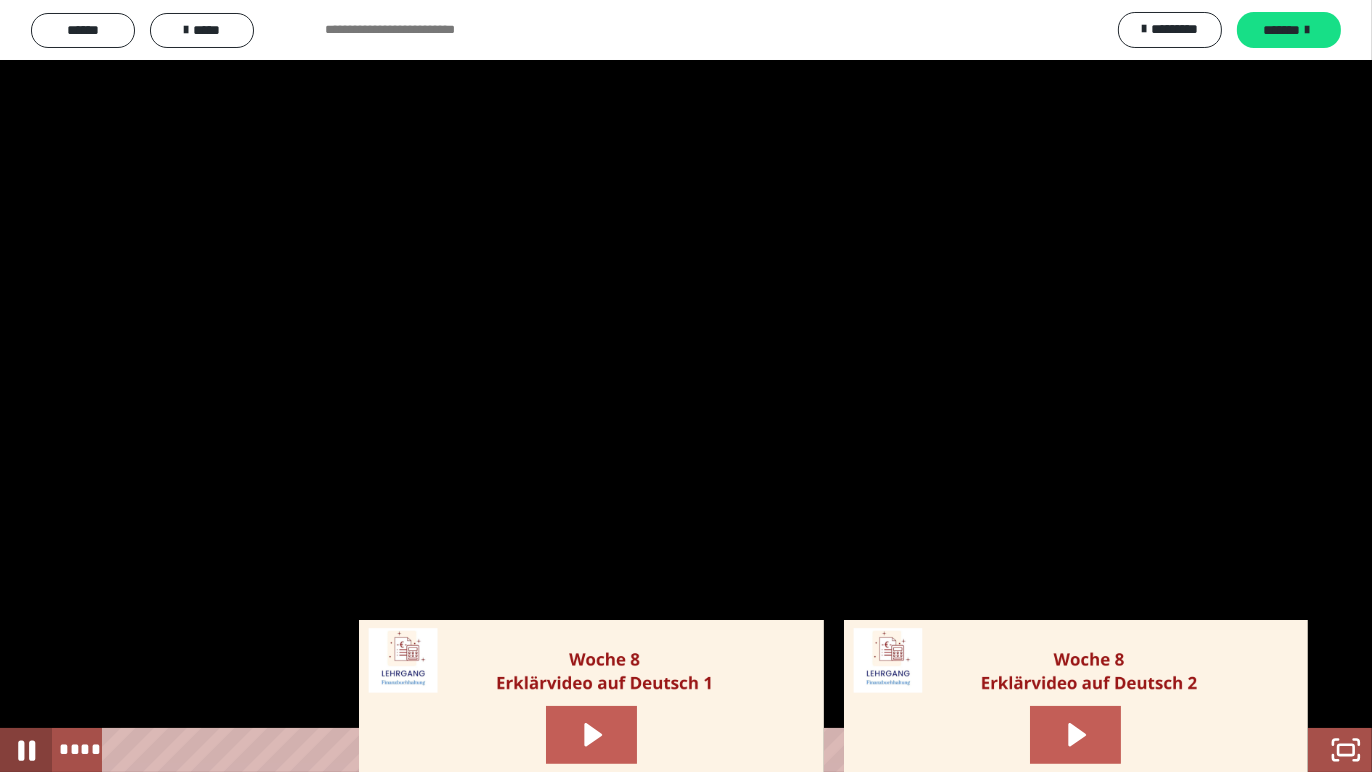 click 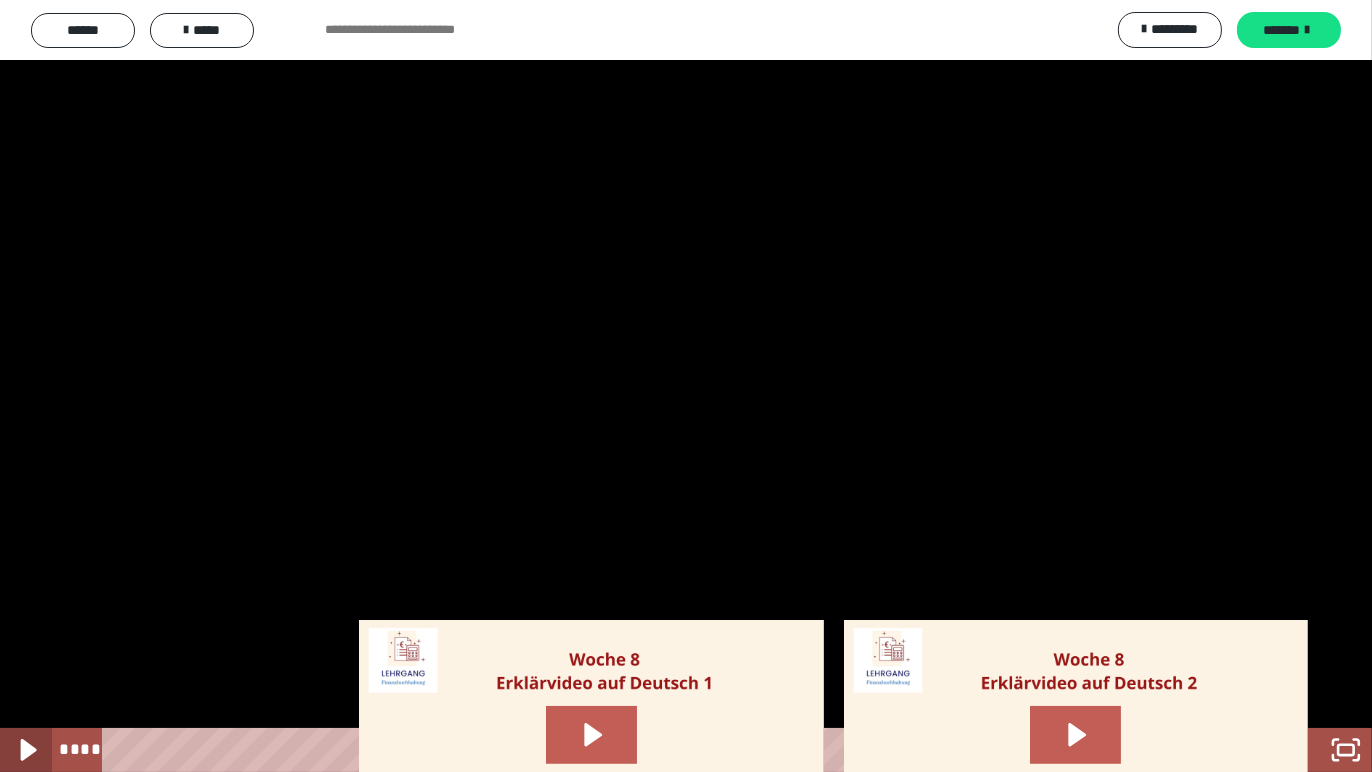 click 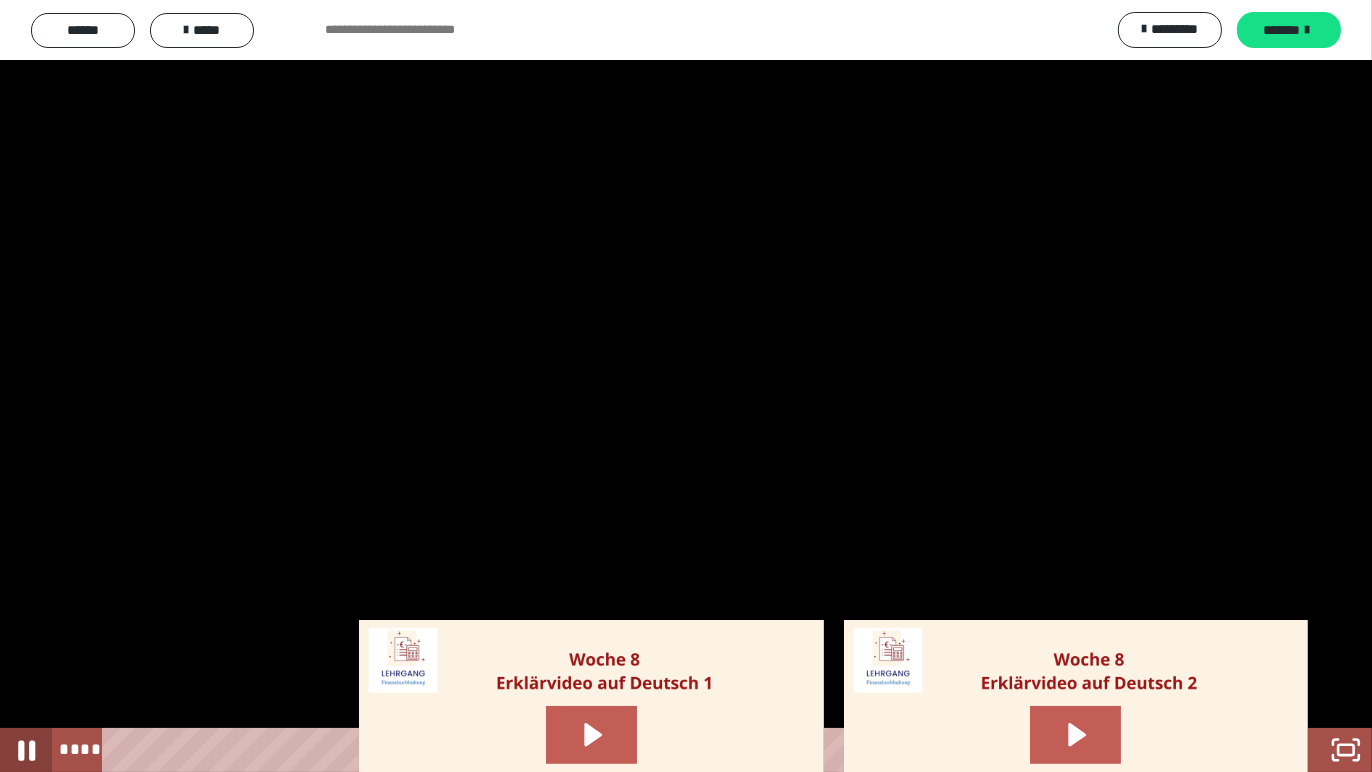 click 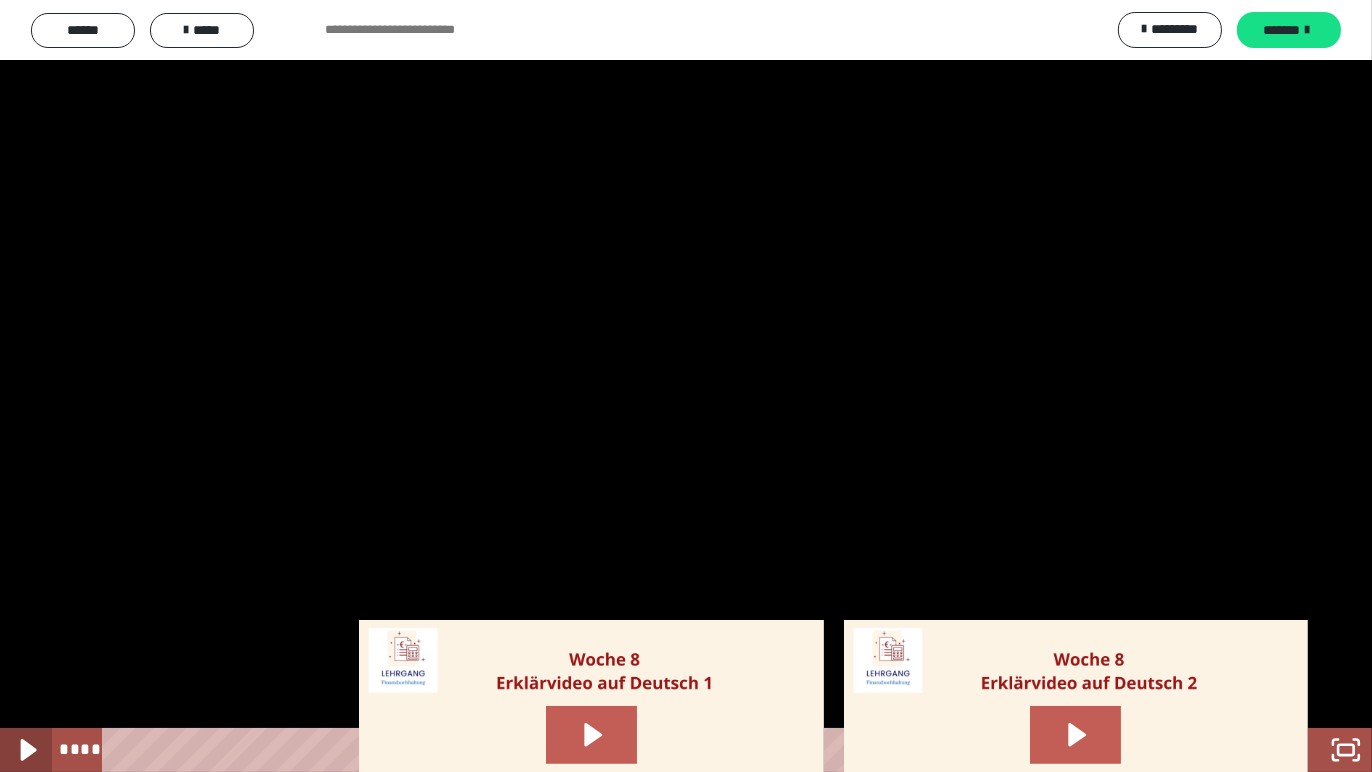 click 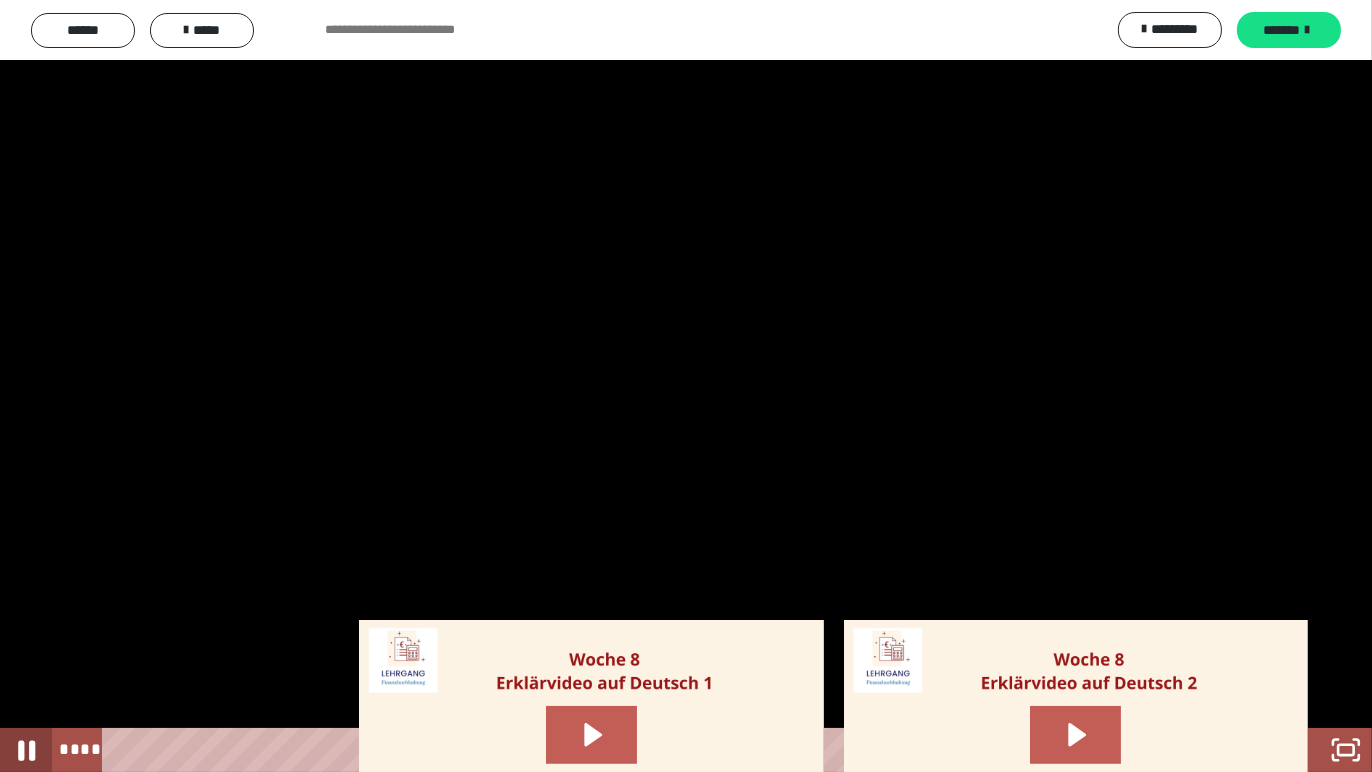 click 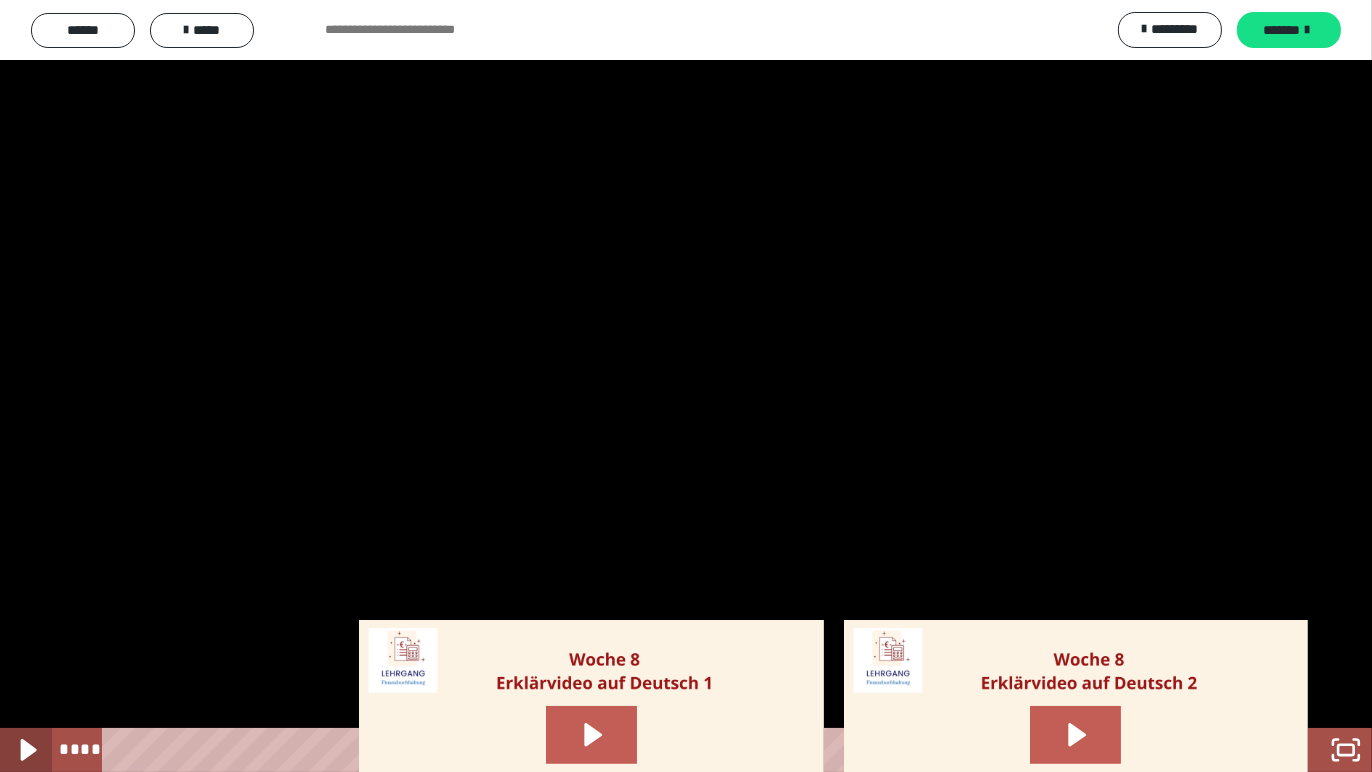 click 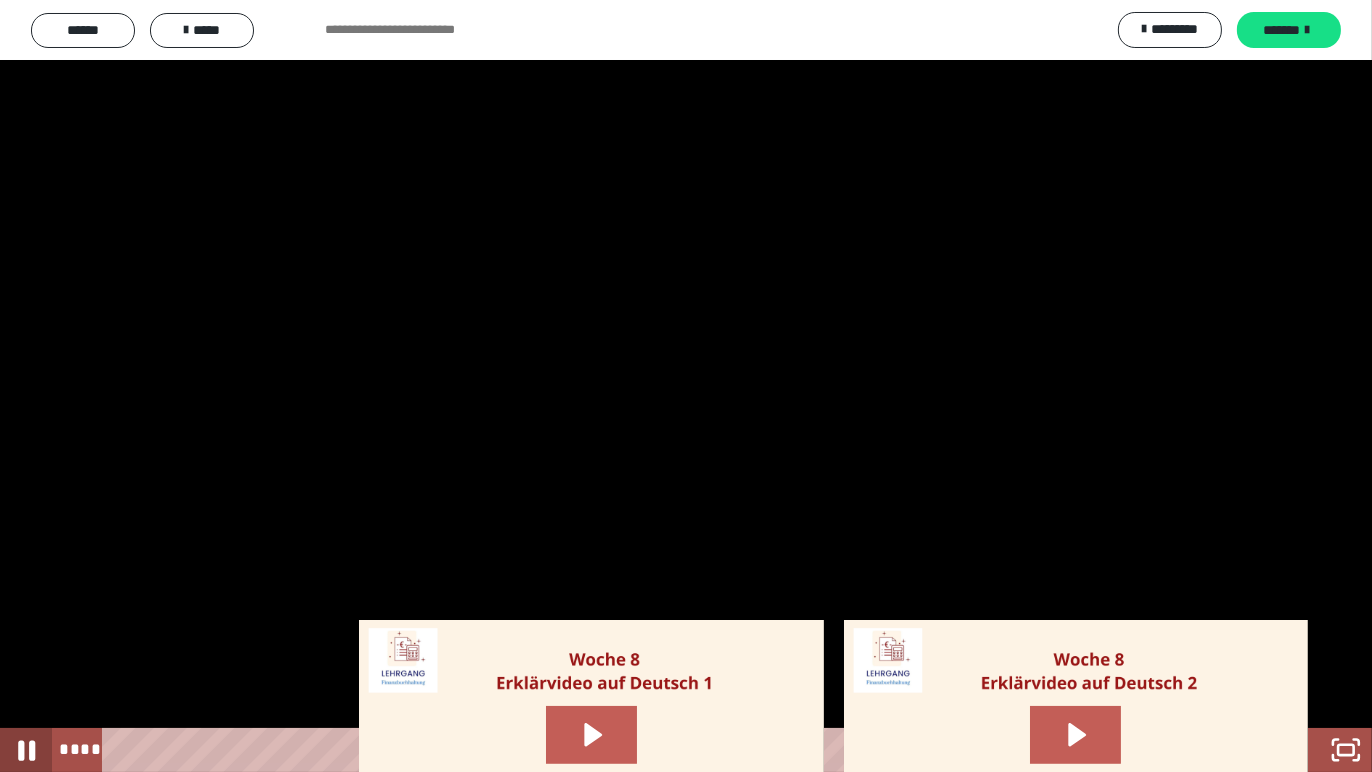 click 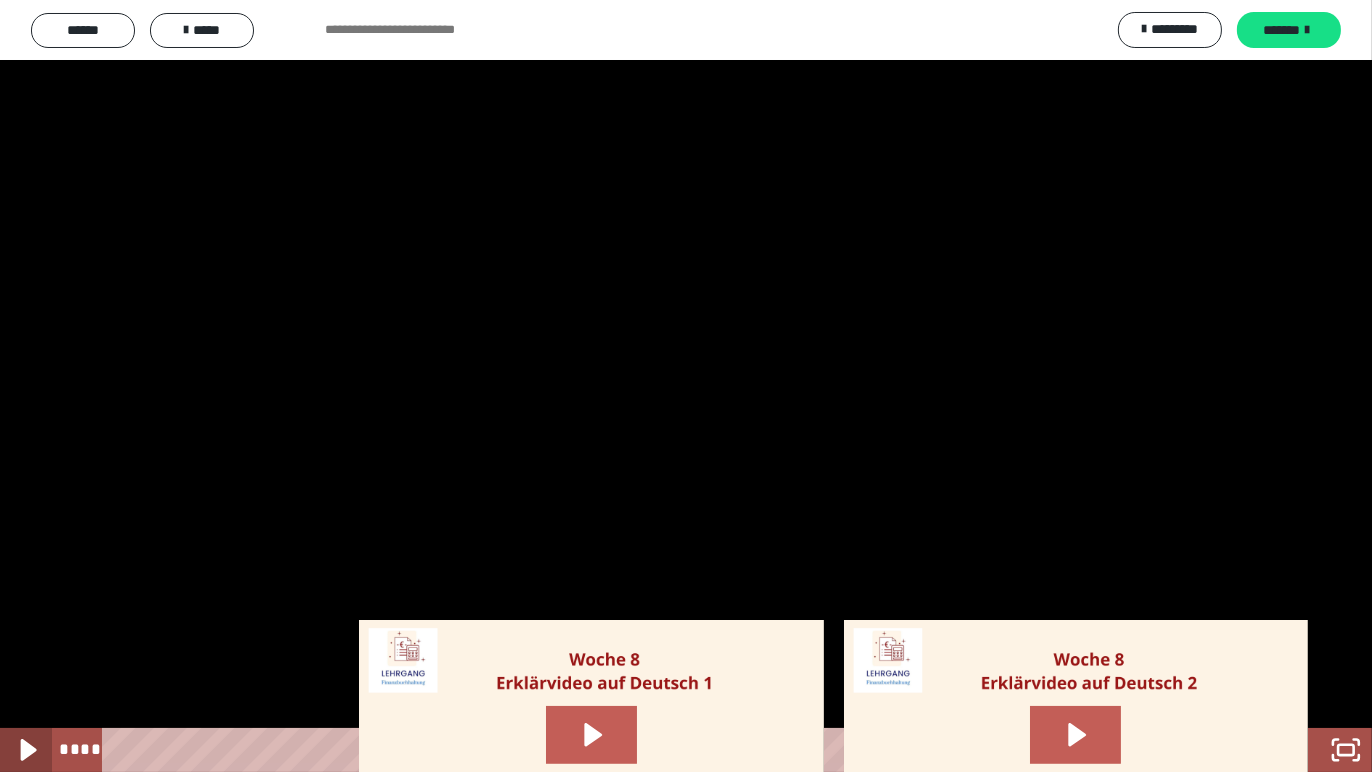 click 